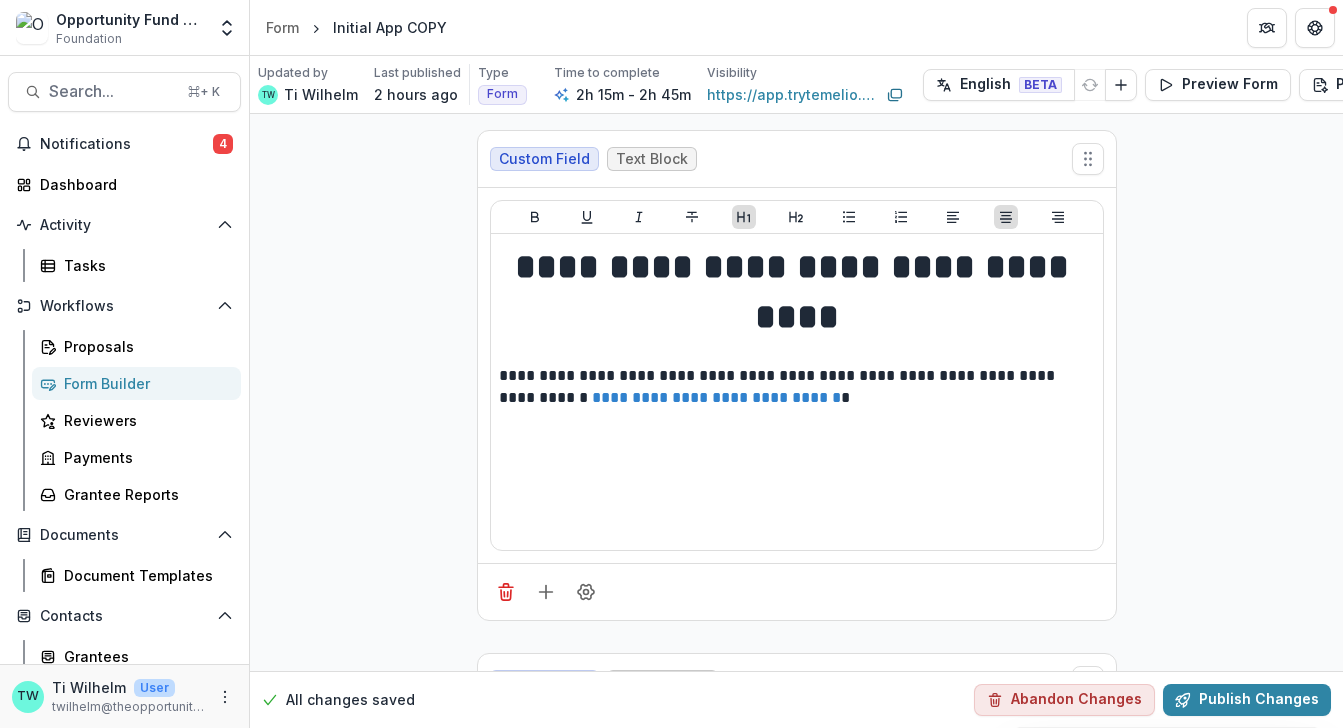 select on "**********" 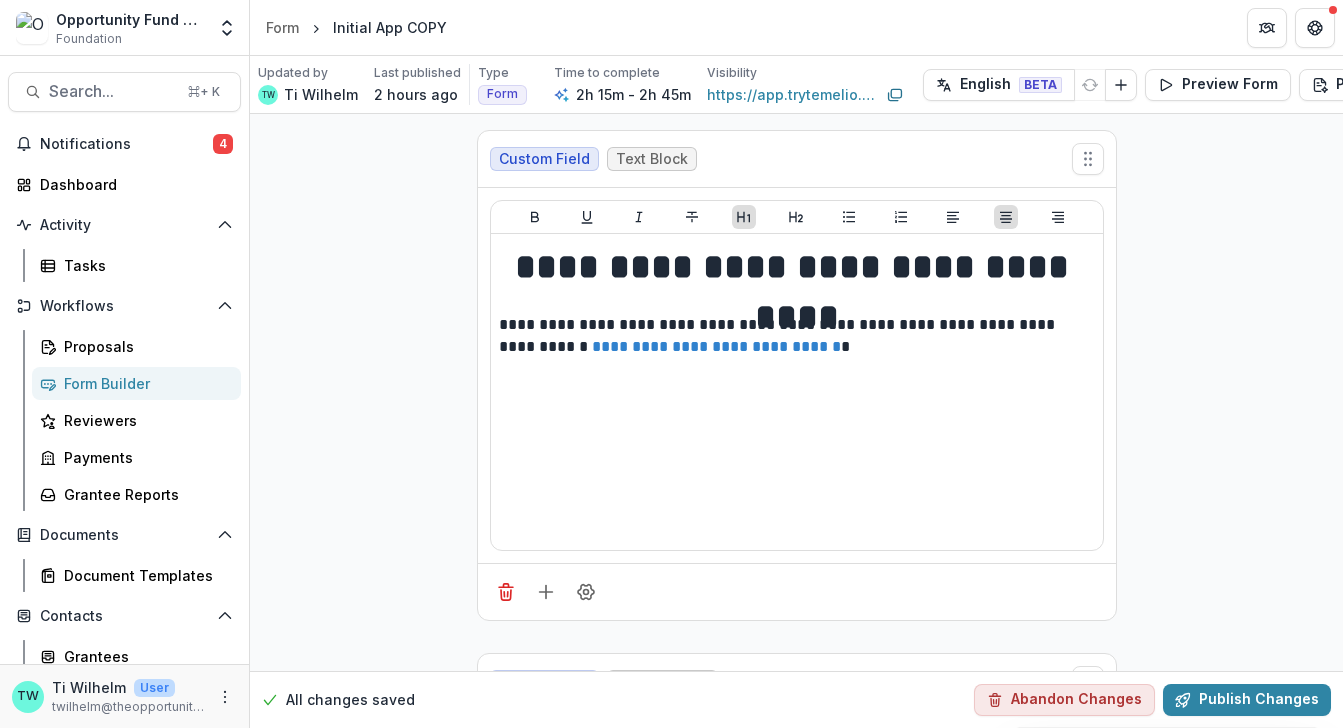 scroll, scrollTop: 0, scrollLeft: 0, axis: both 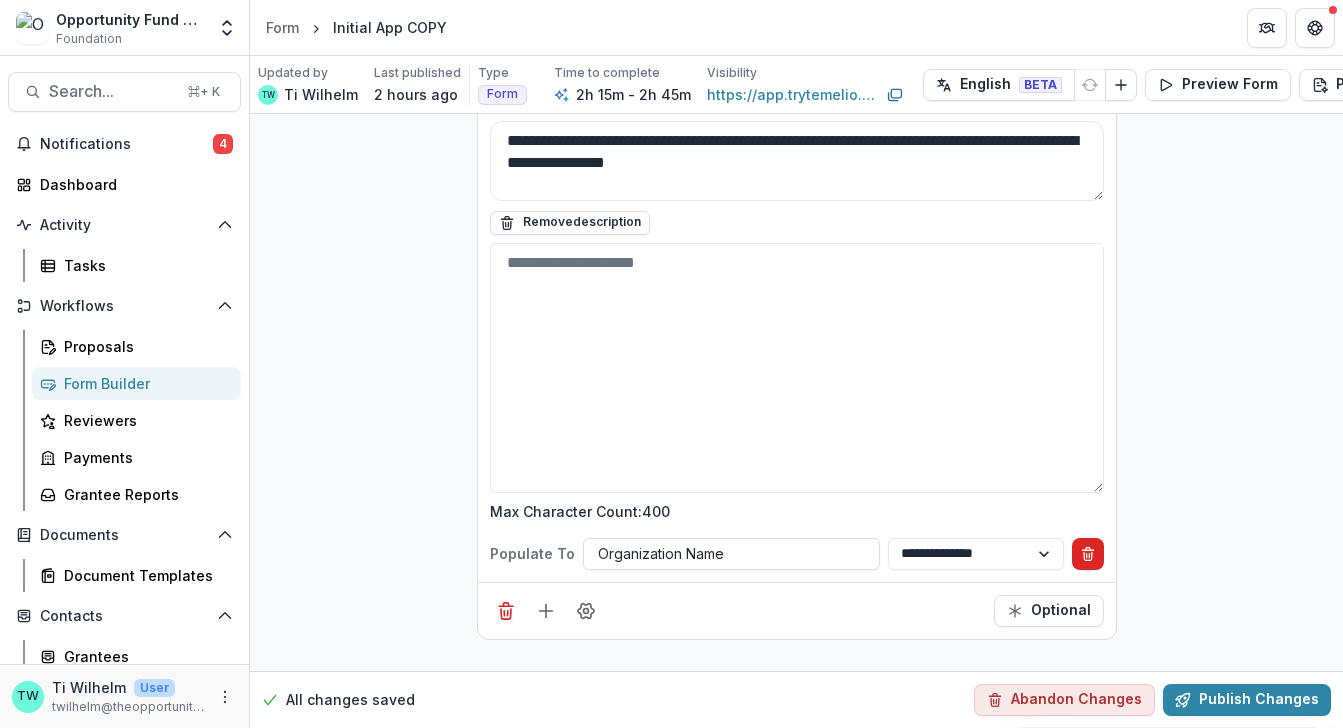 click 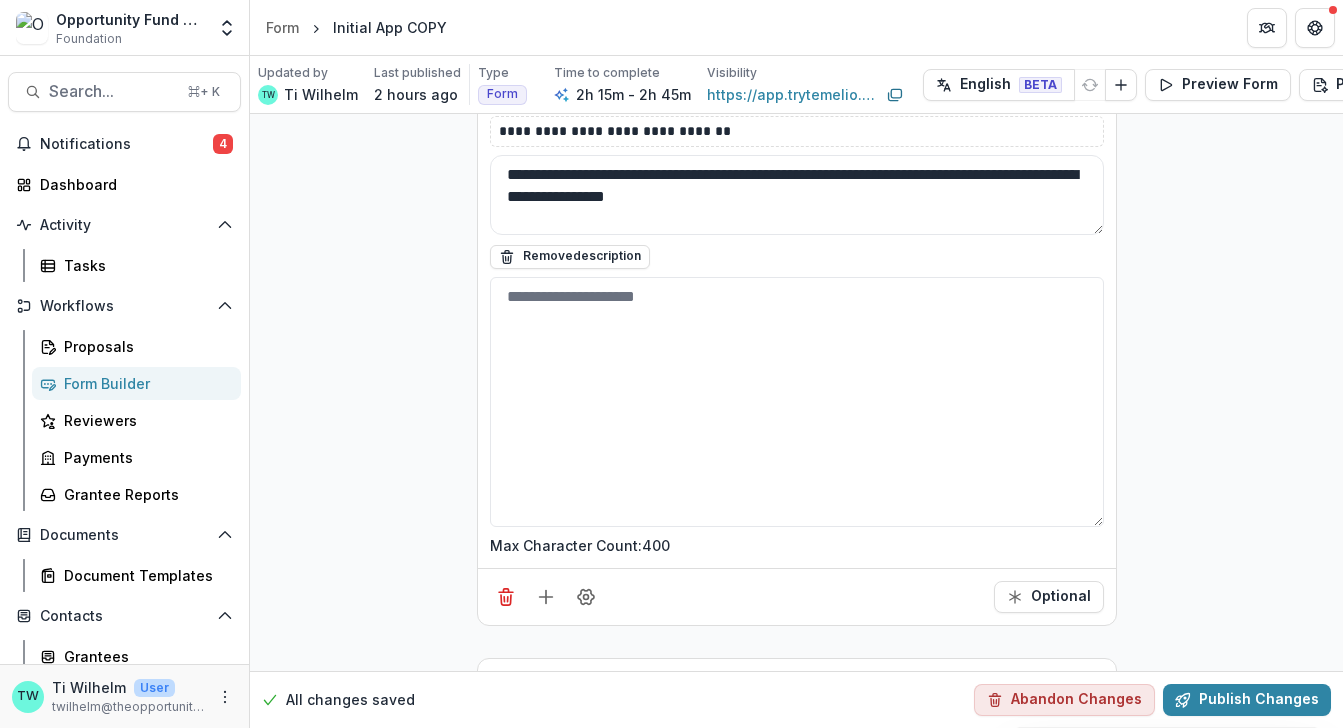scroll, scrollTop: 5530, scrollLeft: 0, axis: vertical 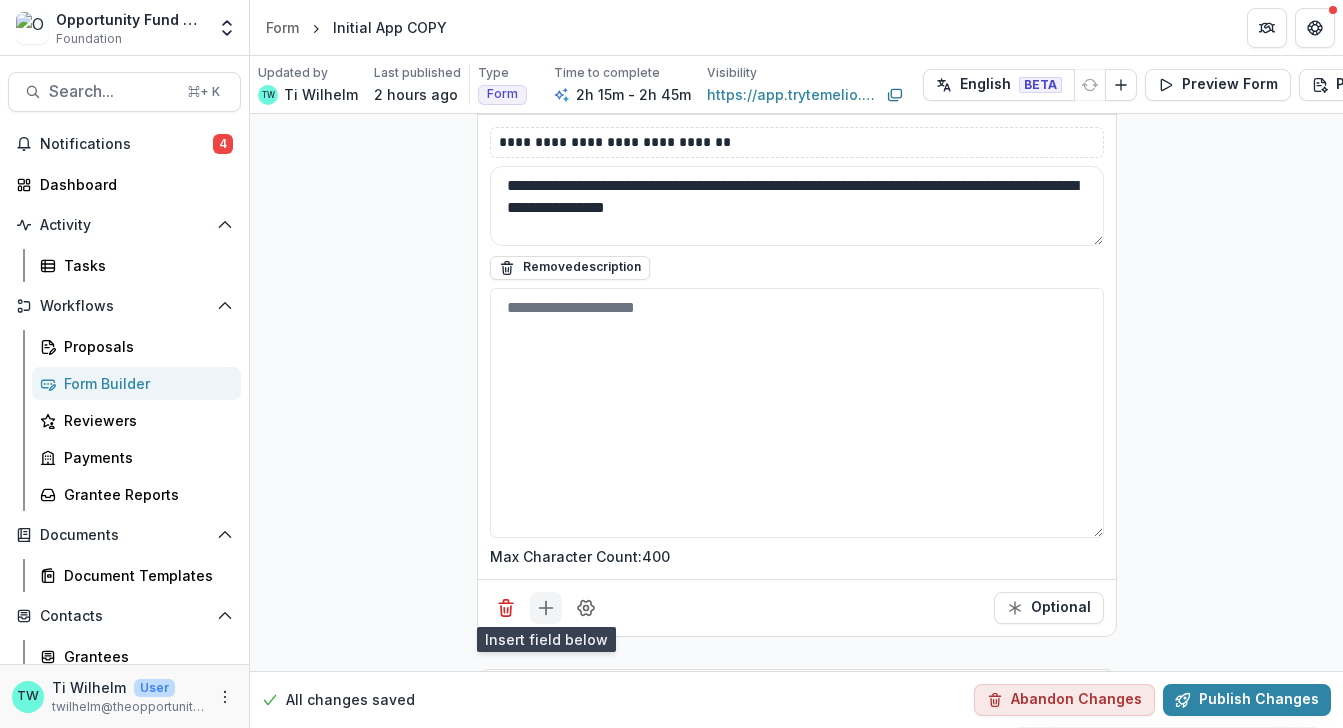 click 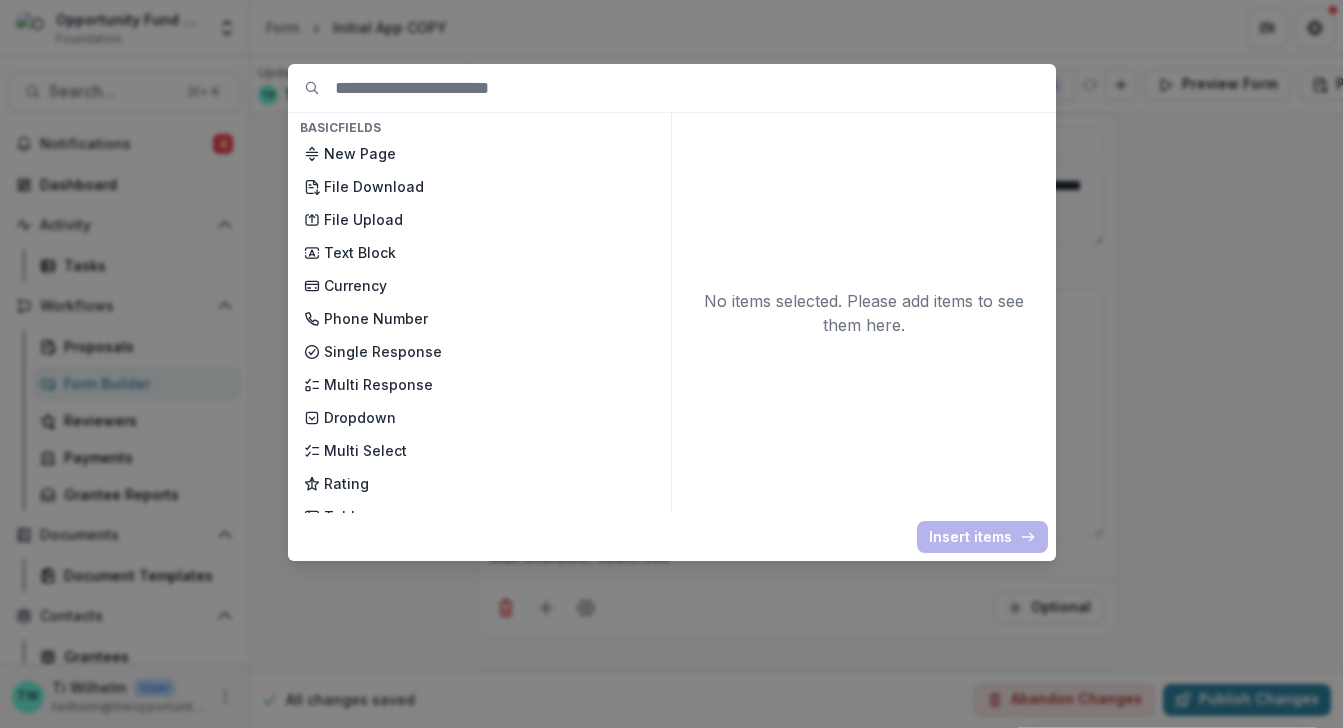 click on "Basic  Fields New Page File Download File Upload Text Block Currency Phone Number Single Response Multi Response Dropdown Multi Select Rating Table Short Answer Number Date Long answer Formatted Text Conditional Dropdown Spreadsheet Temelio  Fields External References Score Card Formula Foundation Users Foundation Tags Foundation Program Areas Grant Types Full Application COPY  Fields Text Block Grant Request Name Type of Support Funding category Amount Sought from the Opportunity Fund Summary of Request Preferred Method of Communication Subcategory: Arts Subcategory: SEJ Multiple Categories Start Date End Date Initial App Video Link Context/Background Information Overview of Grant Request Goals Design Design Specifics for General Operating Support Design Specifics for Programs/Projects/Capital Other Funding Sources OPTIONAL: Anything Else?  Other relevant information?  Samples of Work - Arts Arts Work Sample Upload Artist Bios Arts Bios Upload The Why Samples of Work - SEJ SEJ Work Sample Upload Assessment" at bounding box center (671, 364) 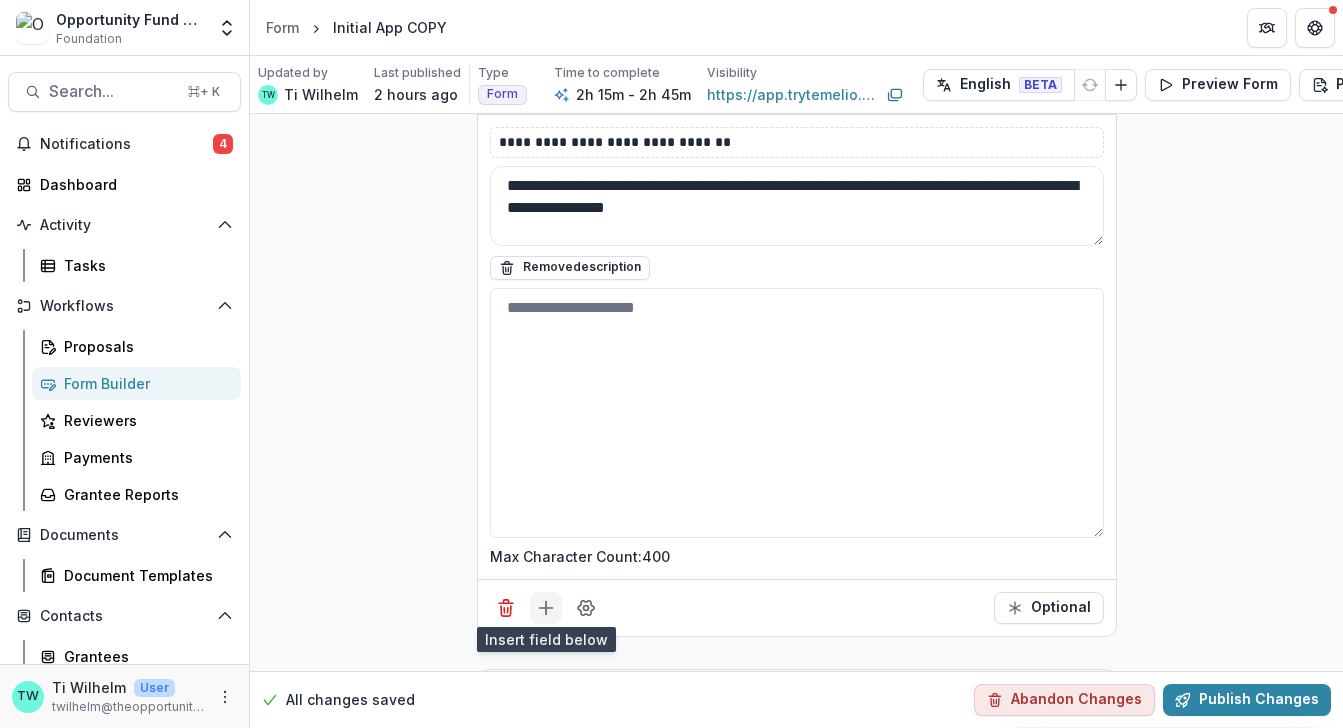 click 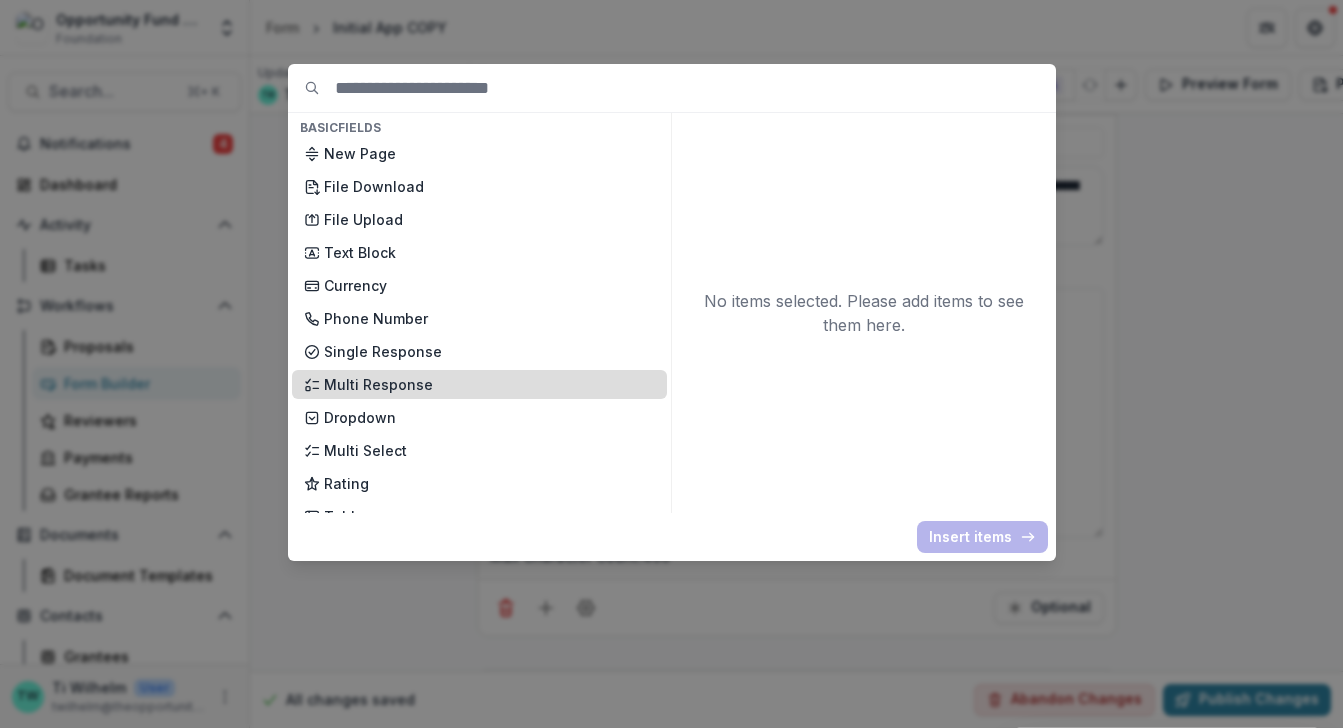 scroll, scrollTop: 2, scrollLeft: 0, axis: vertical 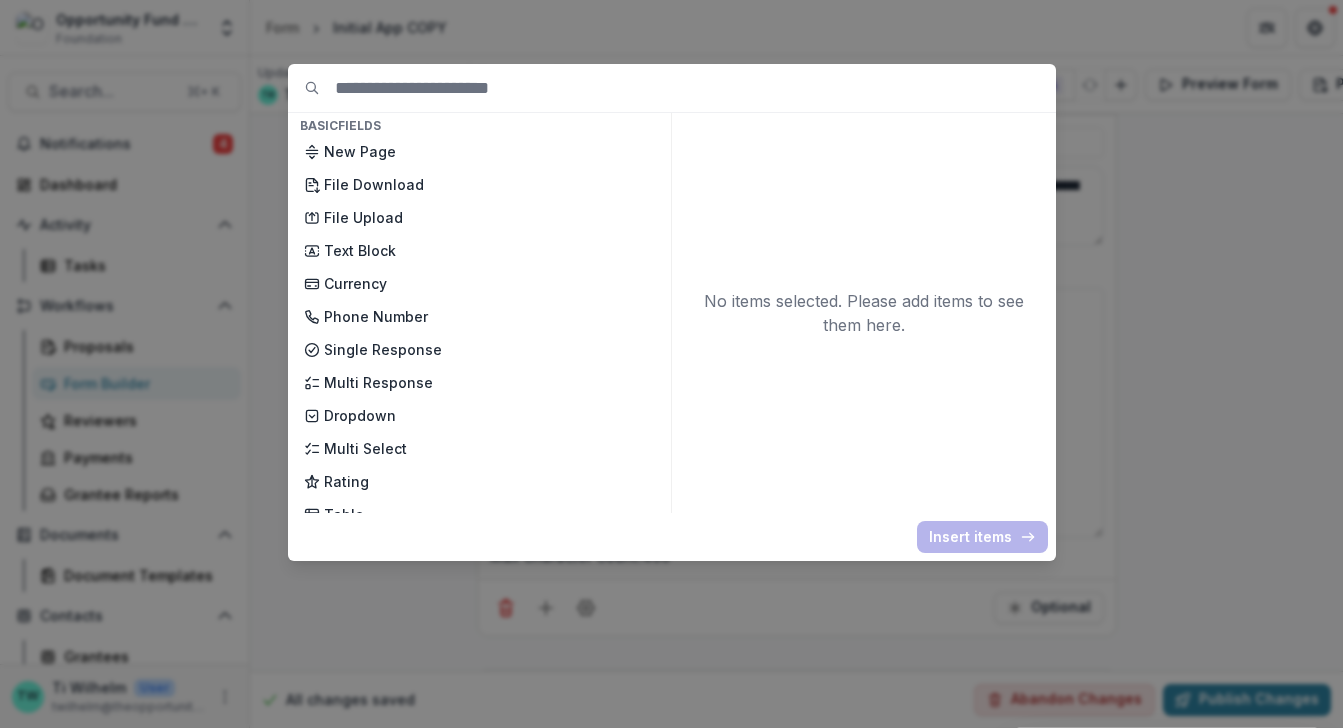 click on "Basic  Fields New Page File Download File Upload Text Block Currency Phone Number Single Response Multi Response Dropdown Multi Select Rating Table Short Answer Number Date Long answer Formatted Text Conditional Dropdown Spreadsheet Temelio  Fields External References Score Card Formula Foundation Users Foundation Tags Foundation Program Areas Grant Types Full Application COPY  Fields Text Block Grant Request Name Type of Support Funding category Amount Sought from the Opportunity Fund Summary of Request Preferred Method of Communication Subcategory: Arts Subcategory: SEJ Multiple Categories Start Date End Date Initial App Video Link Context/Background Information Overview of Grant Request Goals Design Design Specifics for General Operating Support Design Specifics for Programs/Projects/Capital Other Funding Sources OPTIONAL: Anything Else?  Other relevant information?  Samples of Work - Arts Arts Work Sample Upload Artist Bios Arts Bios Upload The Why Samples of Work - SEJ SEJ Work Sample Upload Assessment" at bounding box center (671, 364) 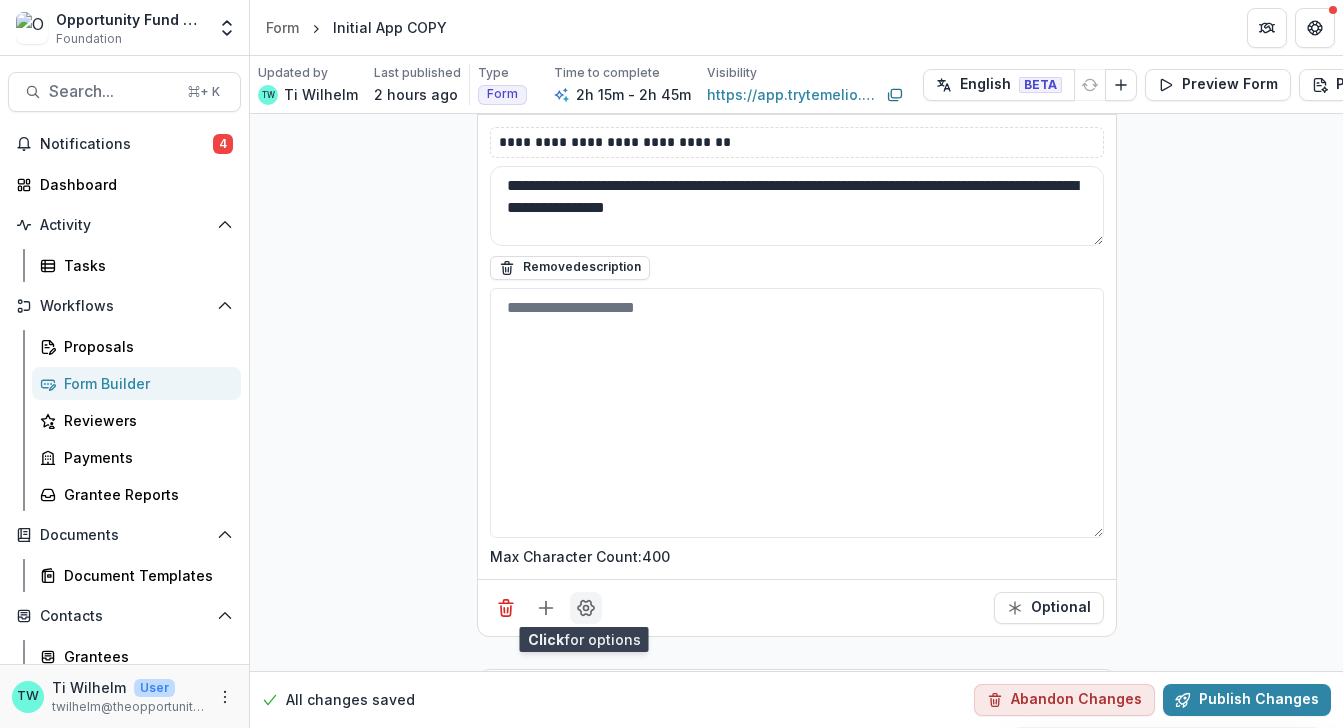 click 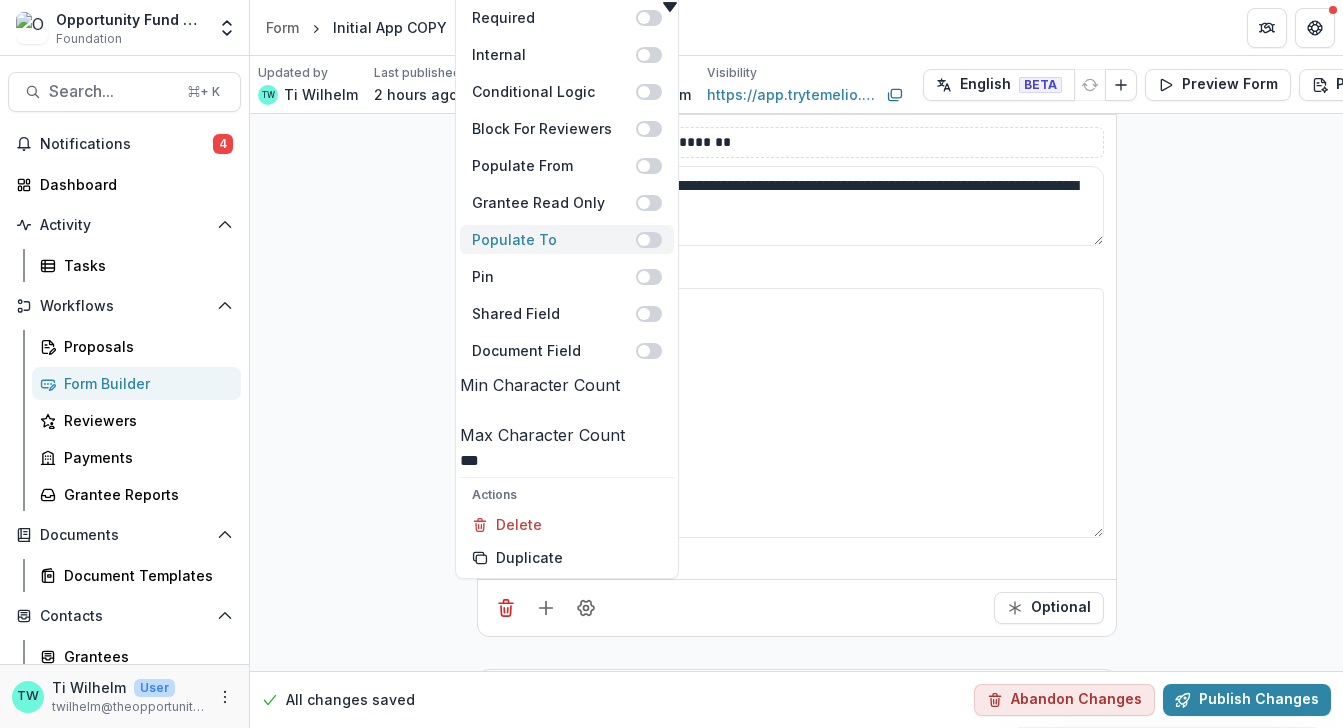 click at bounding box center (649, 240) 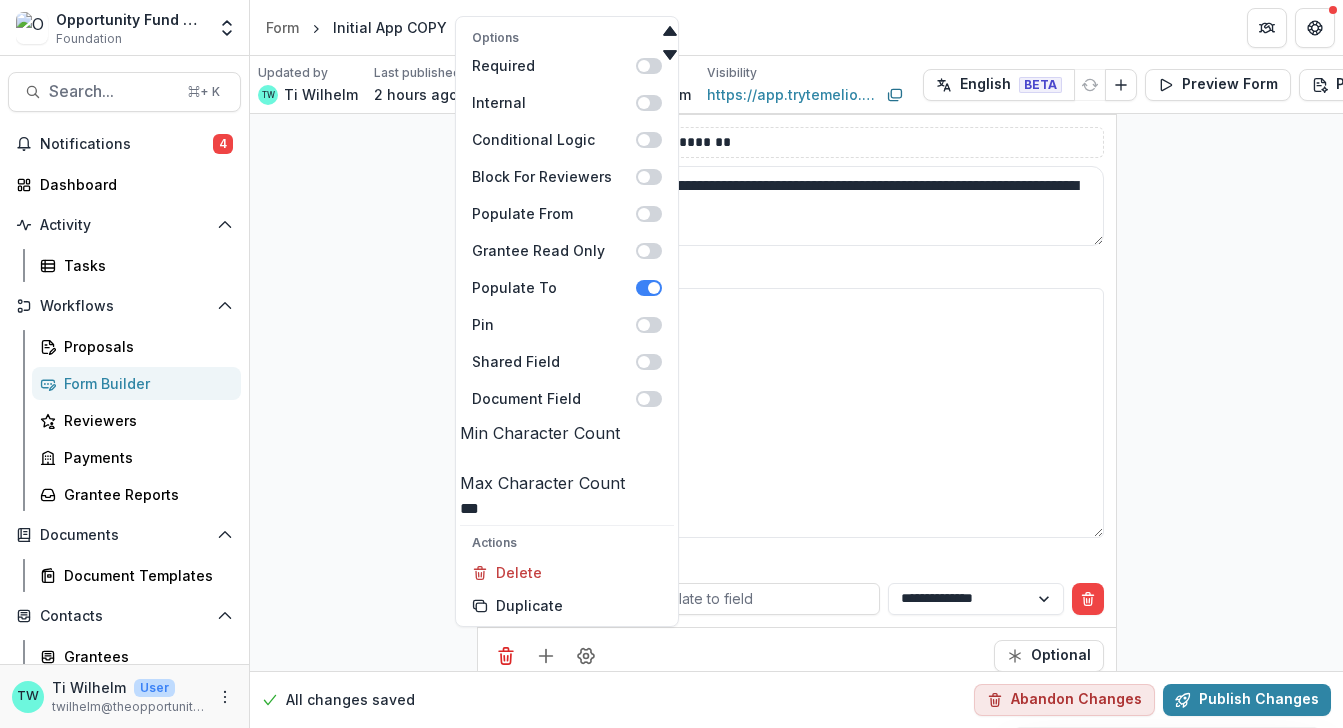 click on "**********" at bounding box center (796, 10962) 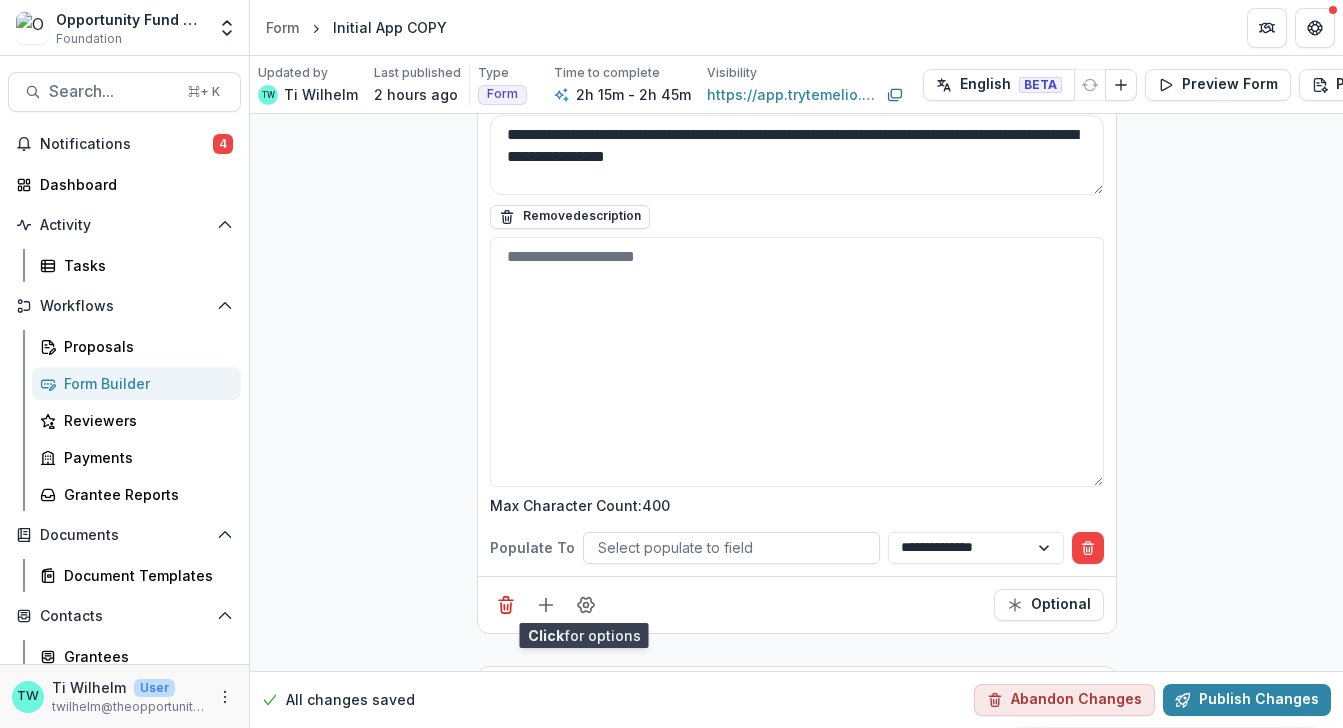 scroll, scrollTop: 5582, scrollLeft: 0, axis: vertical 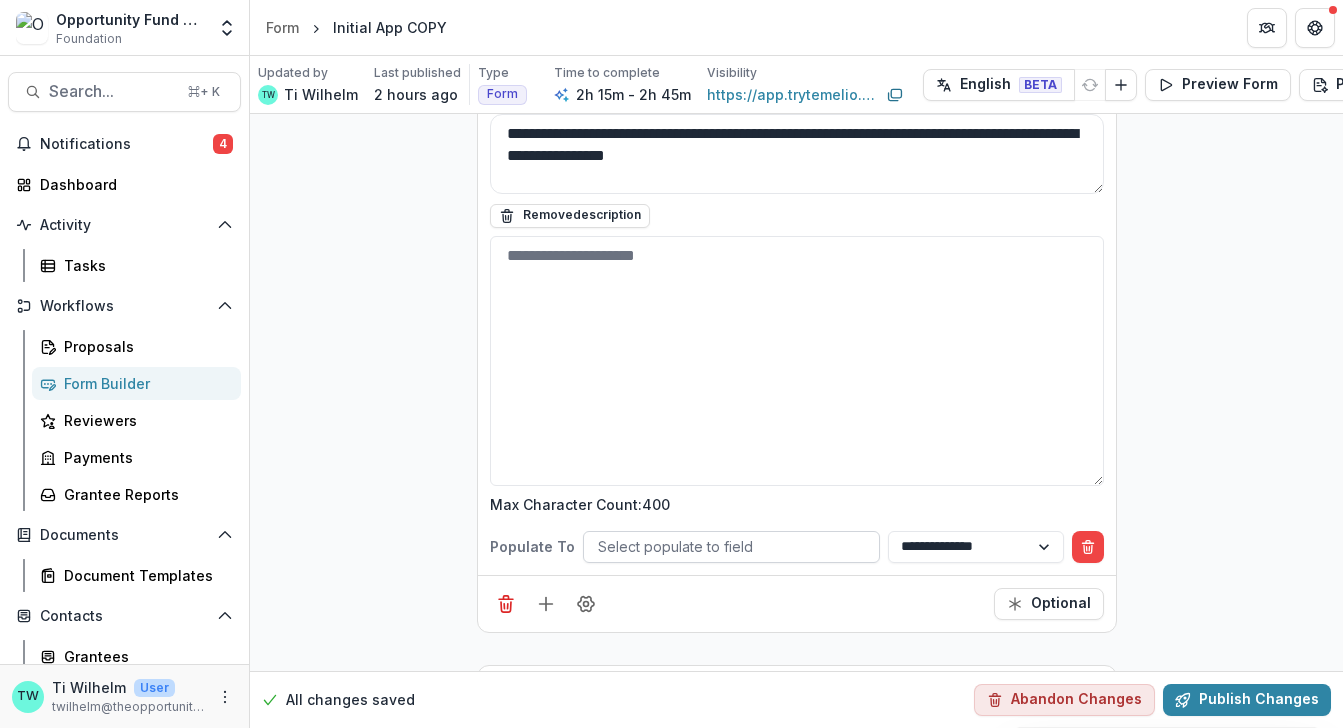 click at bounding box center (731, 546) 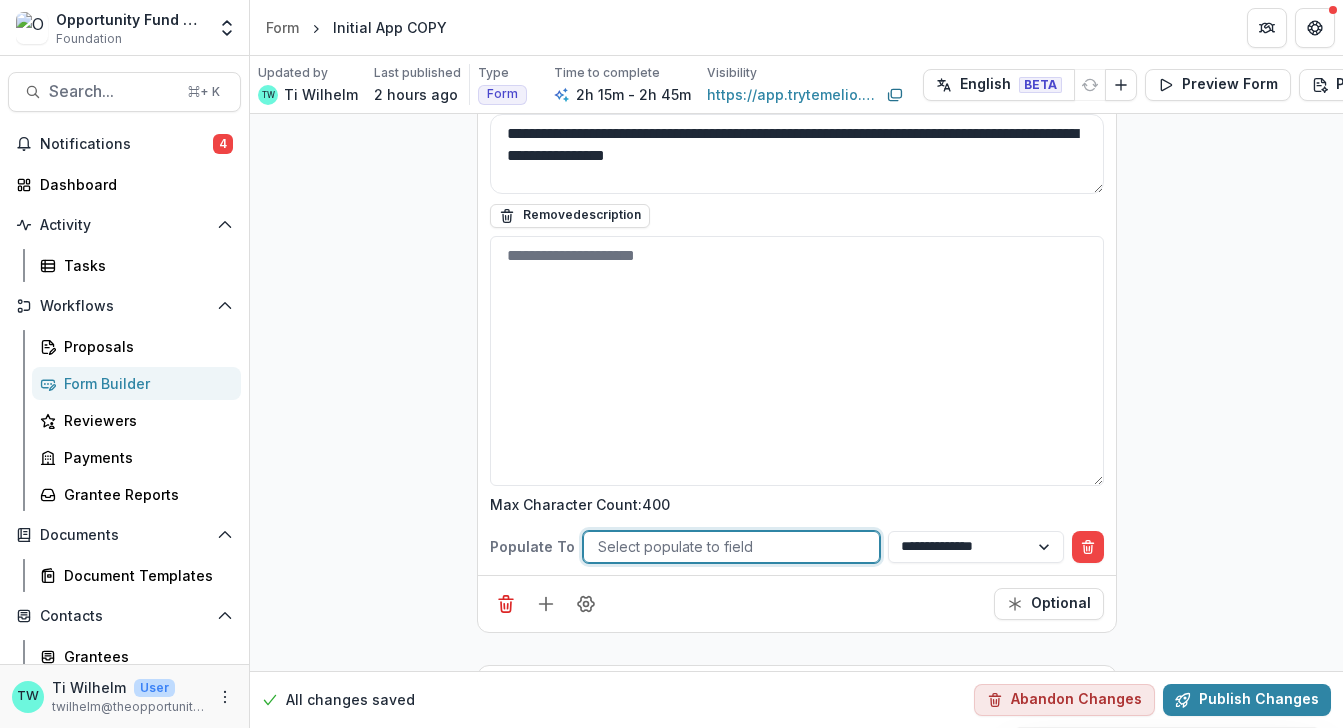 scroll, scrollTop: 3174, scrollLeft: 0, axis: vertical 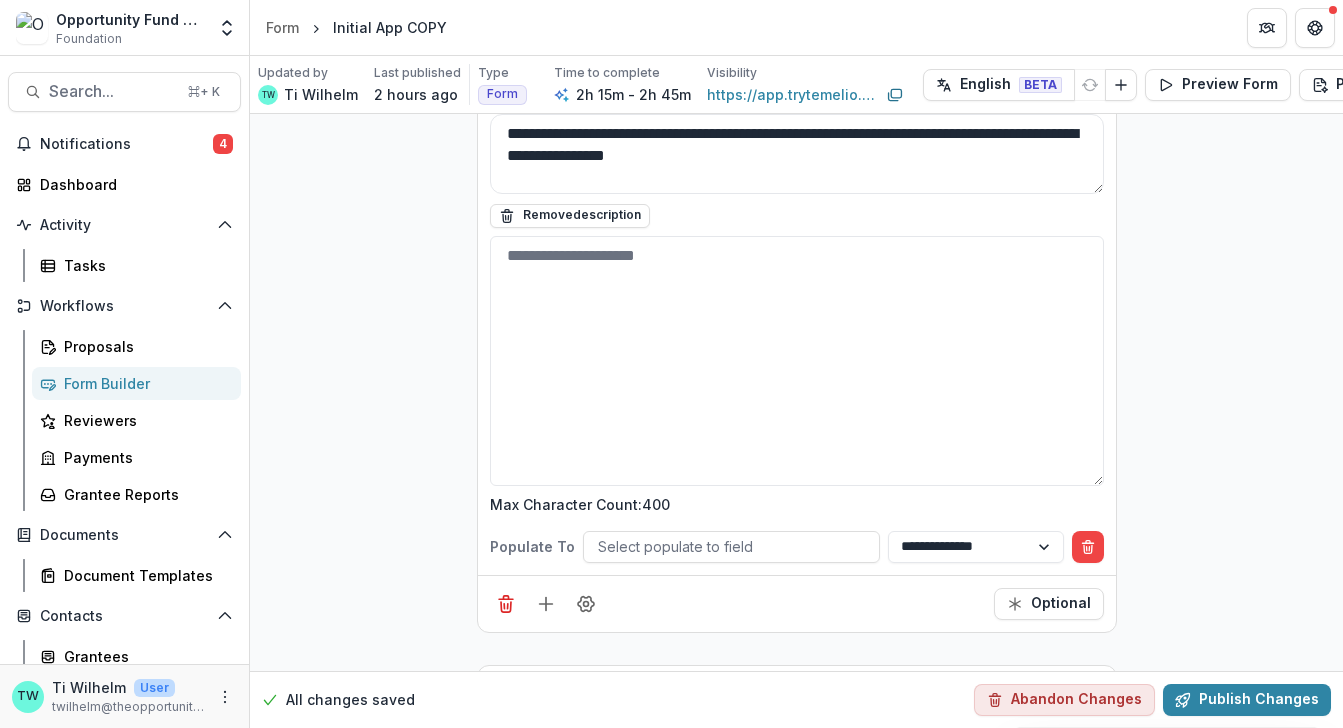 click on "**********" at bounding box center (796, 10910) 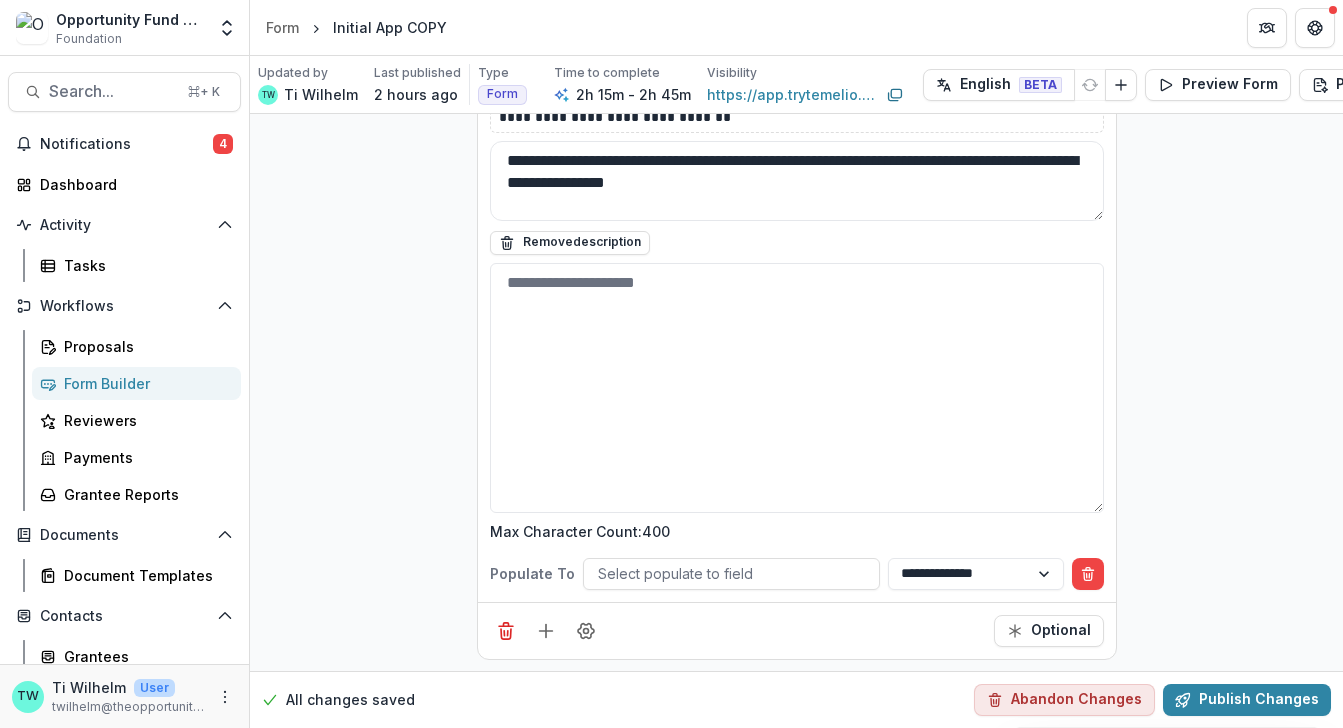 scroll, scrollTop: 5545, scrollLeft: 0, axis: vertical 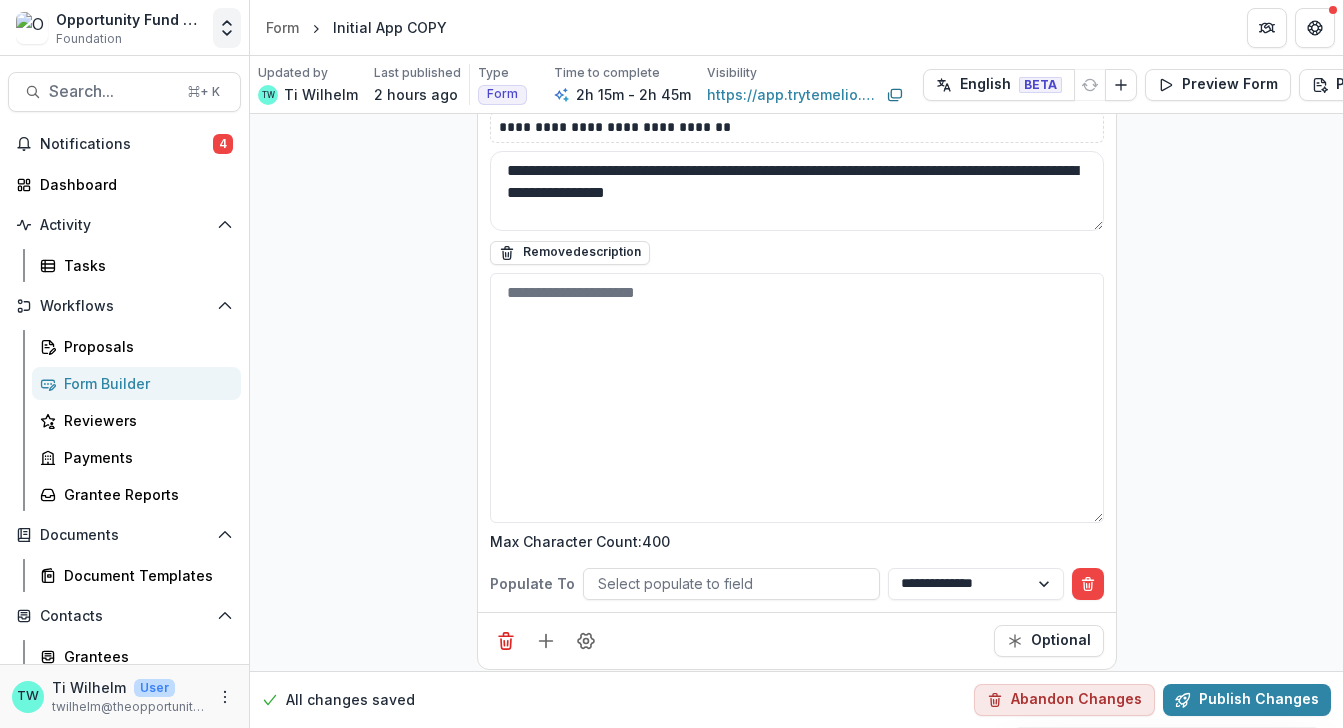 click 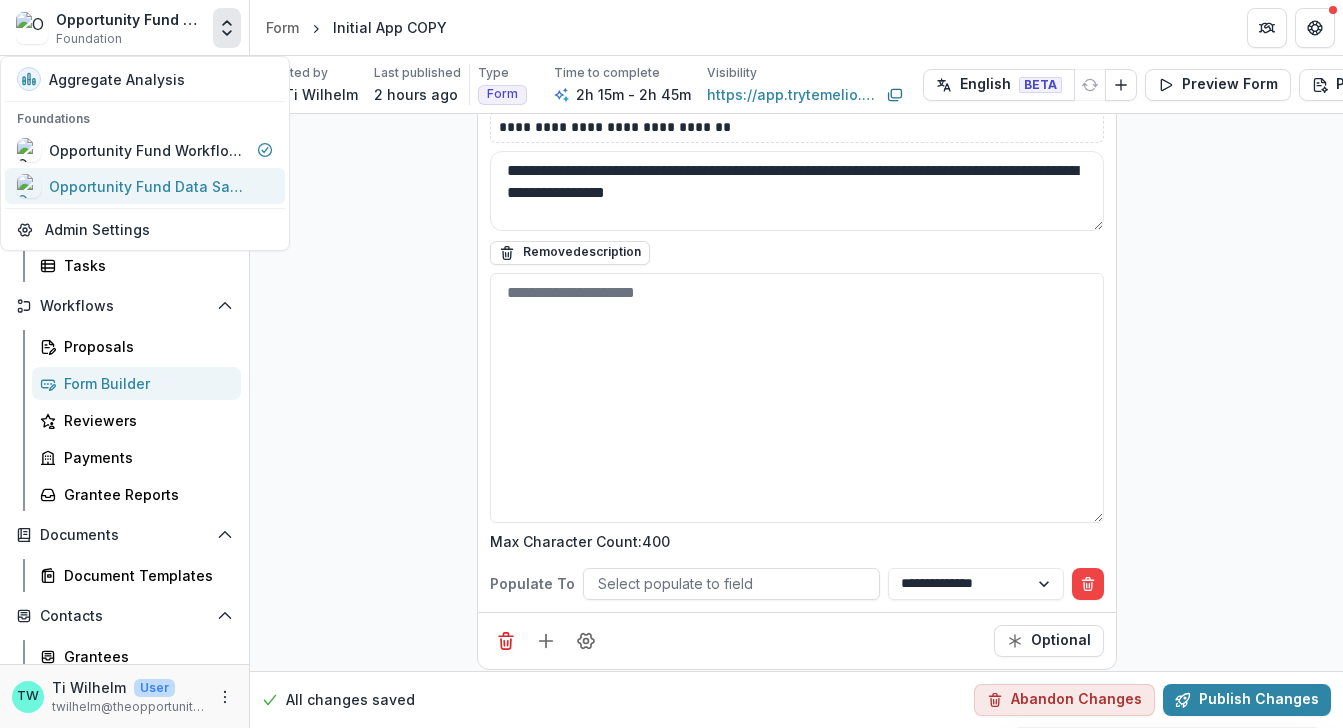 click on "Opportunity Fund Data Sandbox" at bounding box center [149, 186] 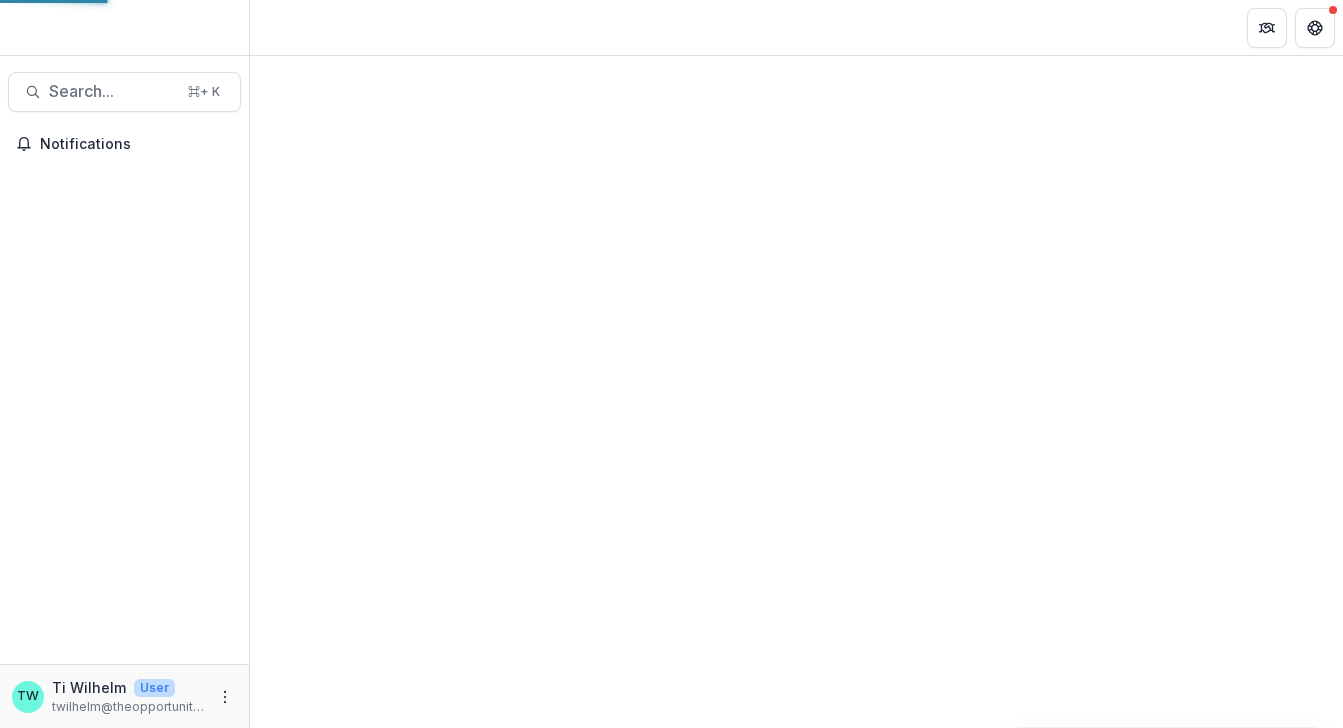 scroll, scrollTop: 0, scrollLeft: 0, axis: both 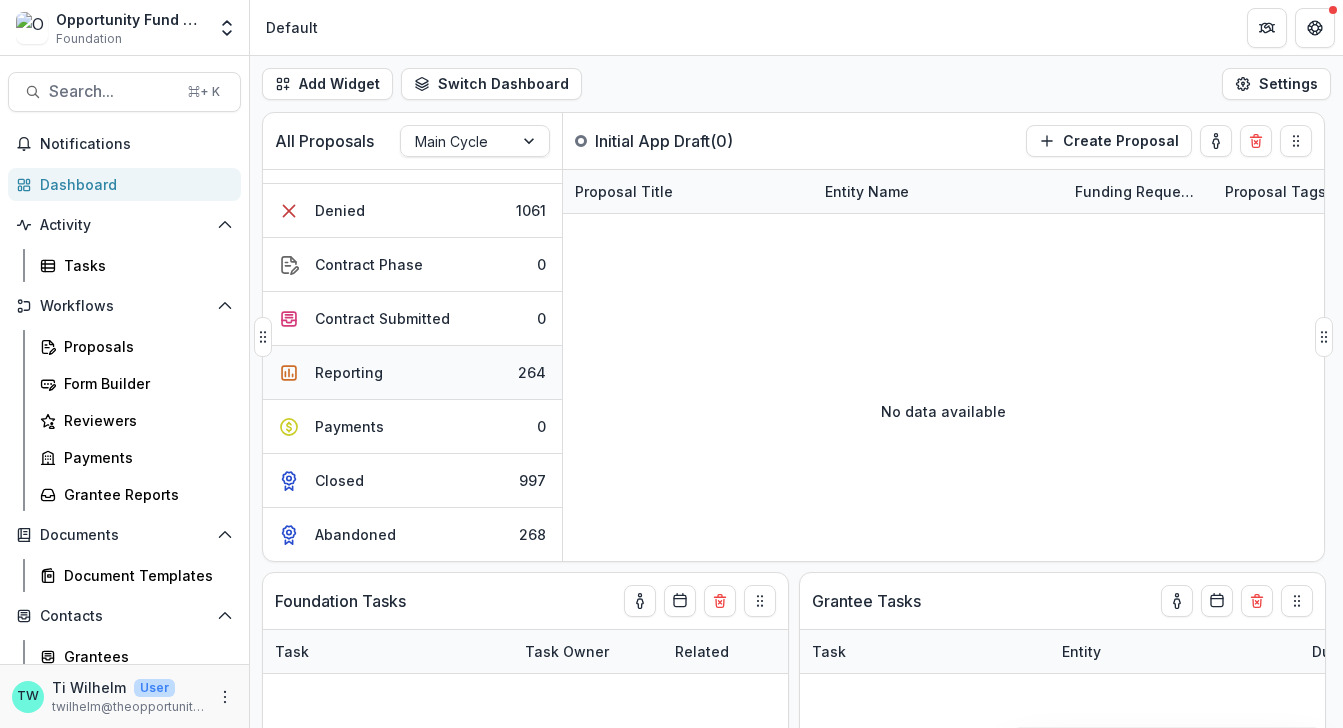 click on "Reporting" at bounding box center [349, 372] 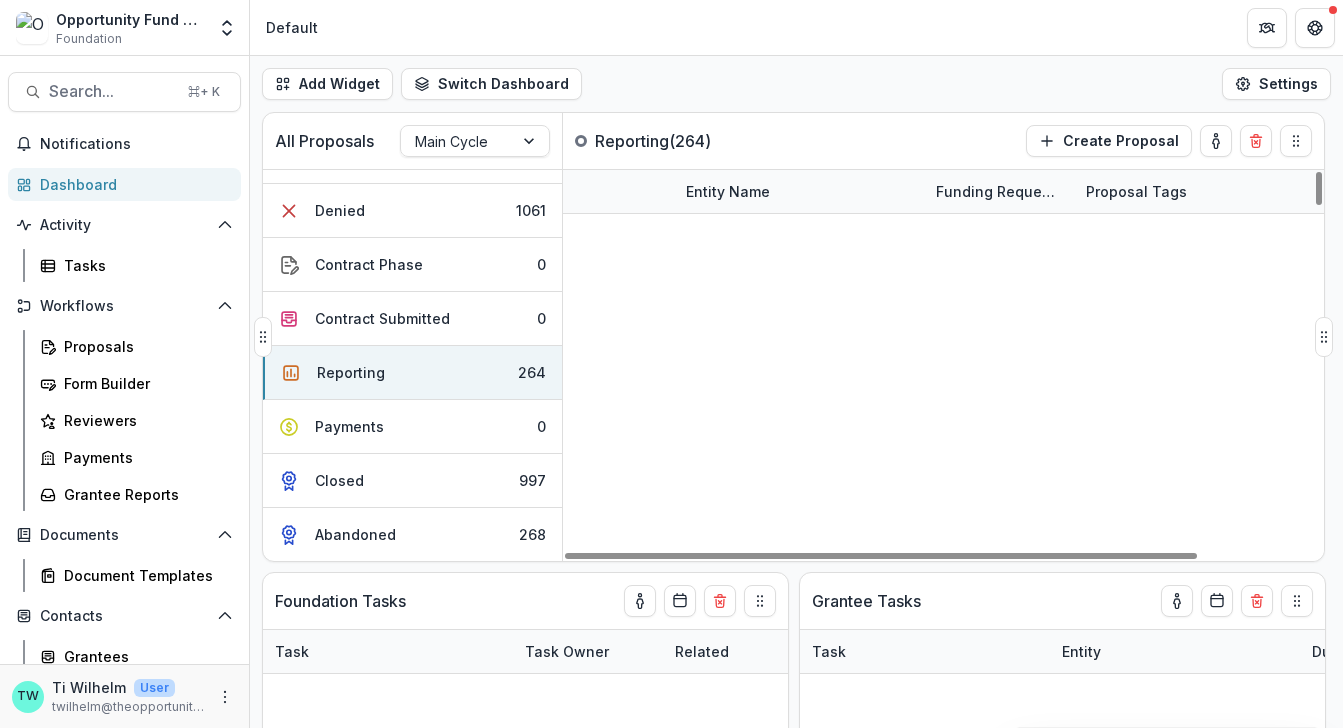 scroll, scrollTop: 0, scrollLeft: 0, axis: both 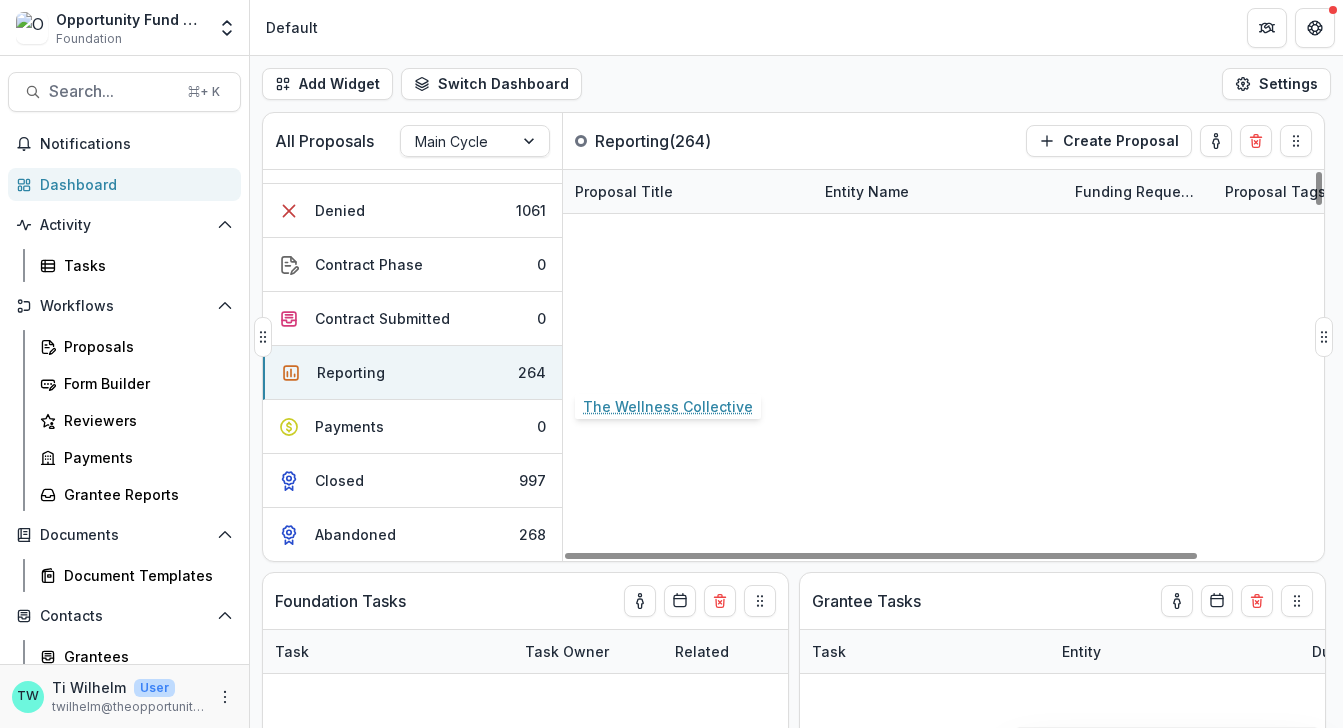 click on "The Wellness Collective" at bounding box center [660, 364] 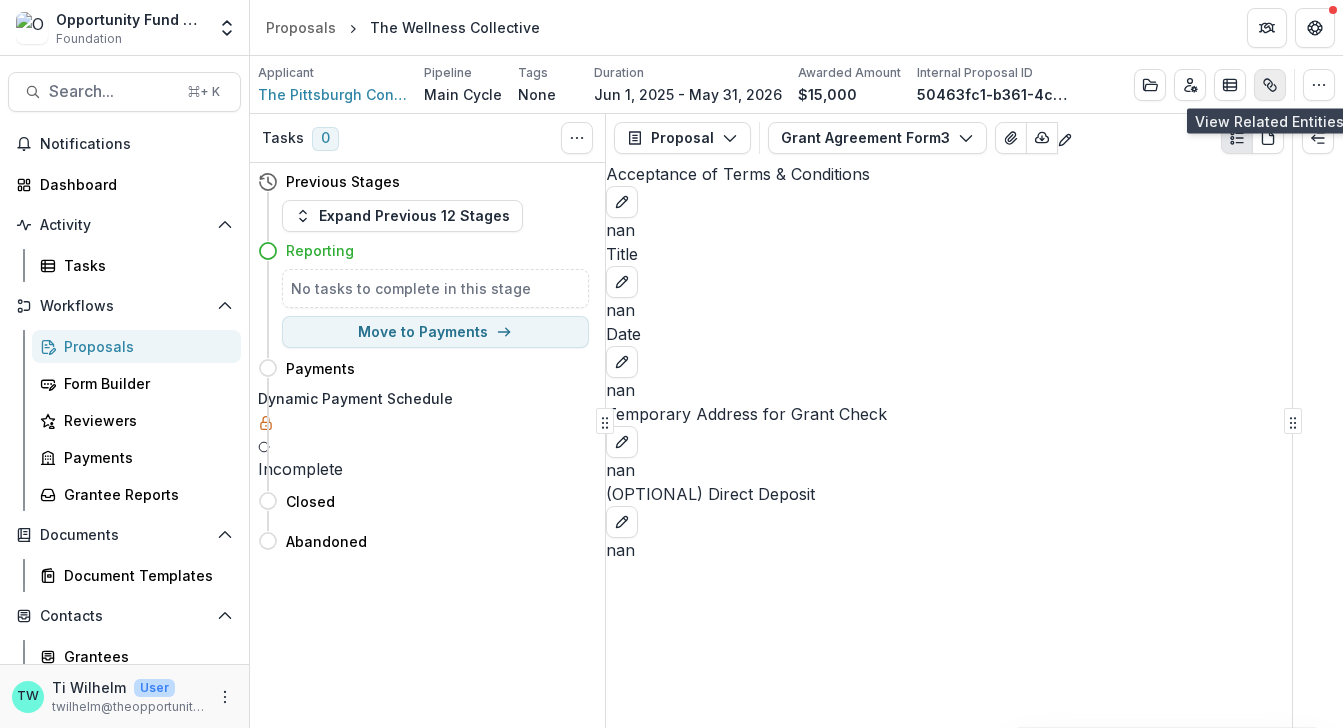 click 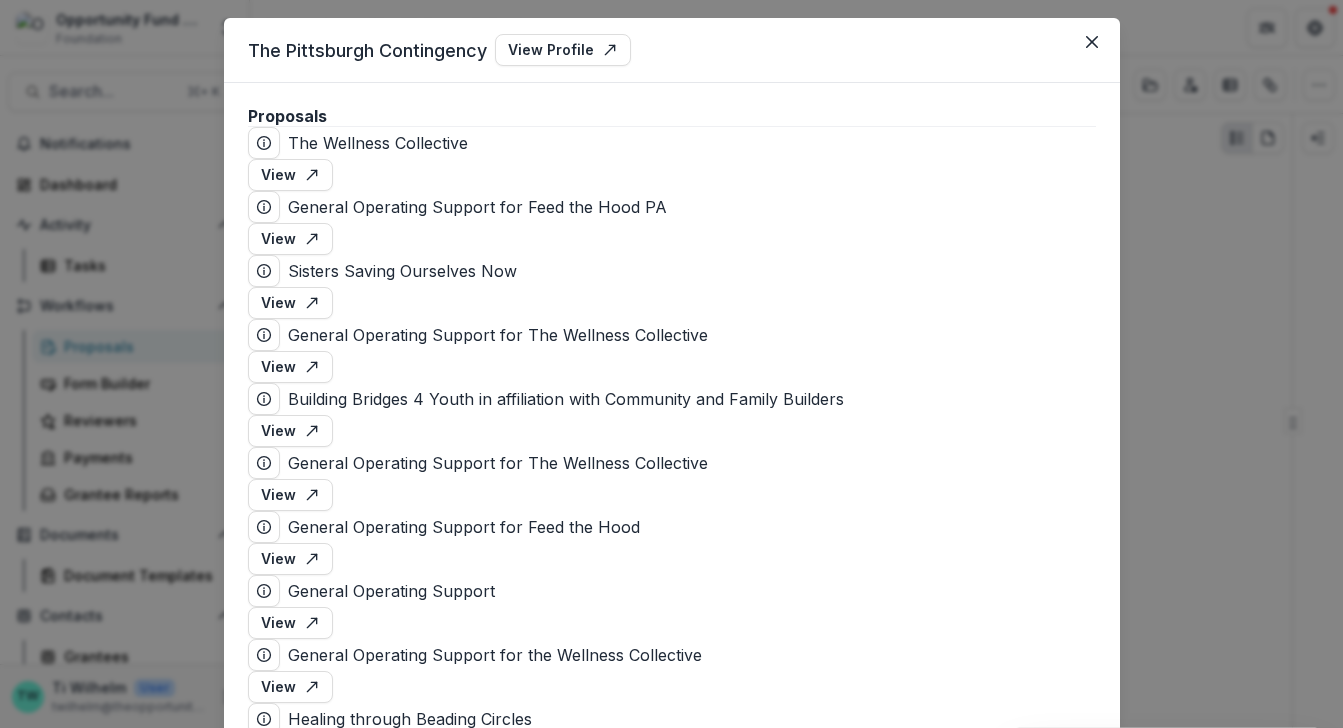 scroll, scrollTop: 0, scrollLeft: 0, axis: both 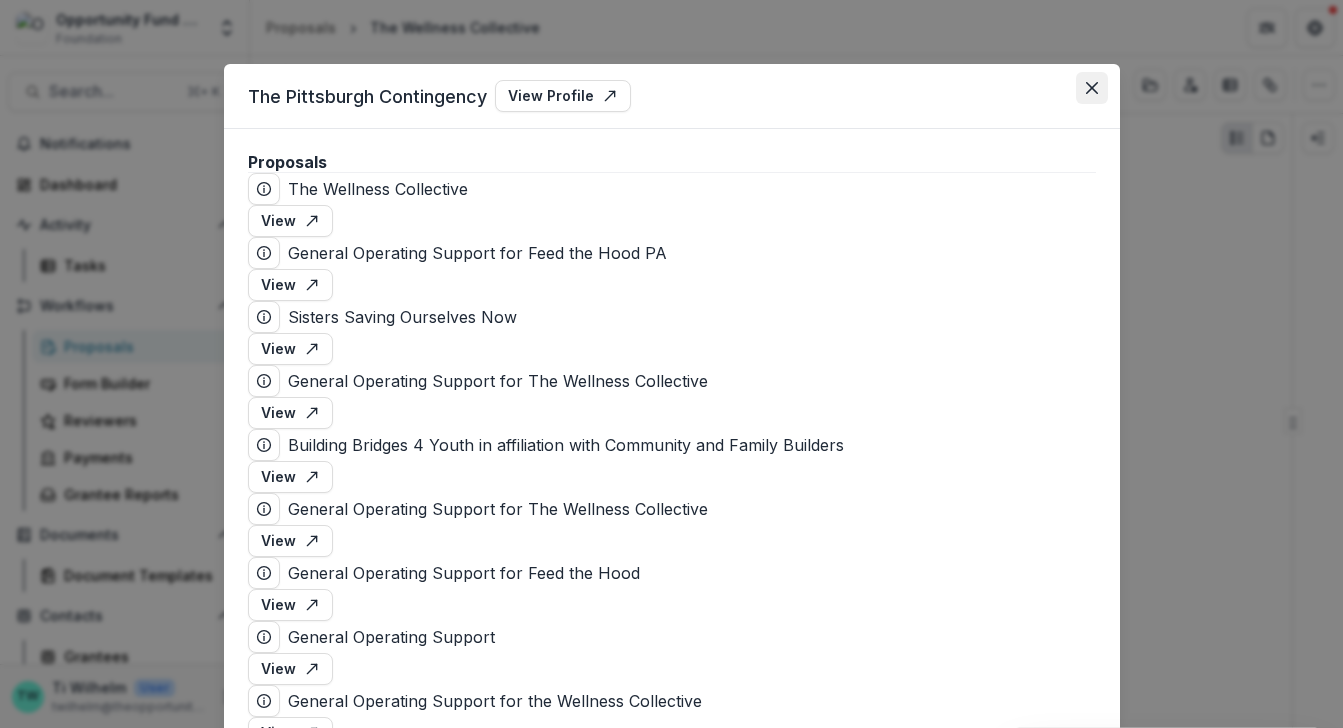 click at bounding box center (1092, 88) 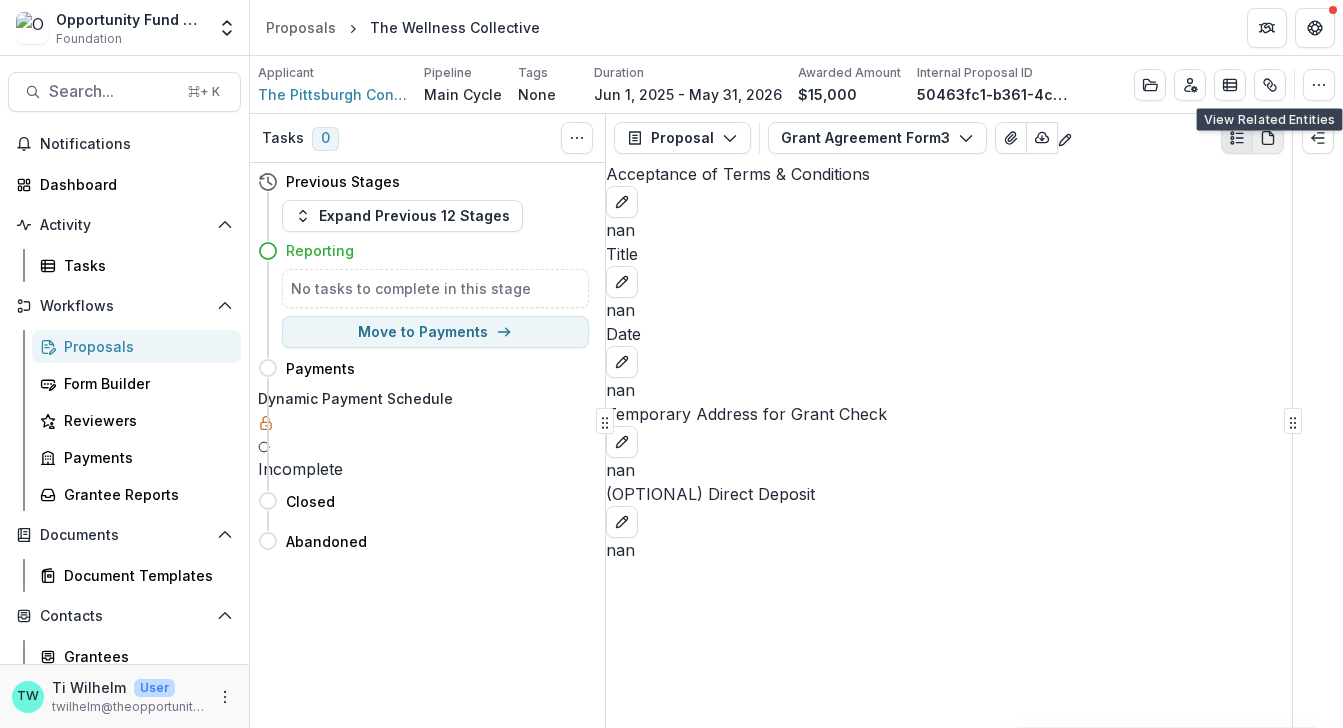 click 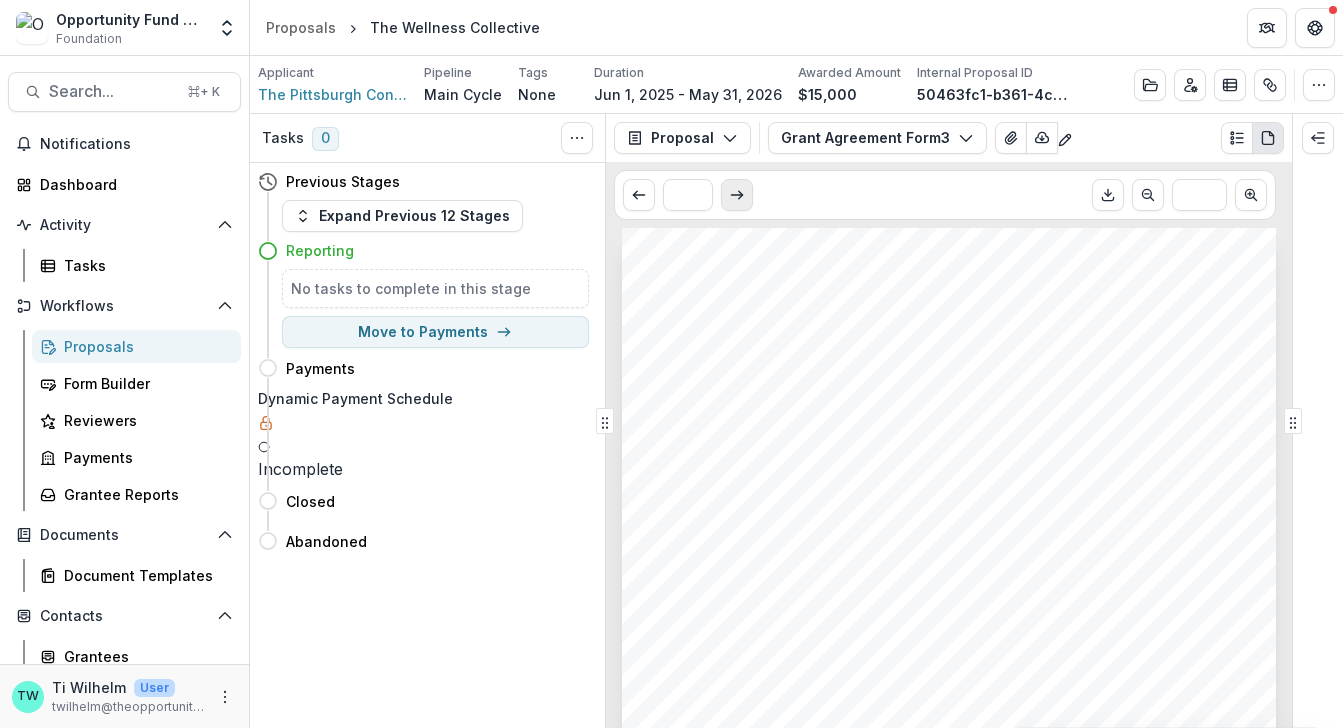 click 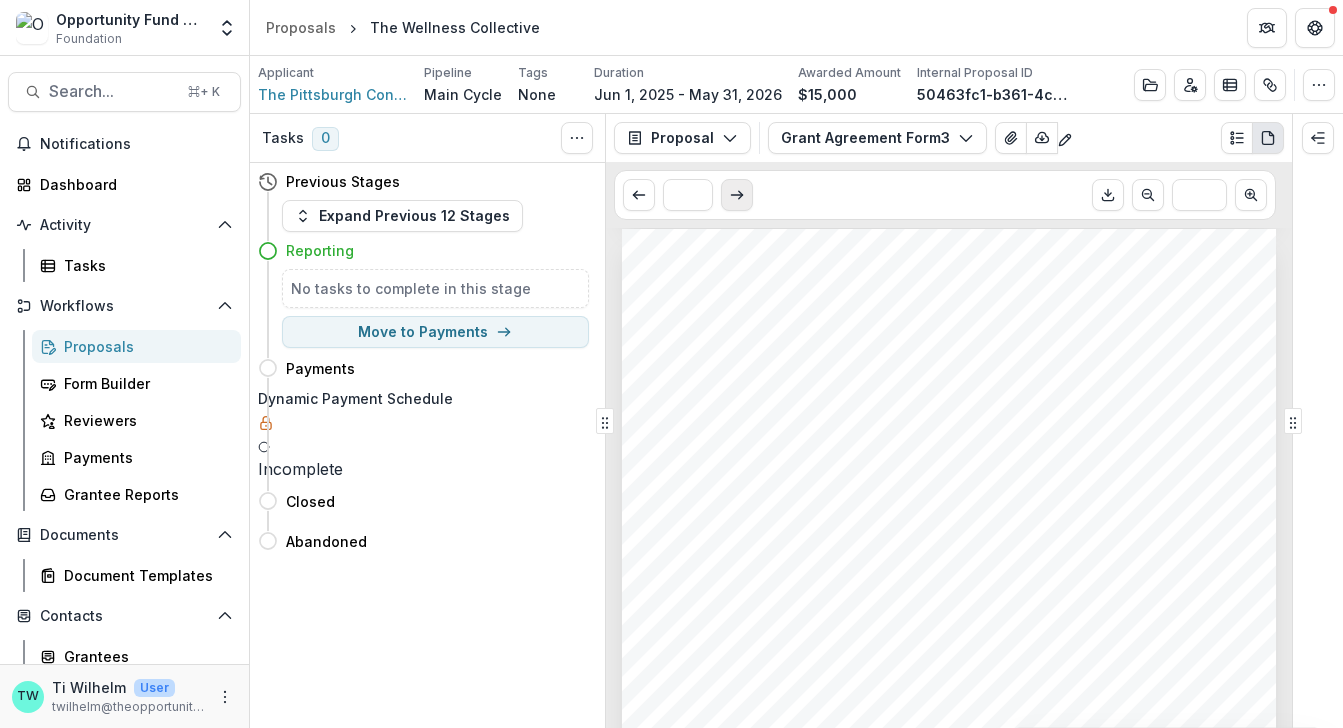 scroll, scrollTop: 937, scrollLeft: 0, axis: vertical 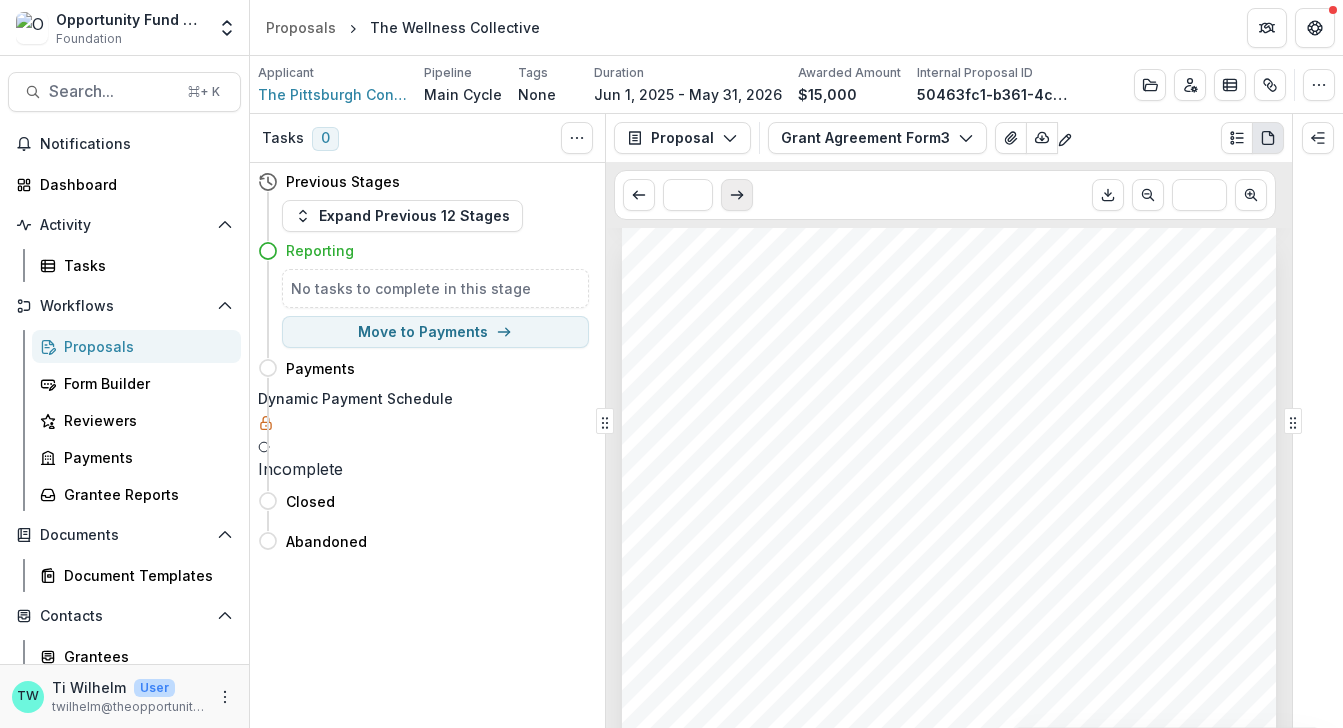 click 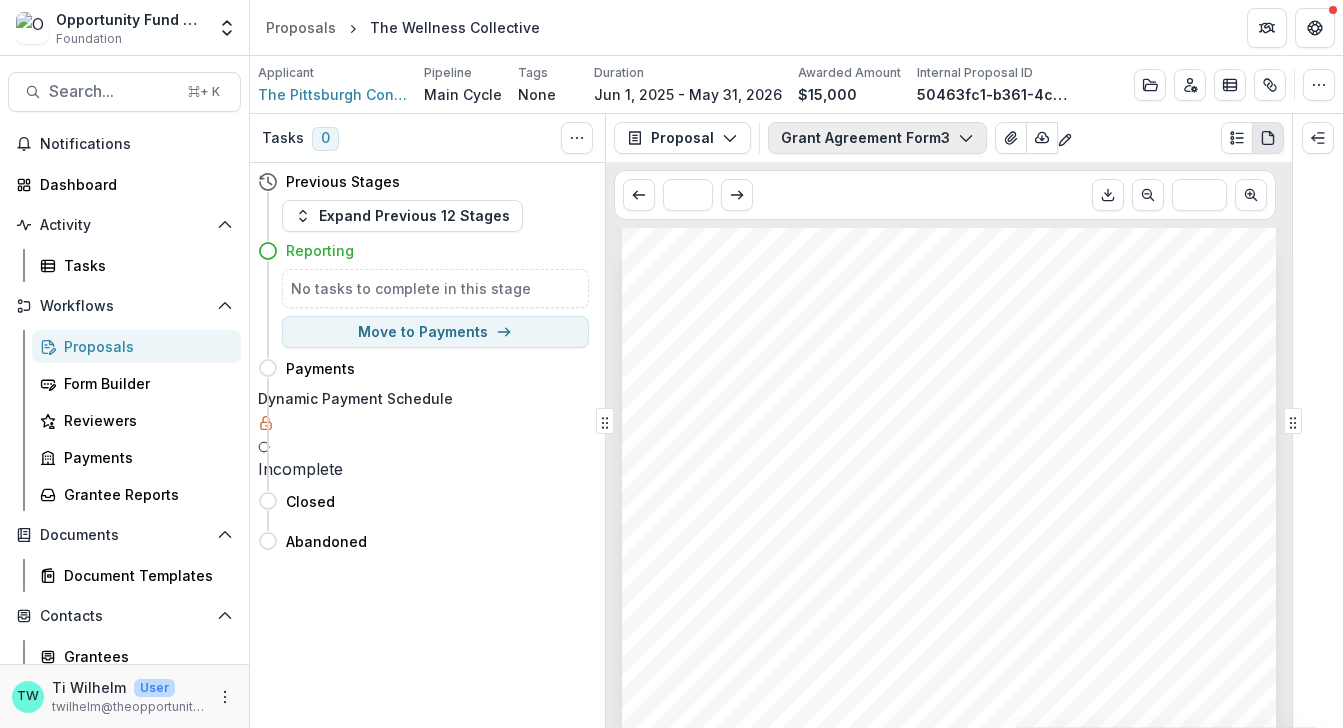click 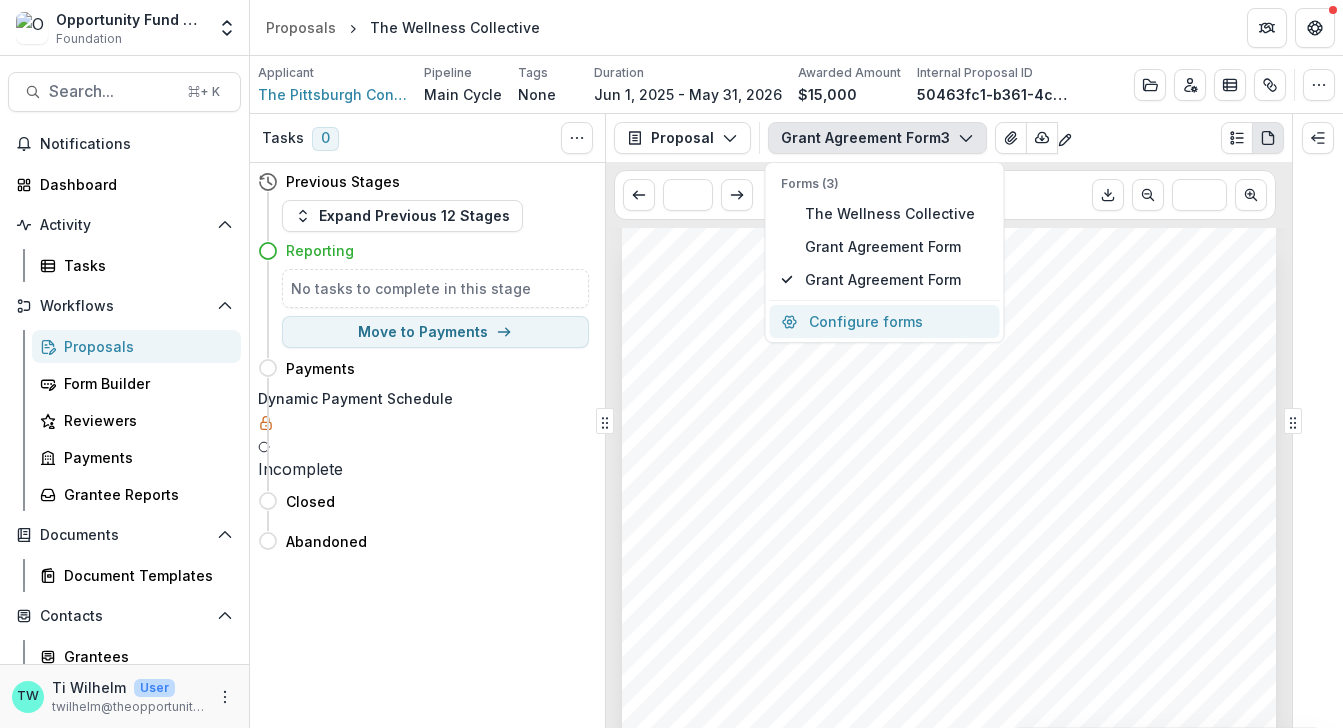 click on "Configure forms" at bounding box center [884, 321] 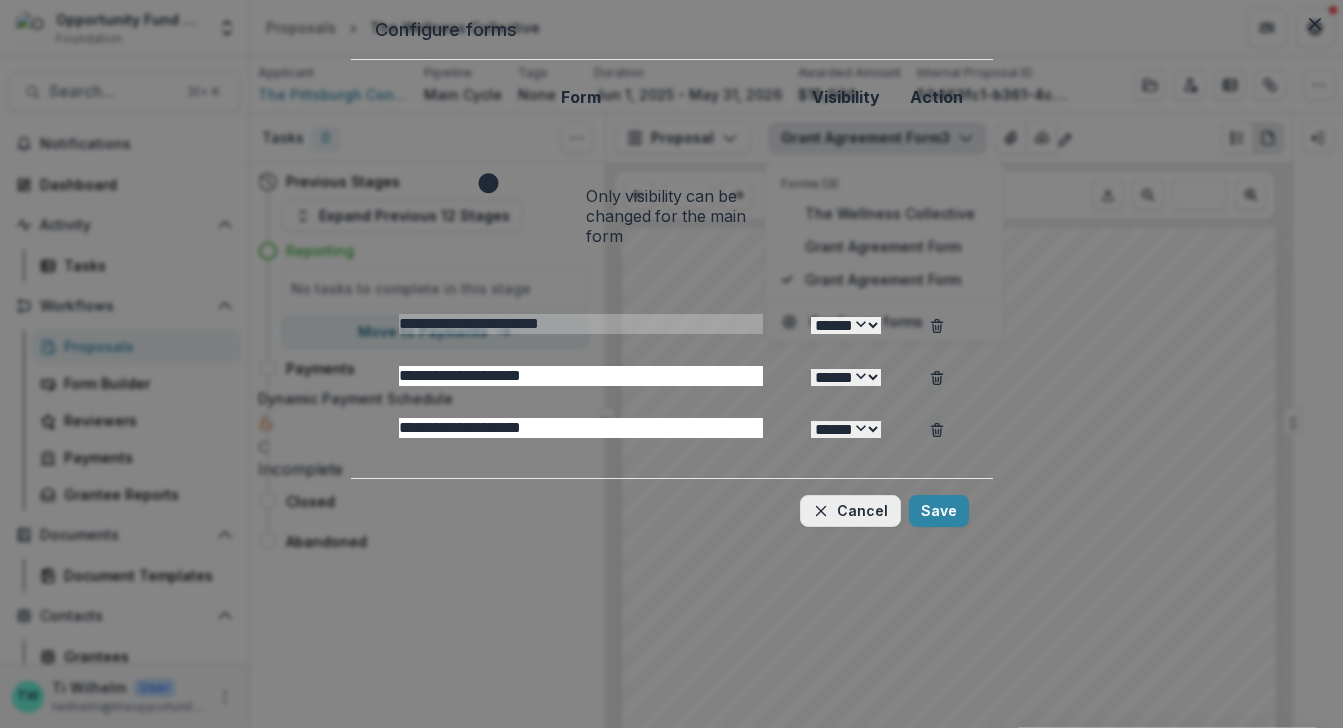 click 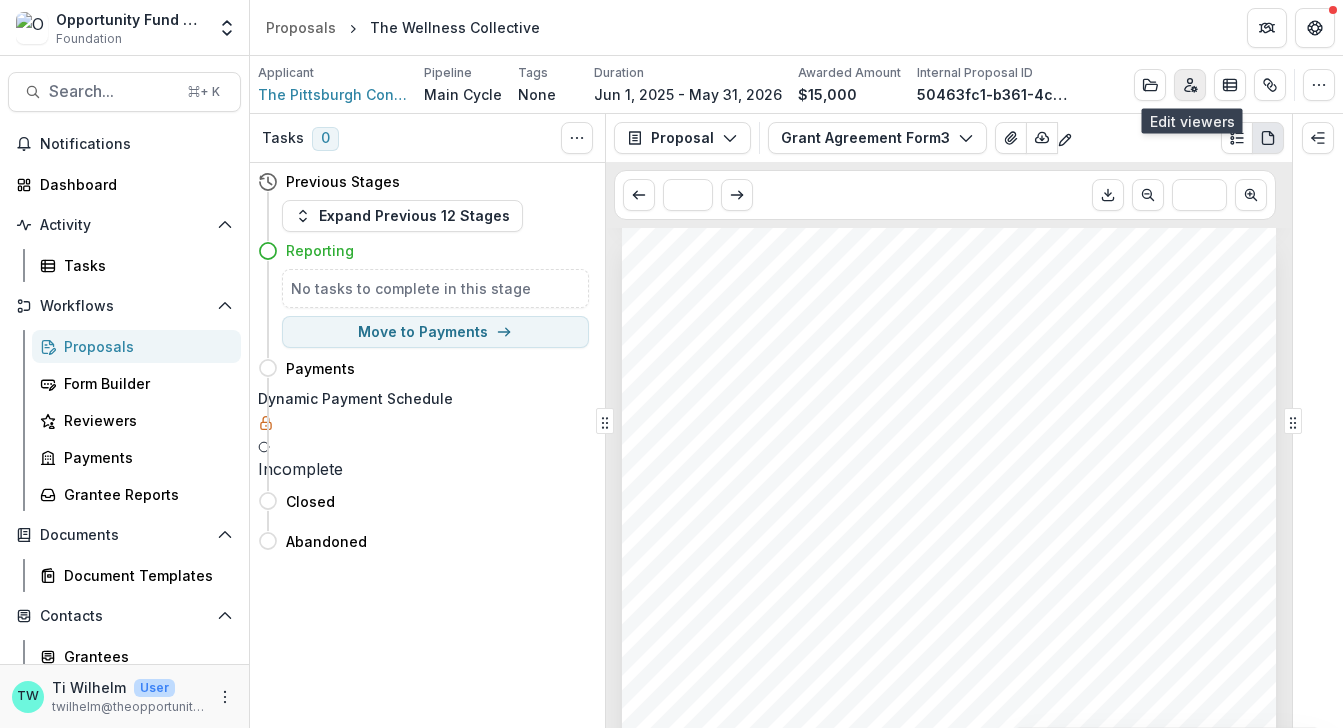 click 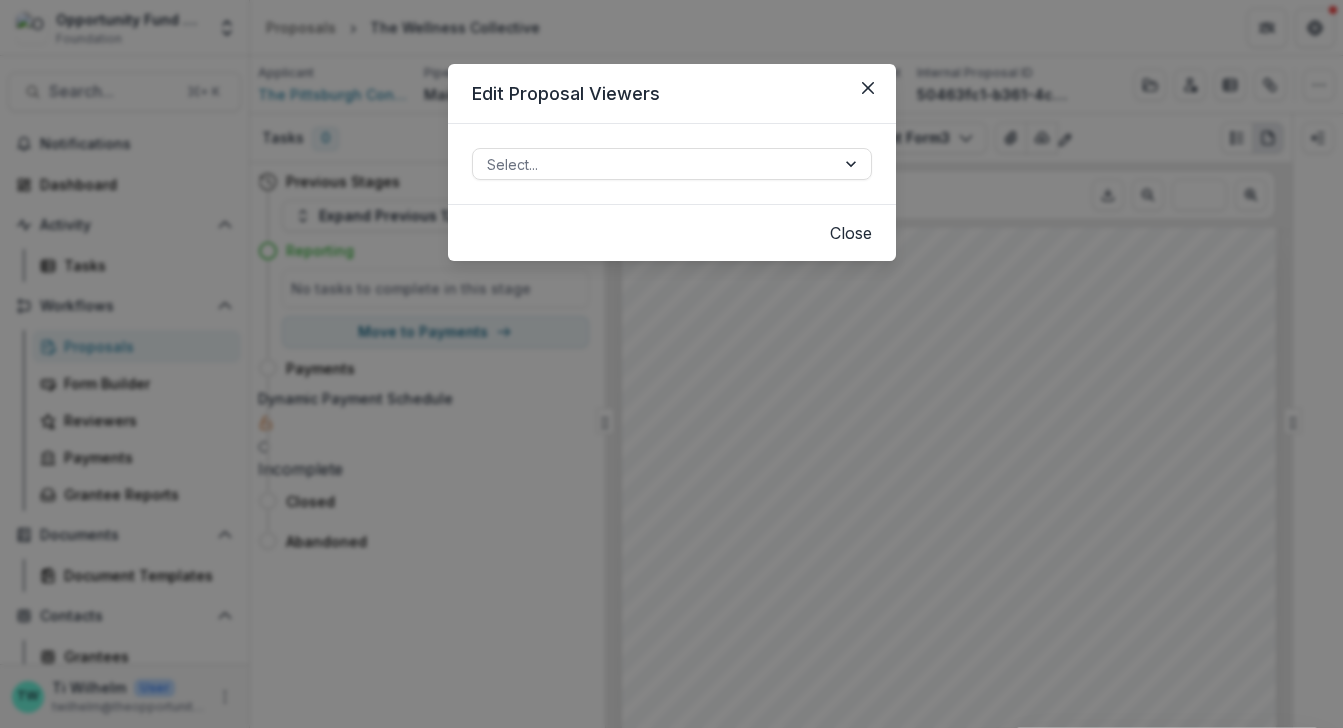 click on "Close" at bounding box center [851, 233] 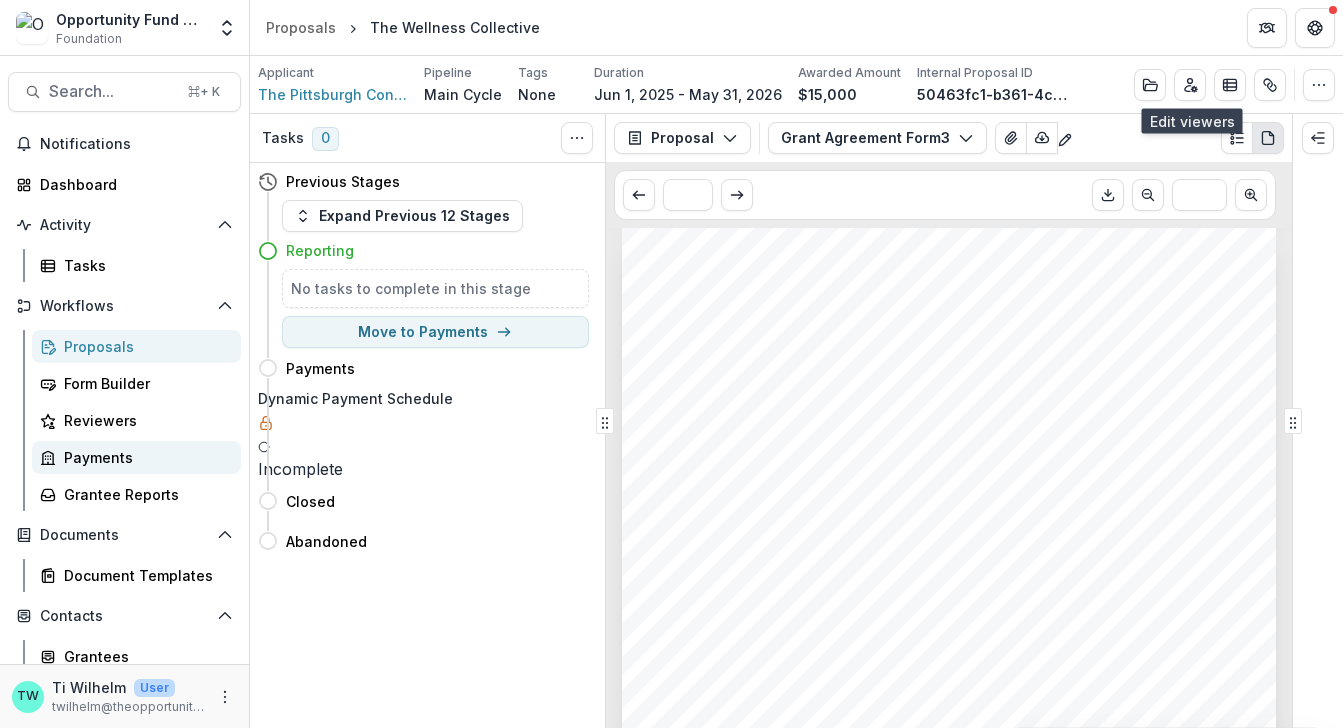 click on "Payments" at bounding box center [144, 457] 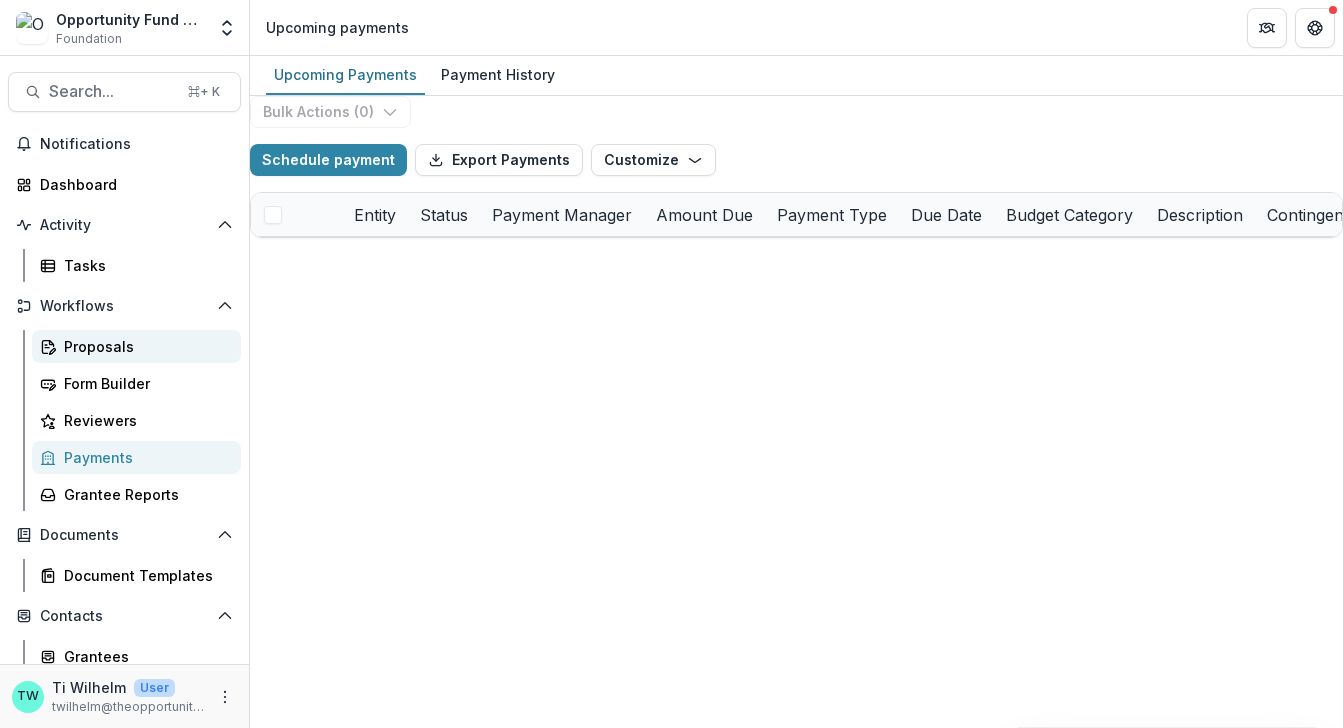 click on "Proposals" at bounding box center (144, 346) 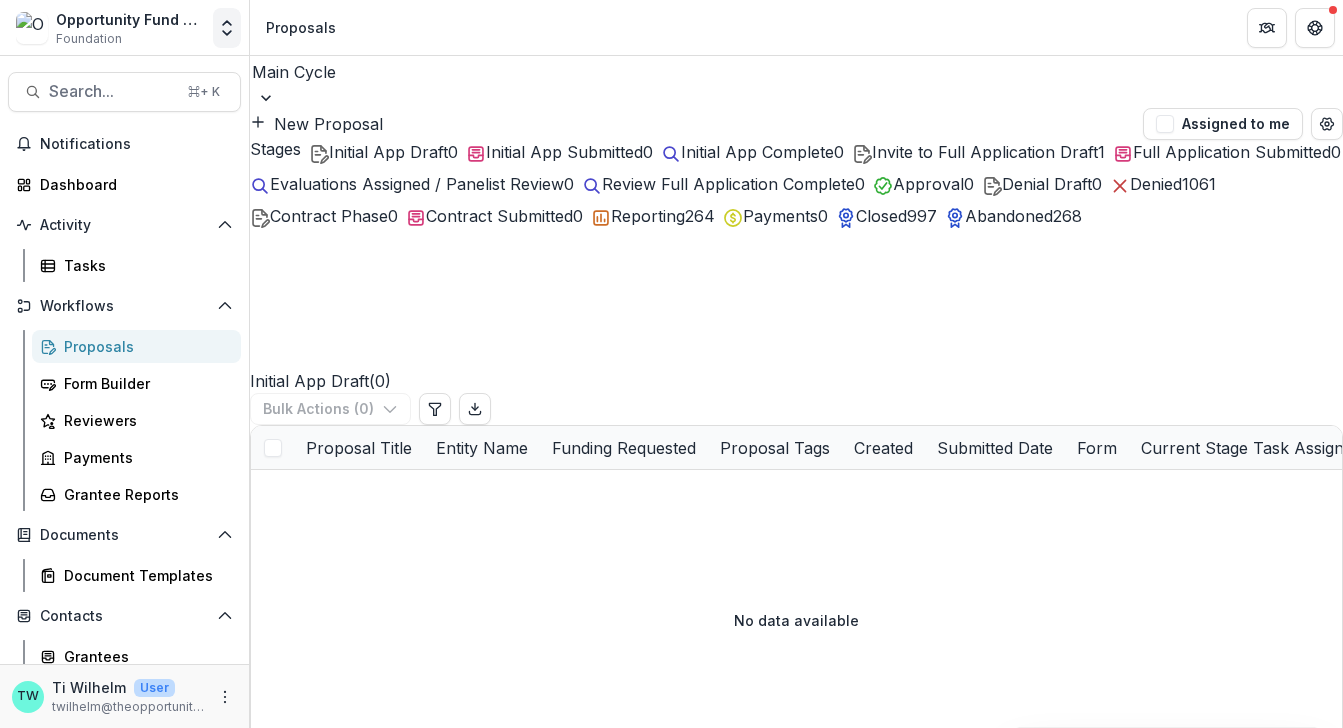 click 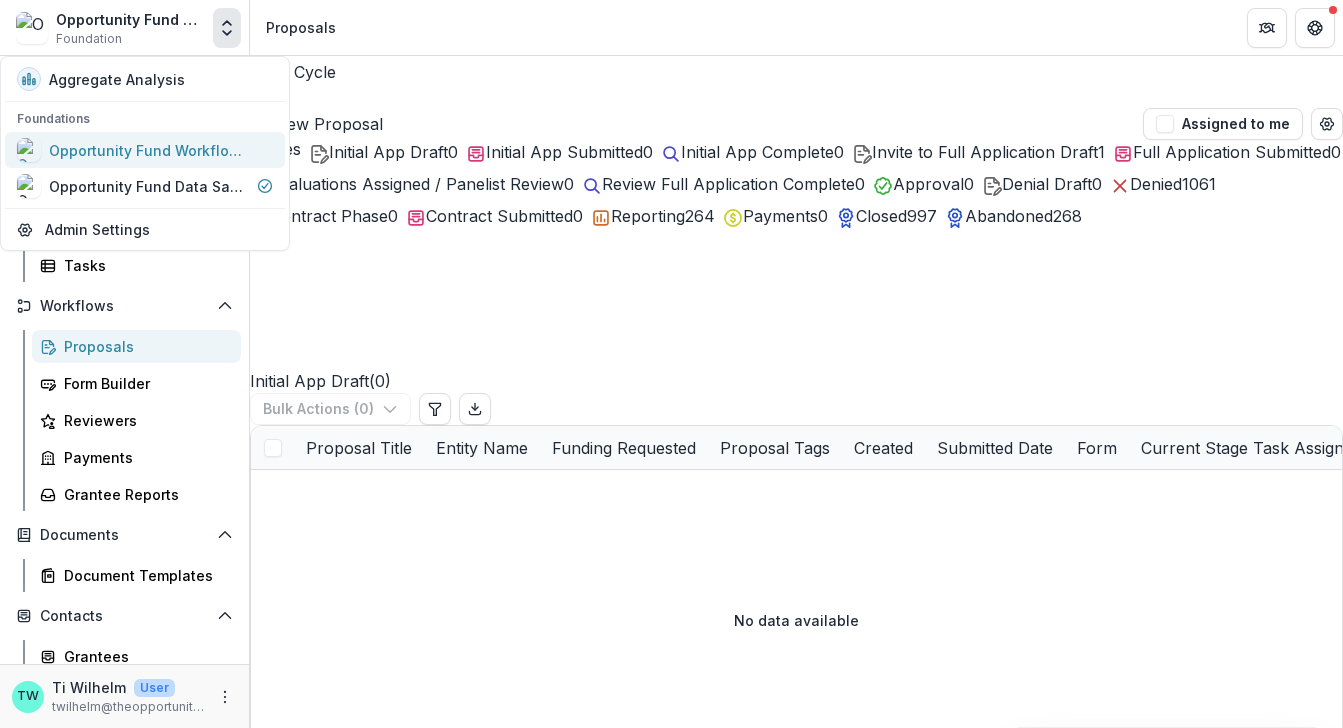 click on "Opportunity Fund Workflow Sandbox" at bounding box center [149, 150] 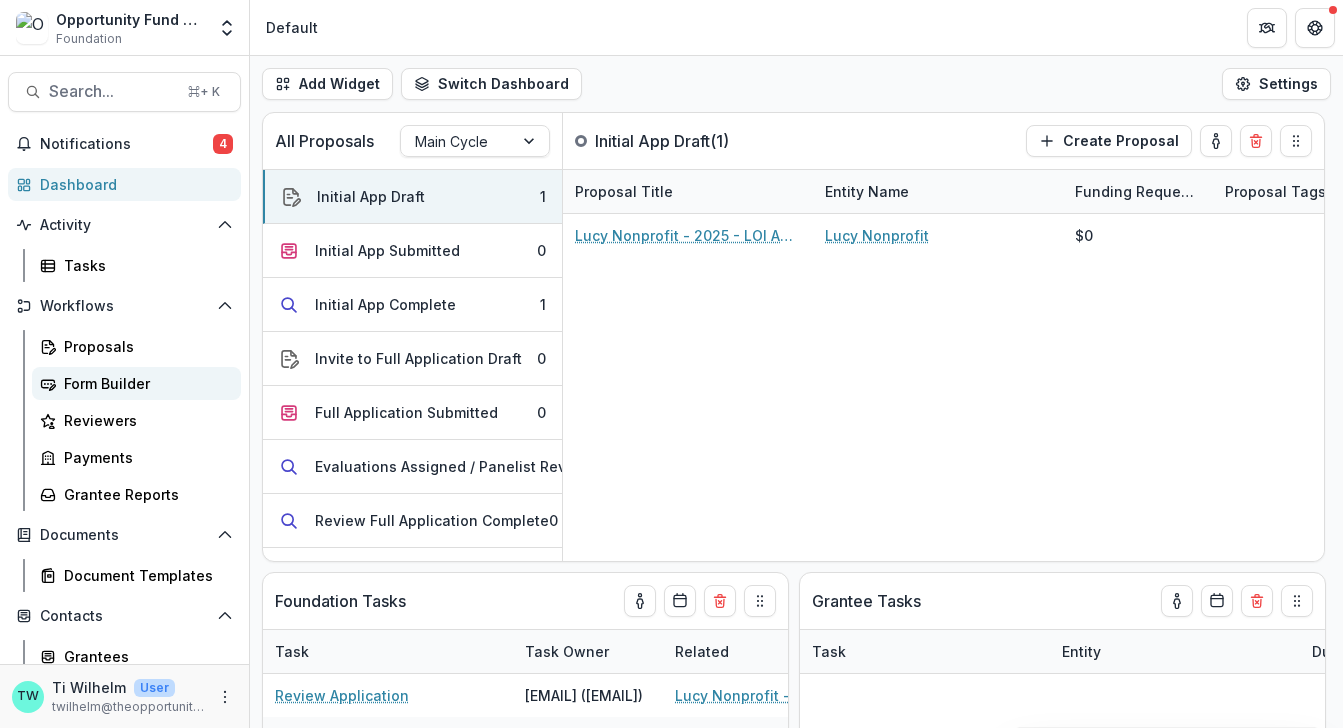 click on "Form Builder" at bounding box center [144, 383] 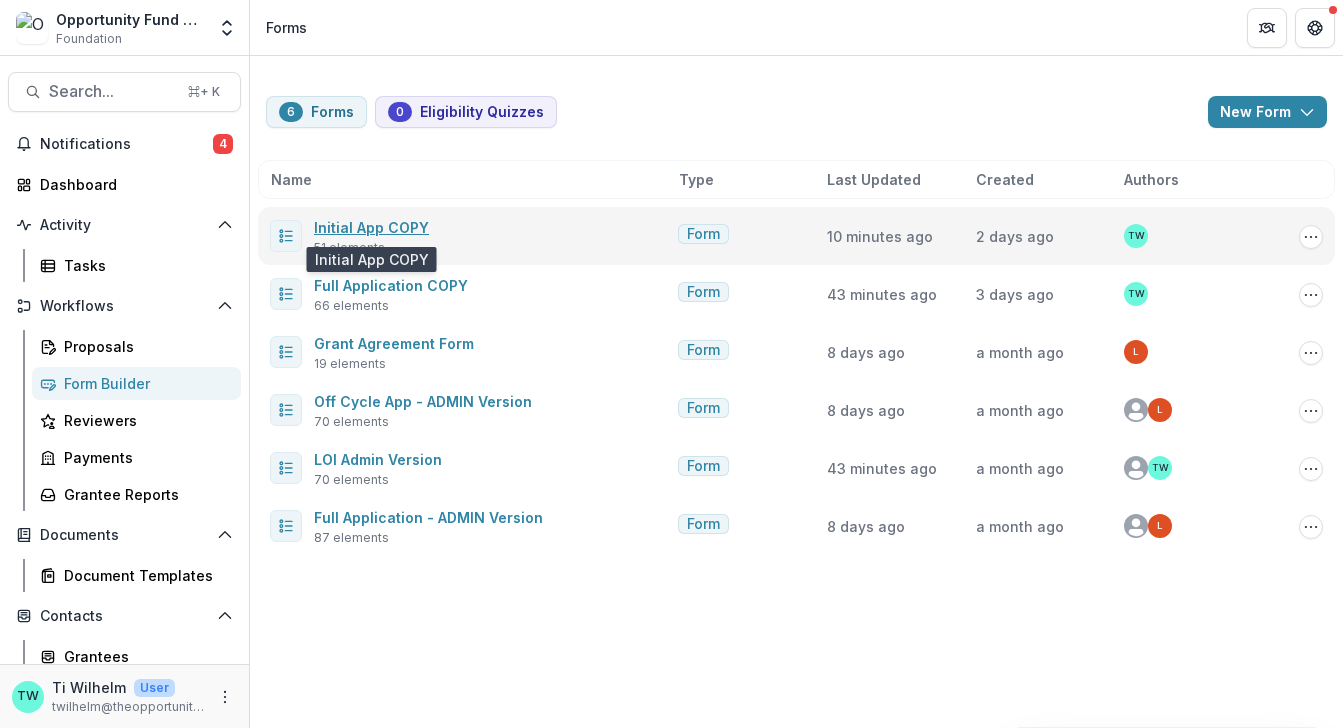 click on "Initial App COPY" at bounding box center [371, 227] 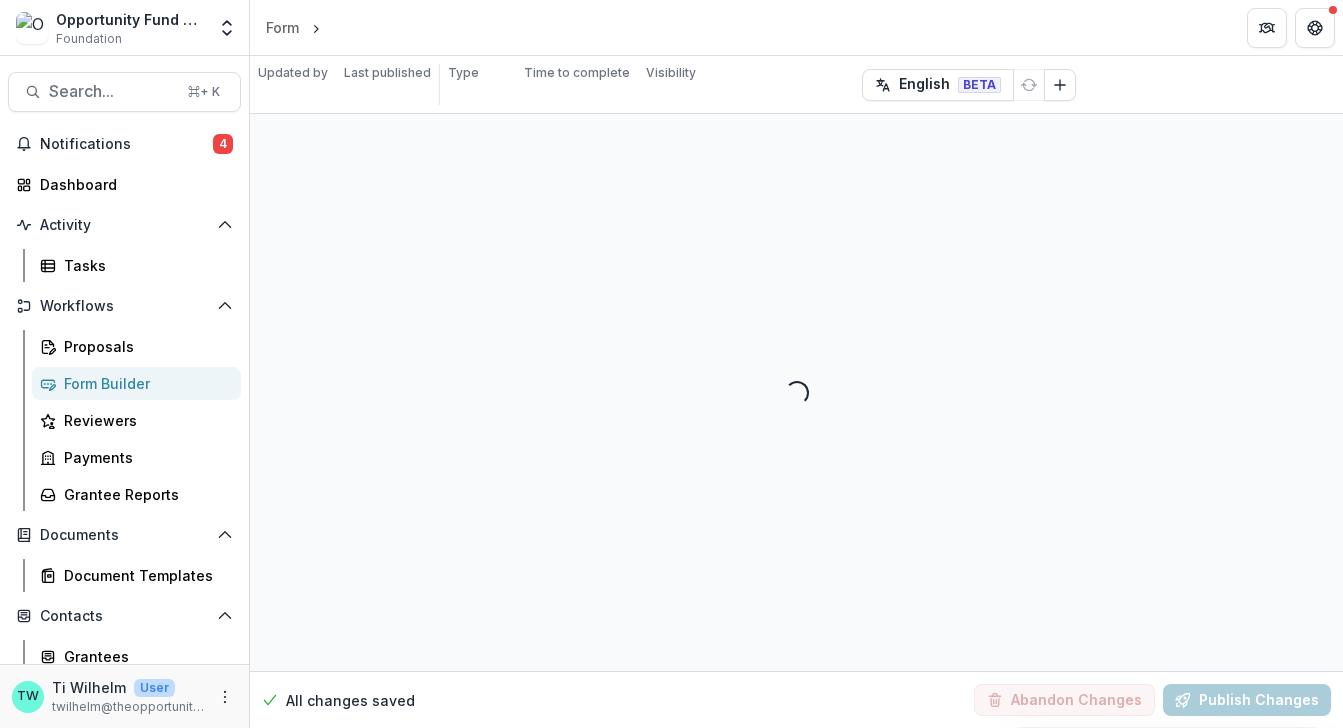 select on "**********" 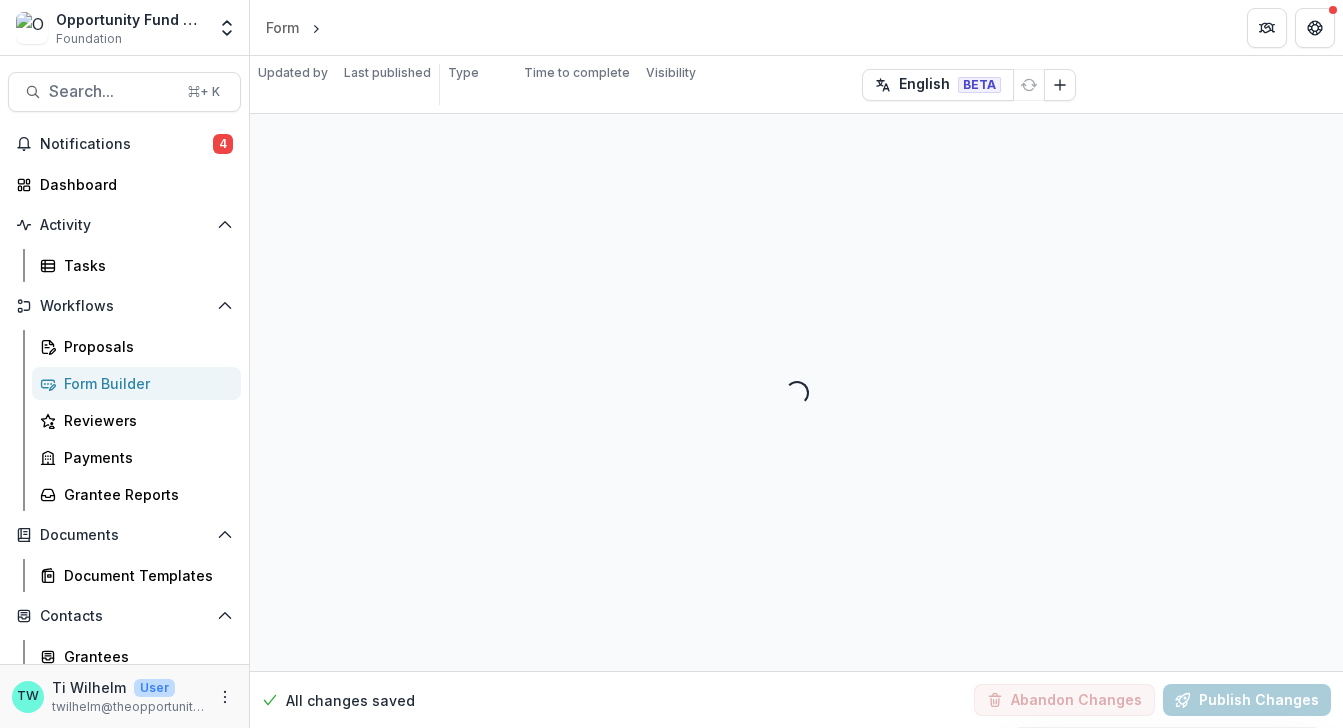 select on "**********" 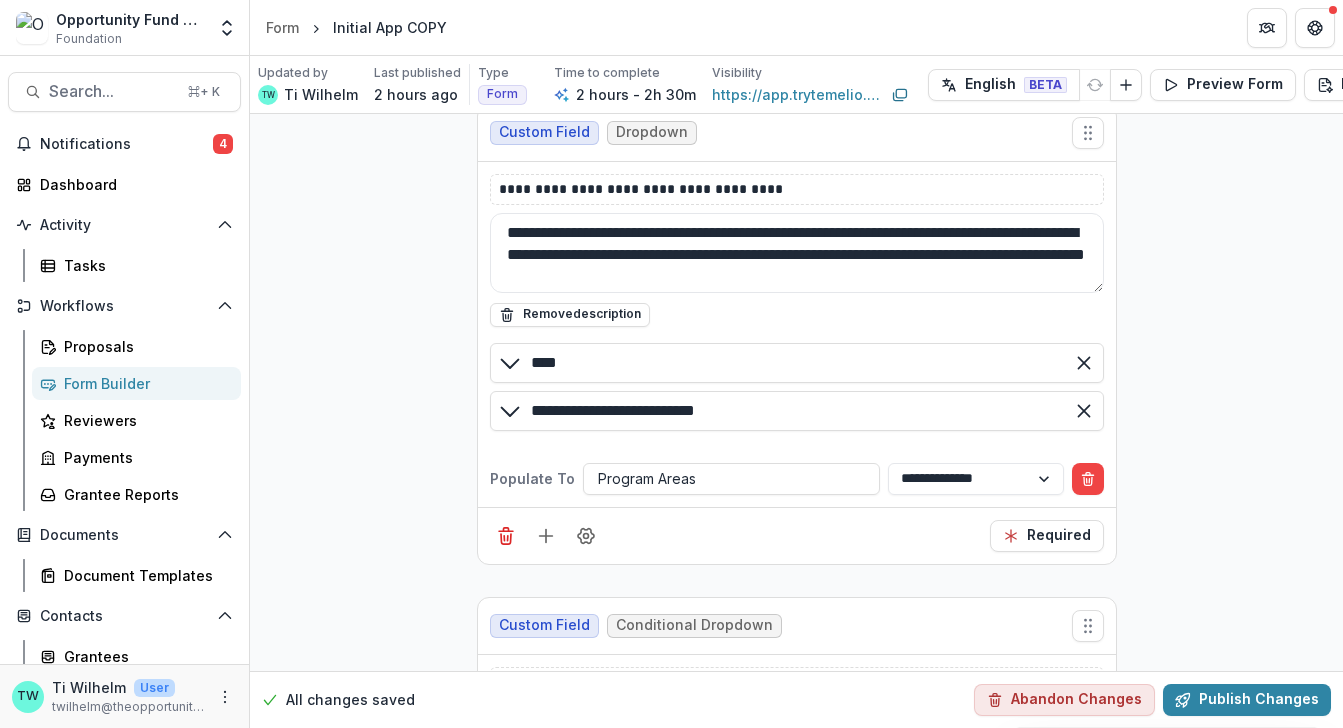 scroll, scrollTop: 1904, scrollLeft: 0, axis: vertical 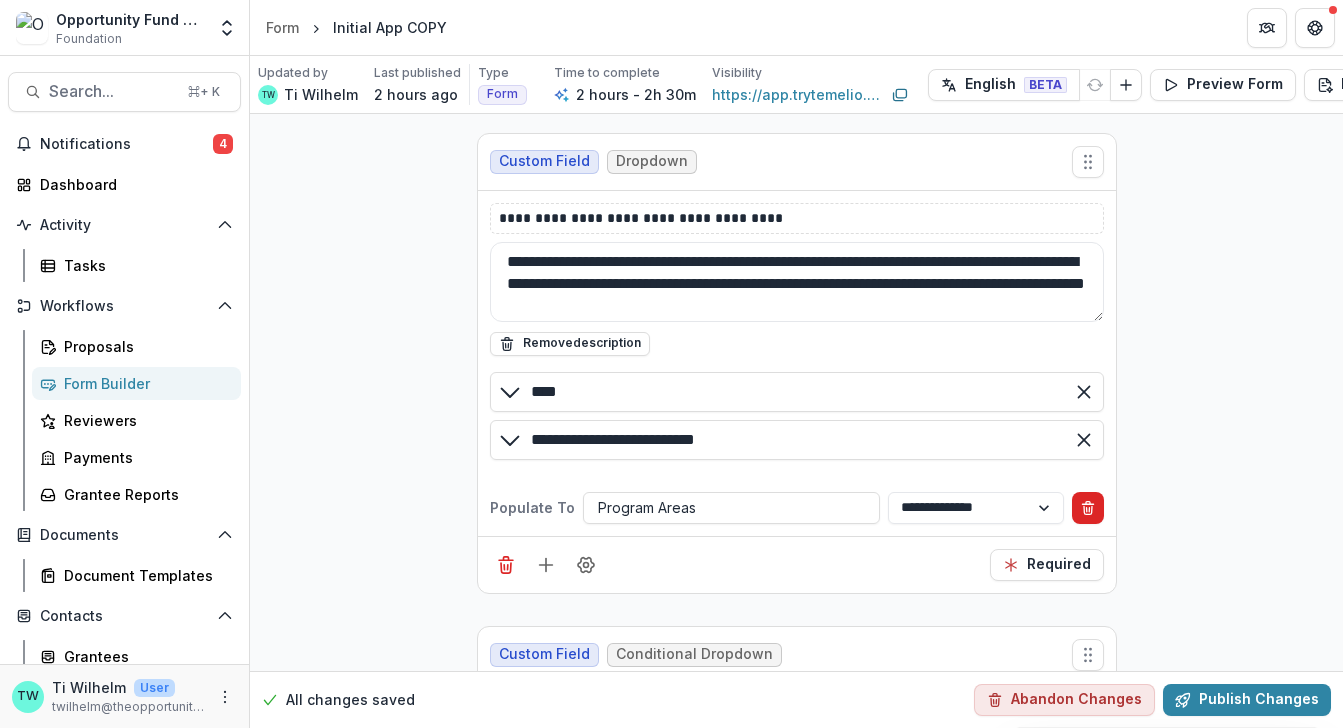 click 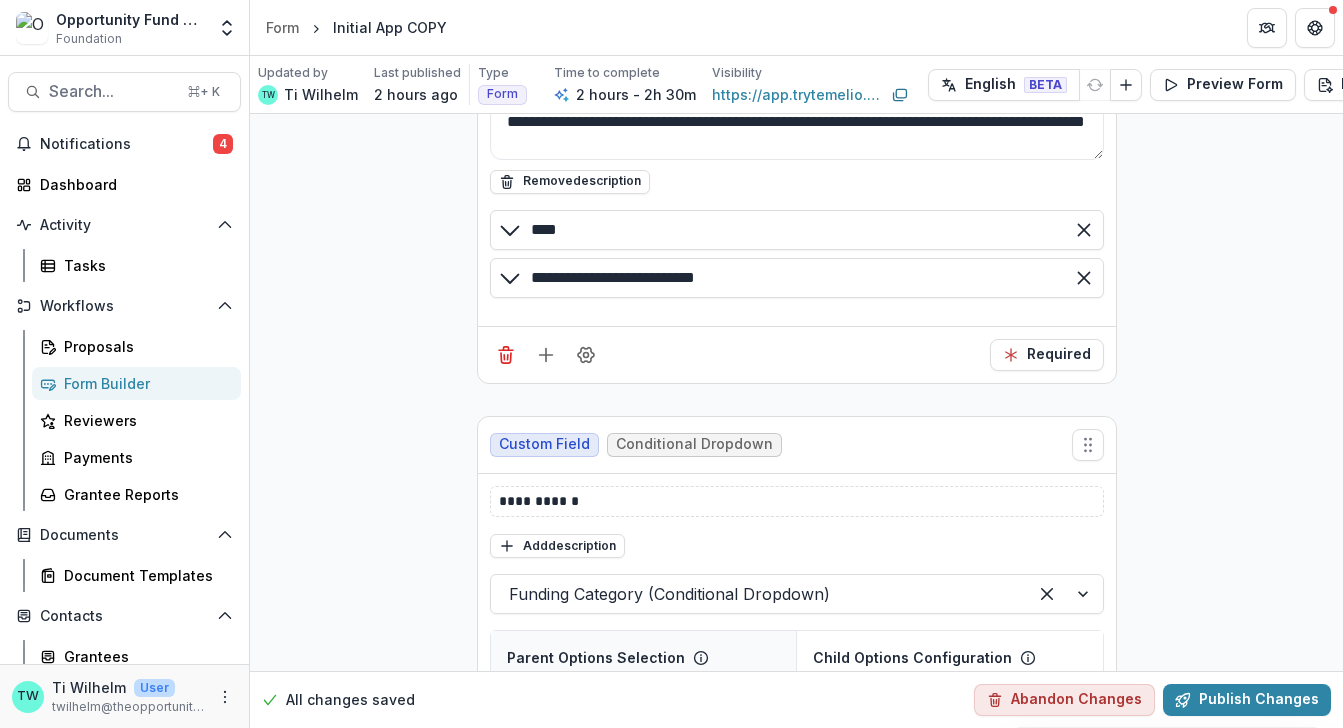 scroll, scrollTop: 1911, scrollLeft: 0, axis: vertical 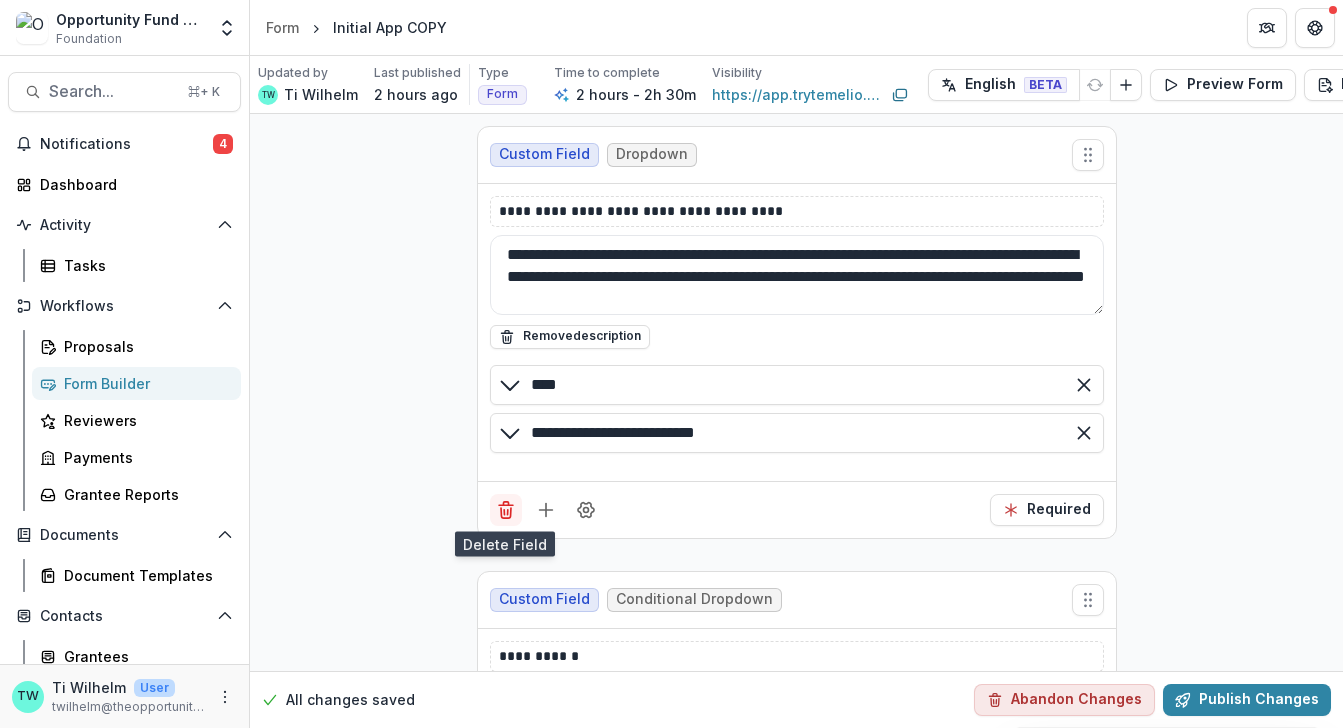 click 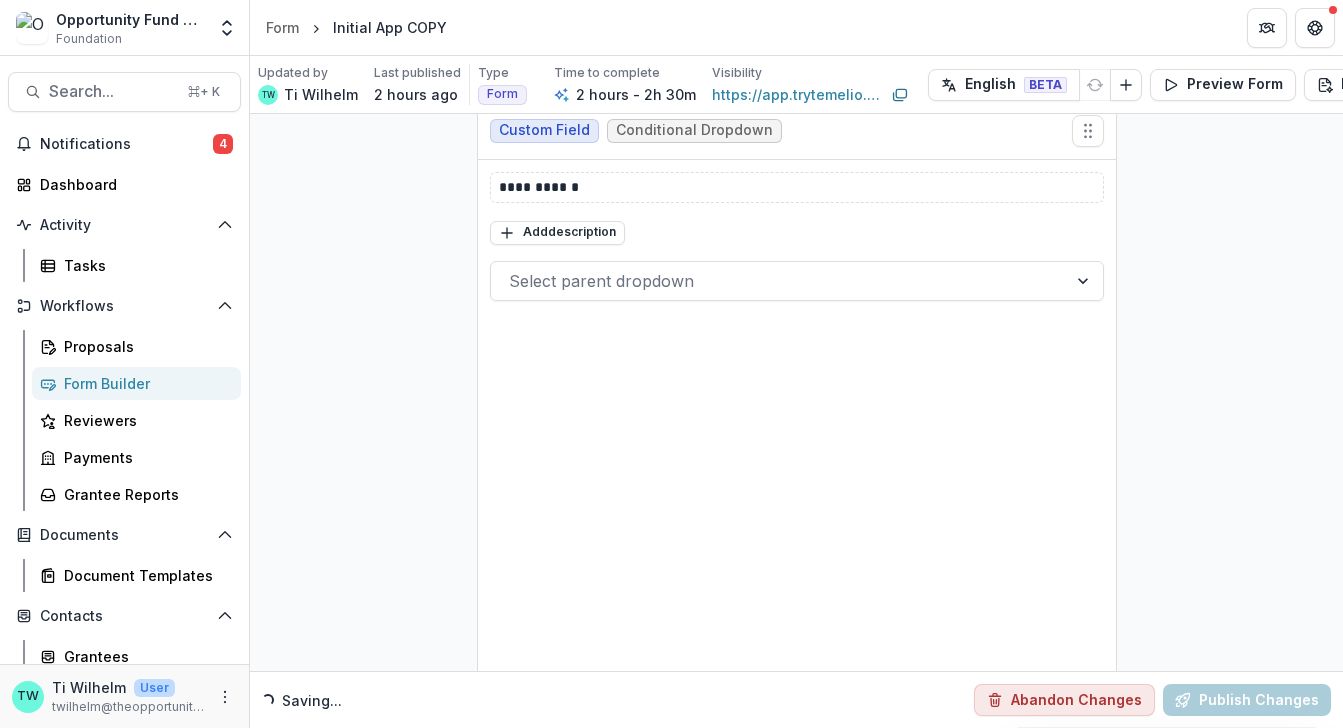 scroll, scrollTop: 1897, scrollLeft: 0, axis: vertical 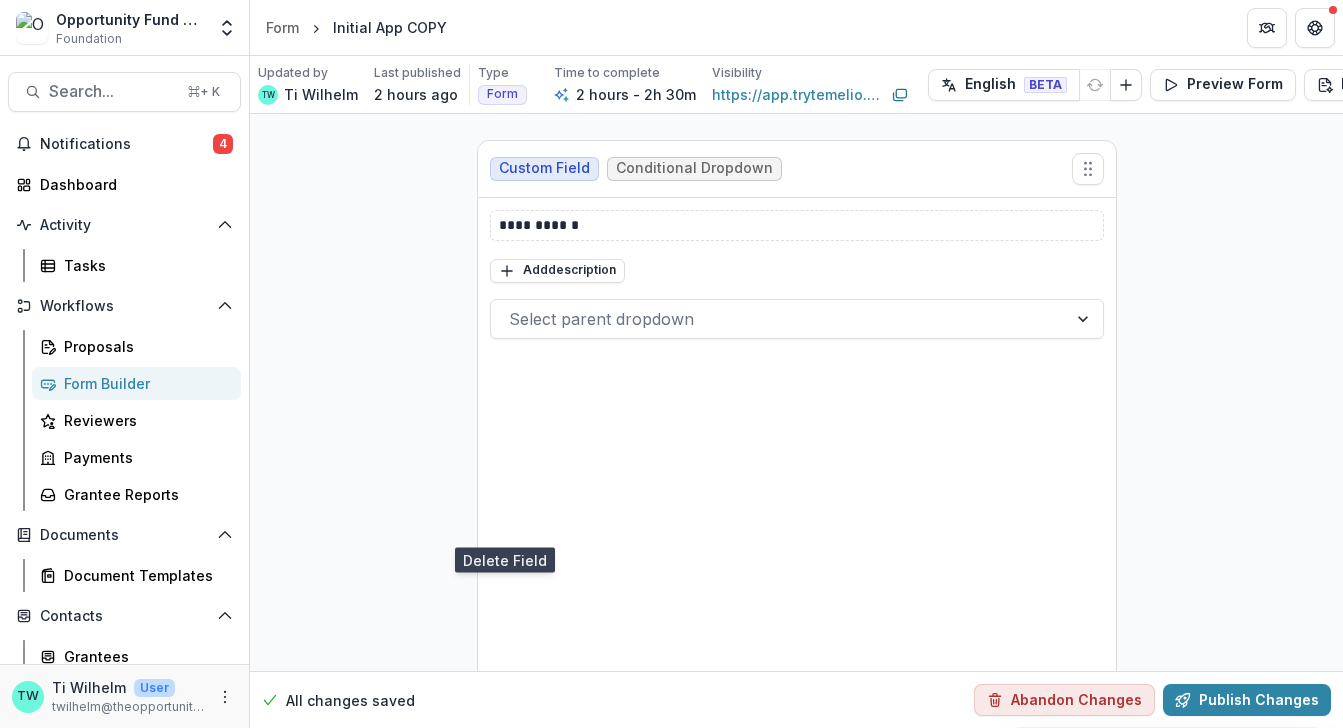 click 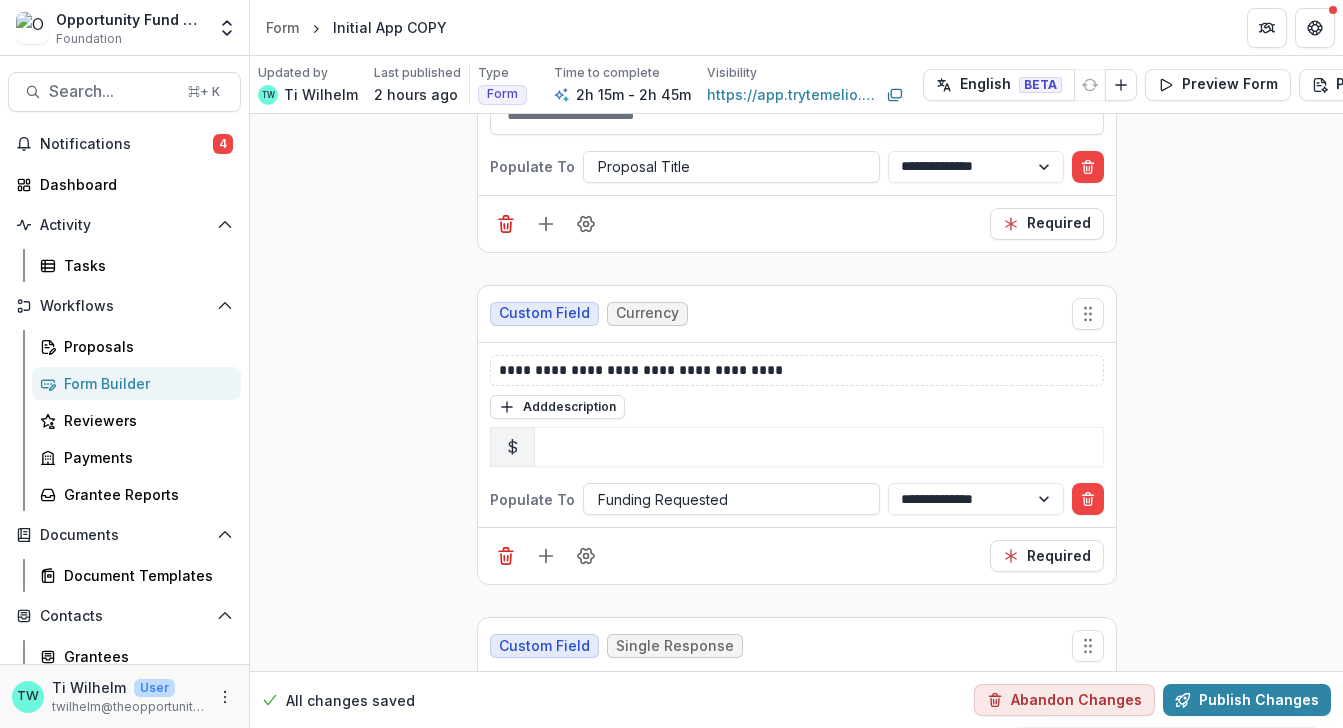 scroll, scrollTop: 480, scrollLeft: 0, axis: vertical 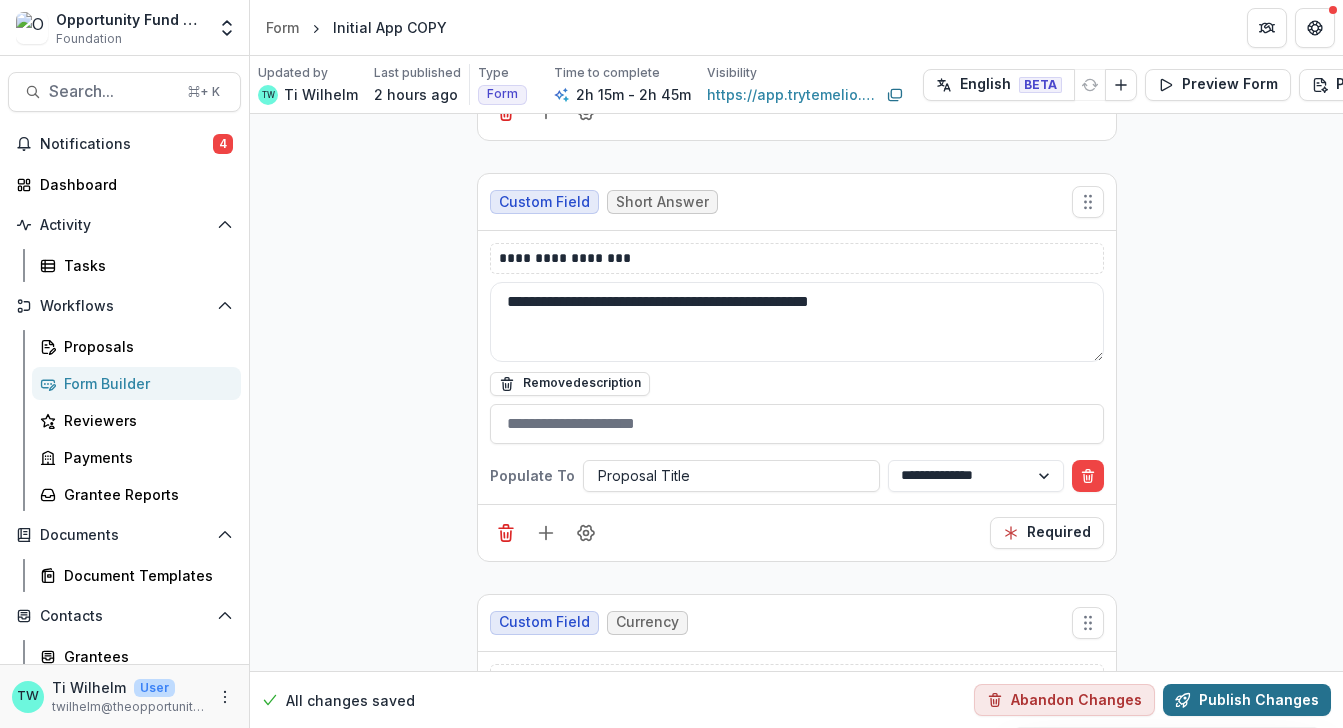 click on "Publish Changes" at bounding box center [1247, 700] 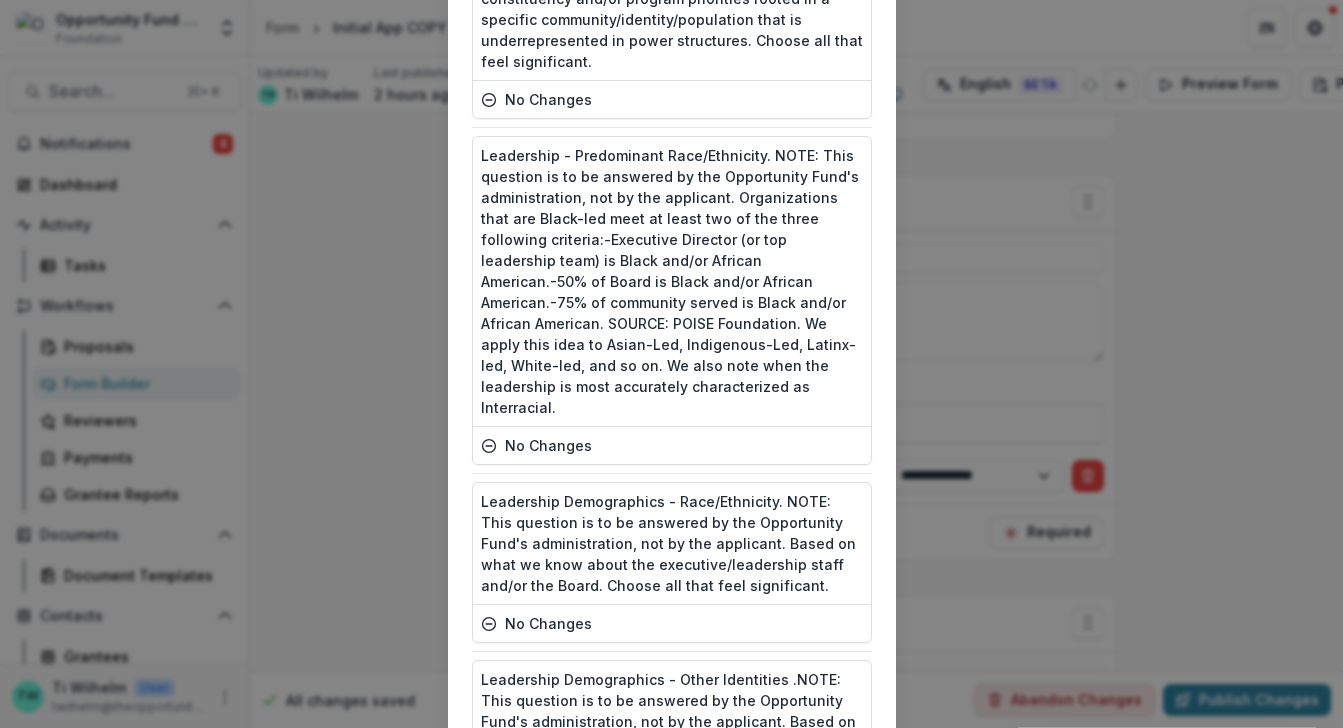 scroll, scrollTop: 5148, scrollLeft: 0, axis: vertical 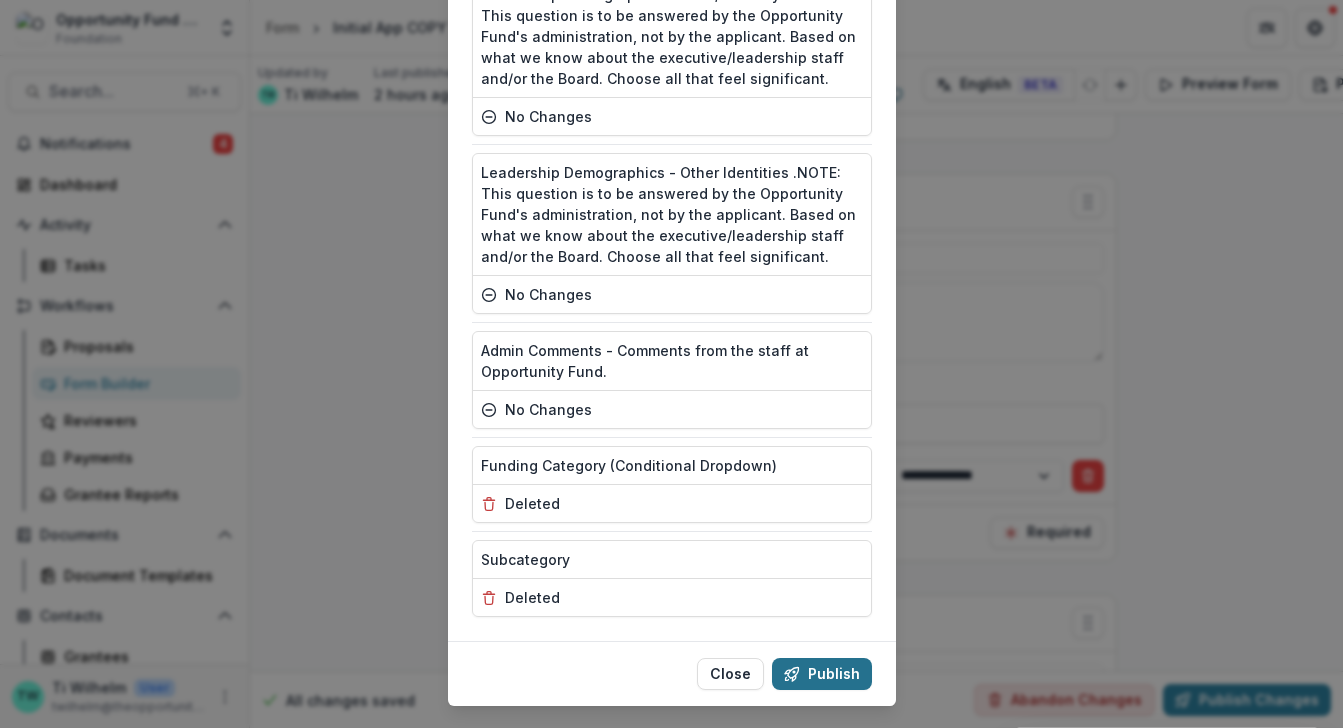 click on "Publish" at bounding box center (822, 674) 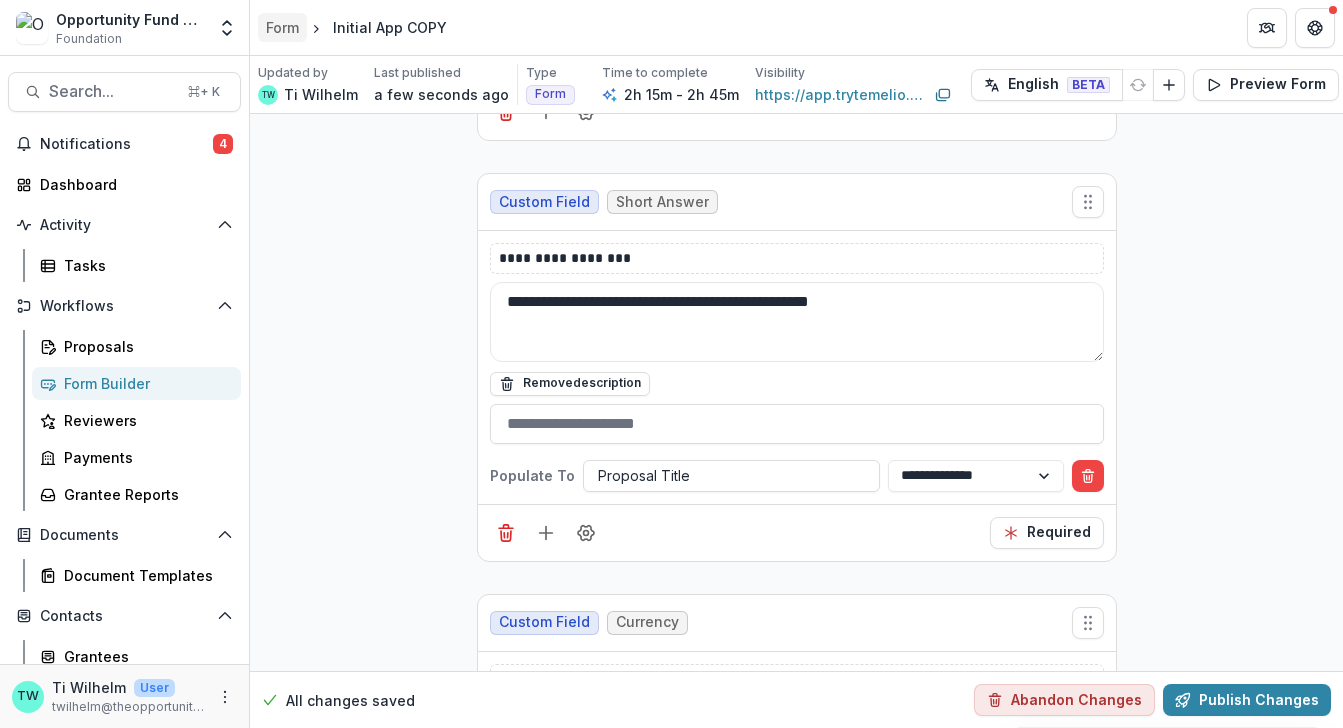 click on "Form" at bounding box center [282, 27] 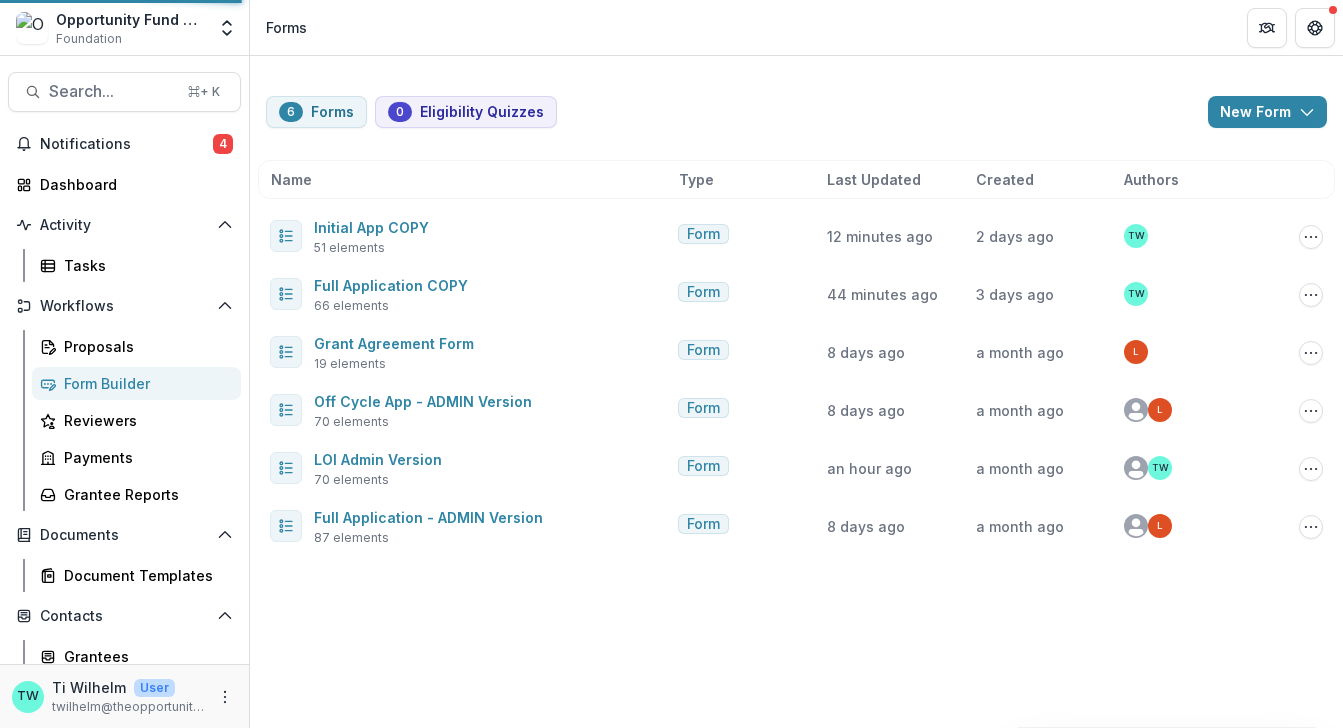 scroll, scrollTop: 0, scrollLeft: 0, axis: both 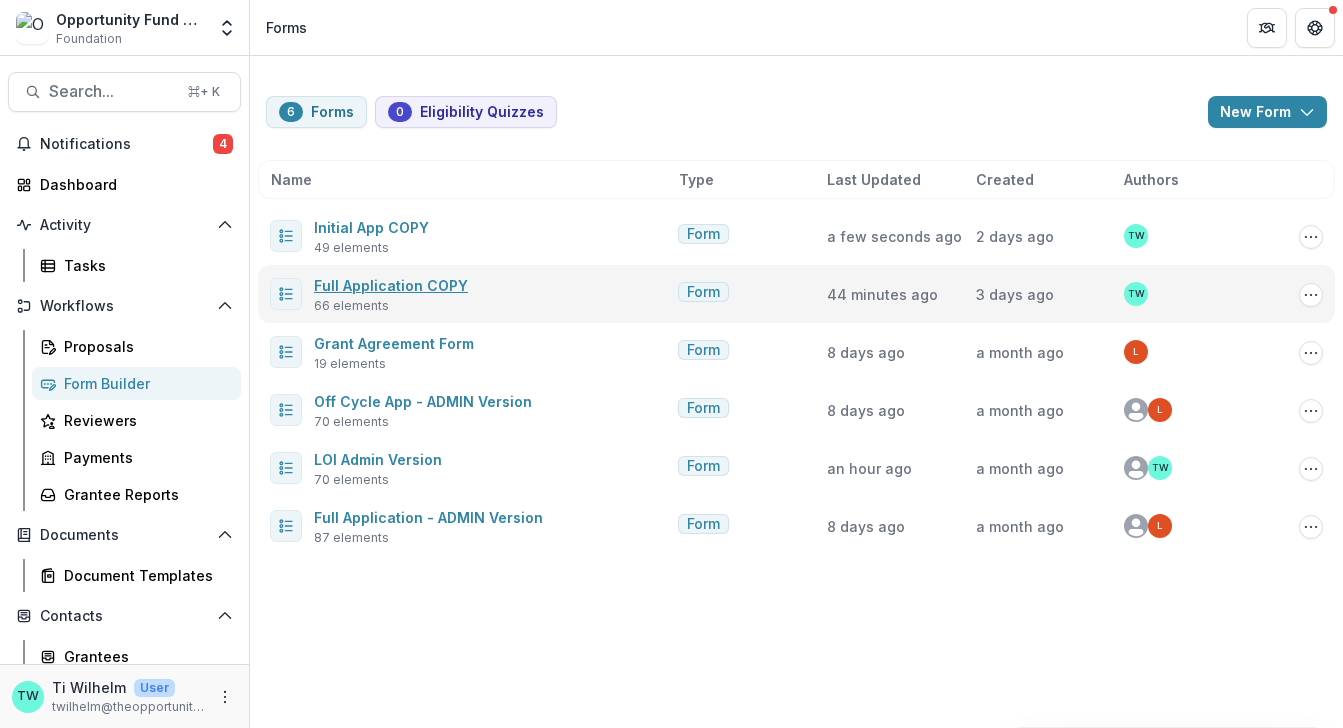 click on "Full Application COPY" at bounding box center [391, 285] 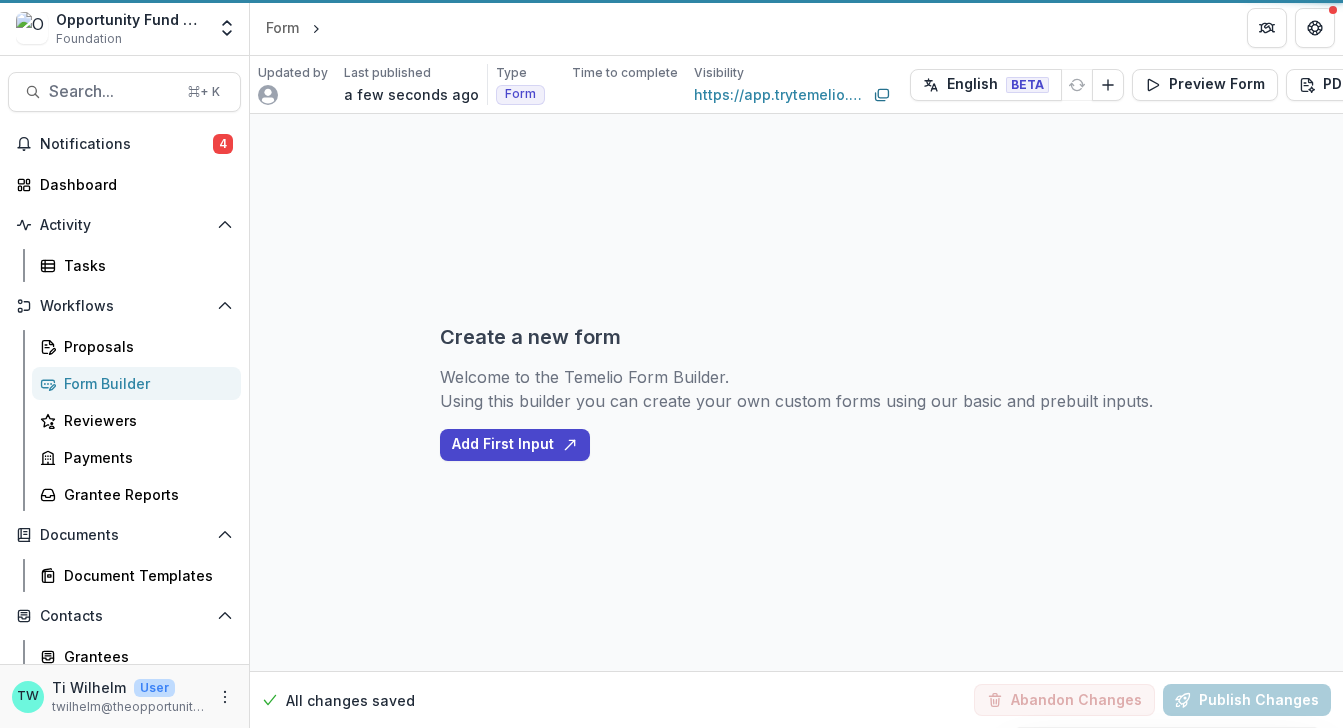 select on "********" 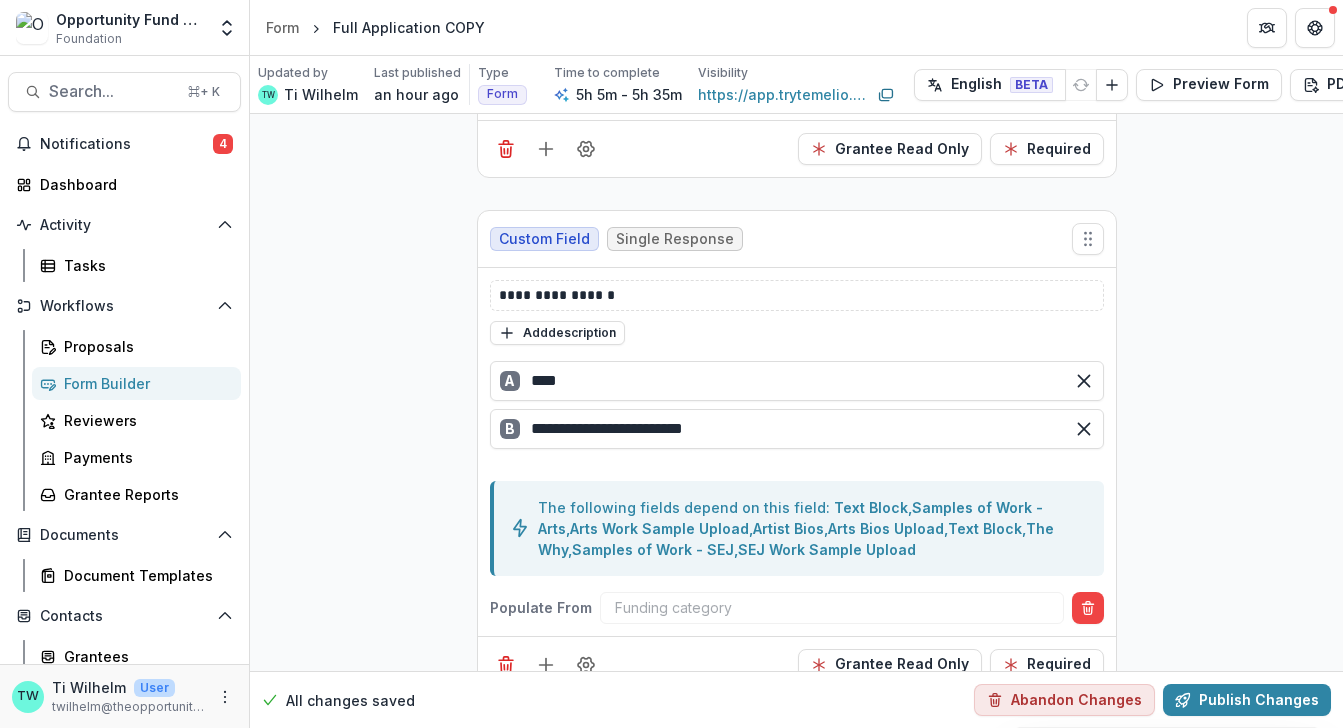 scroll, scrollTop: 1386, scrollLeft: 0, axis: vertical 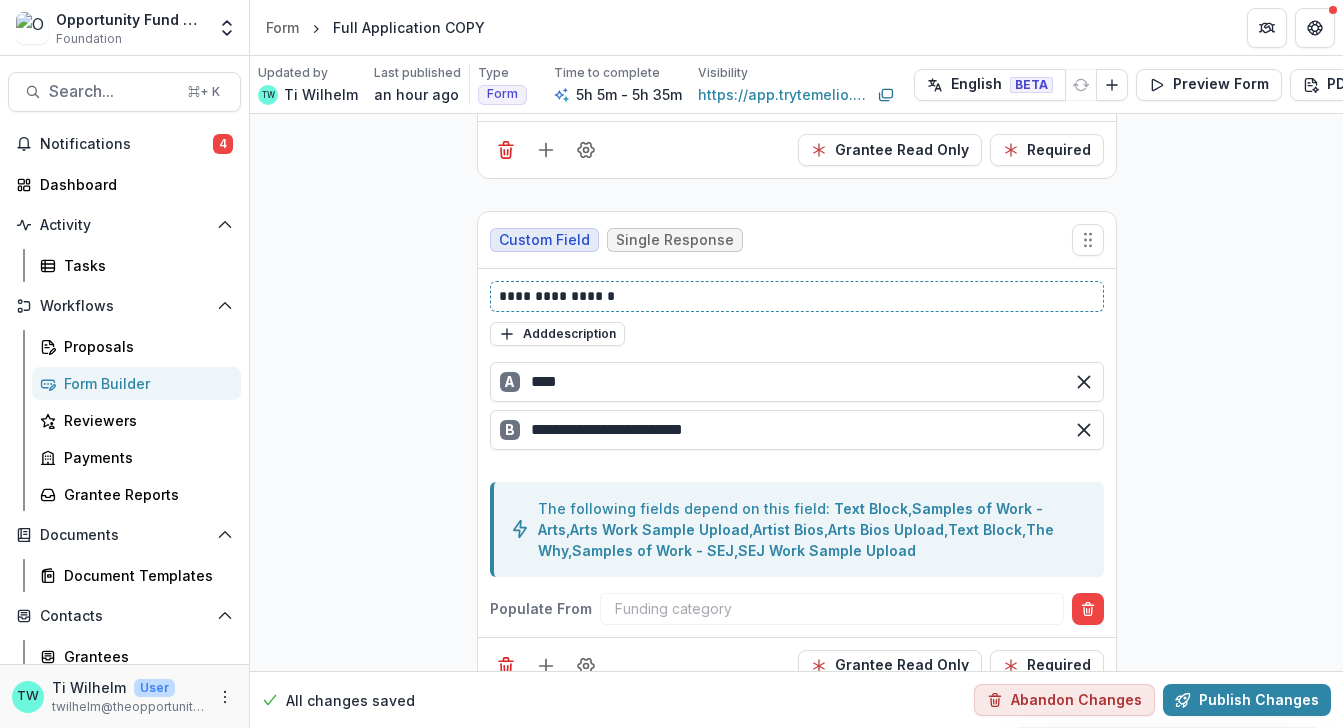 click on "**********" at bounding box center (797, 296) 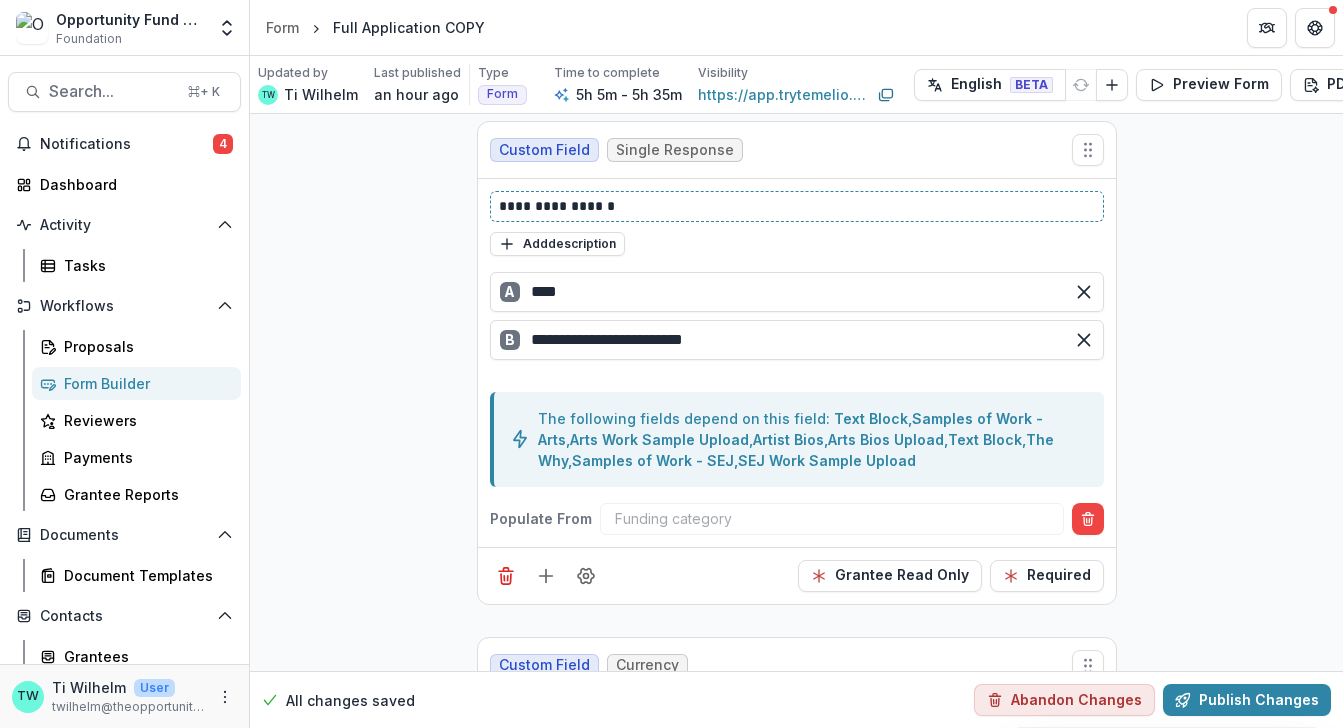 scroll, scrollTop: 1482, scrollLeft: 0, axis: vertical 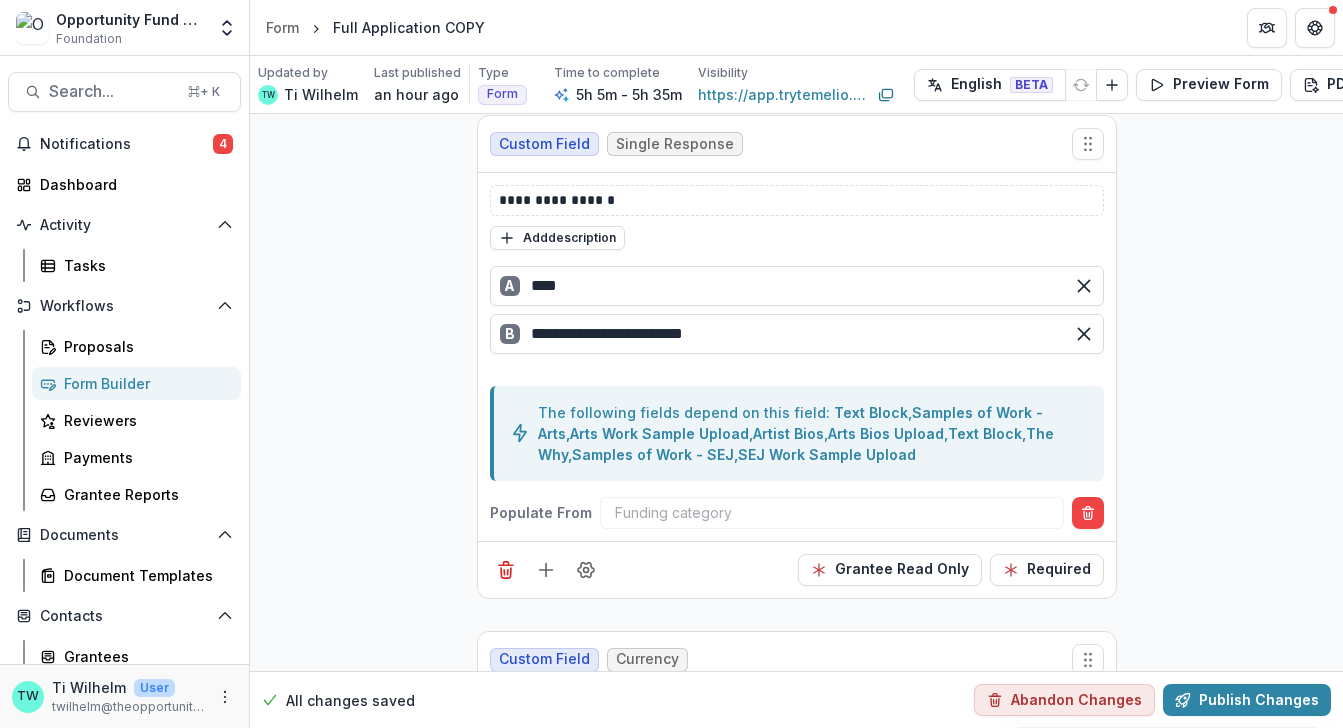 click on "Funding category" at bounding box center (832, 513) 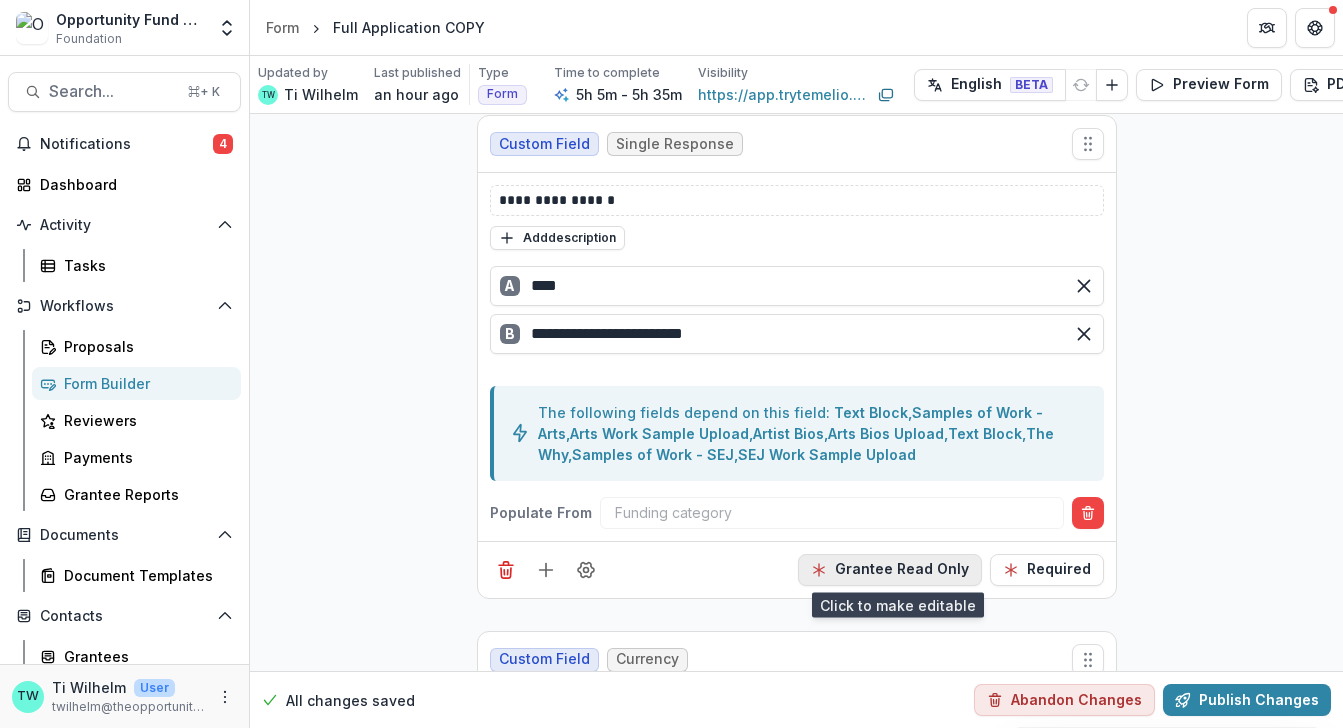 click on "Grantee Read Only" at bounding box center [890, 570] 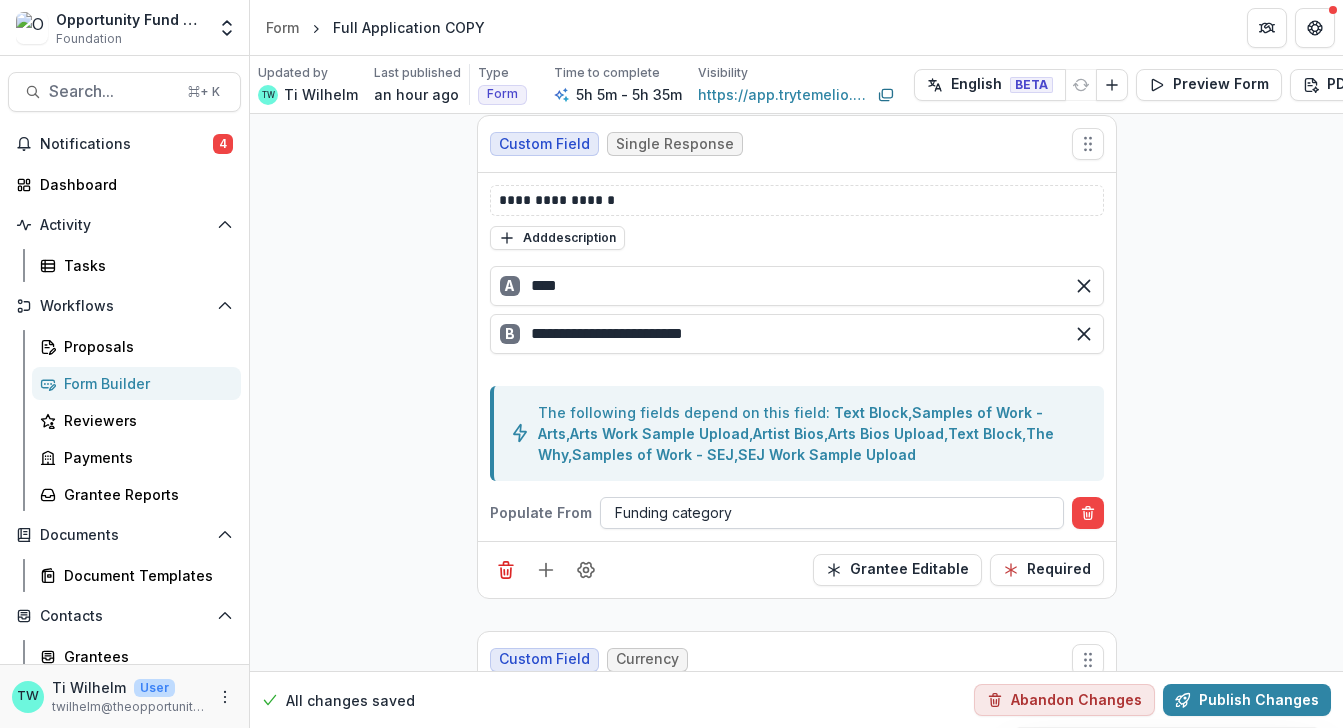 click at bounding box center (832, 512) 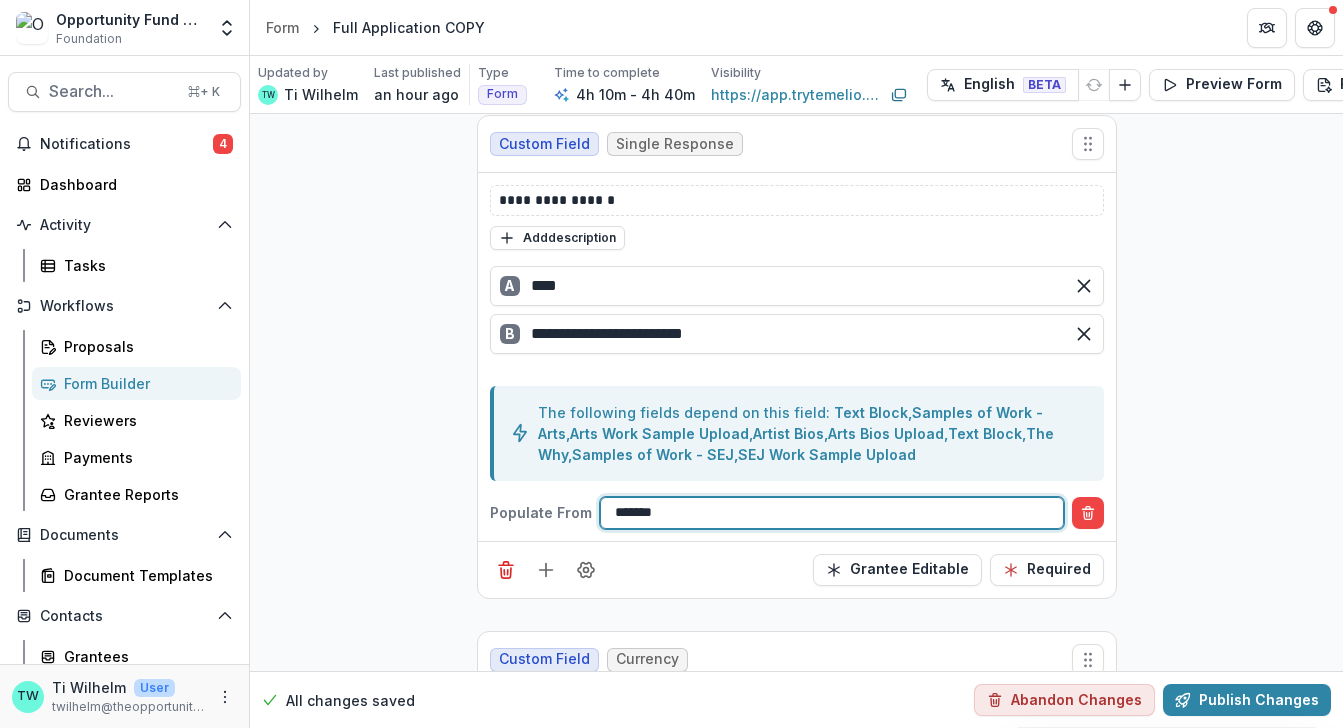 scroll, scrollTop: 1459, scrollLeft: 0, axis: vertical 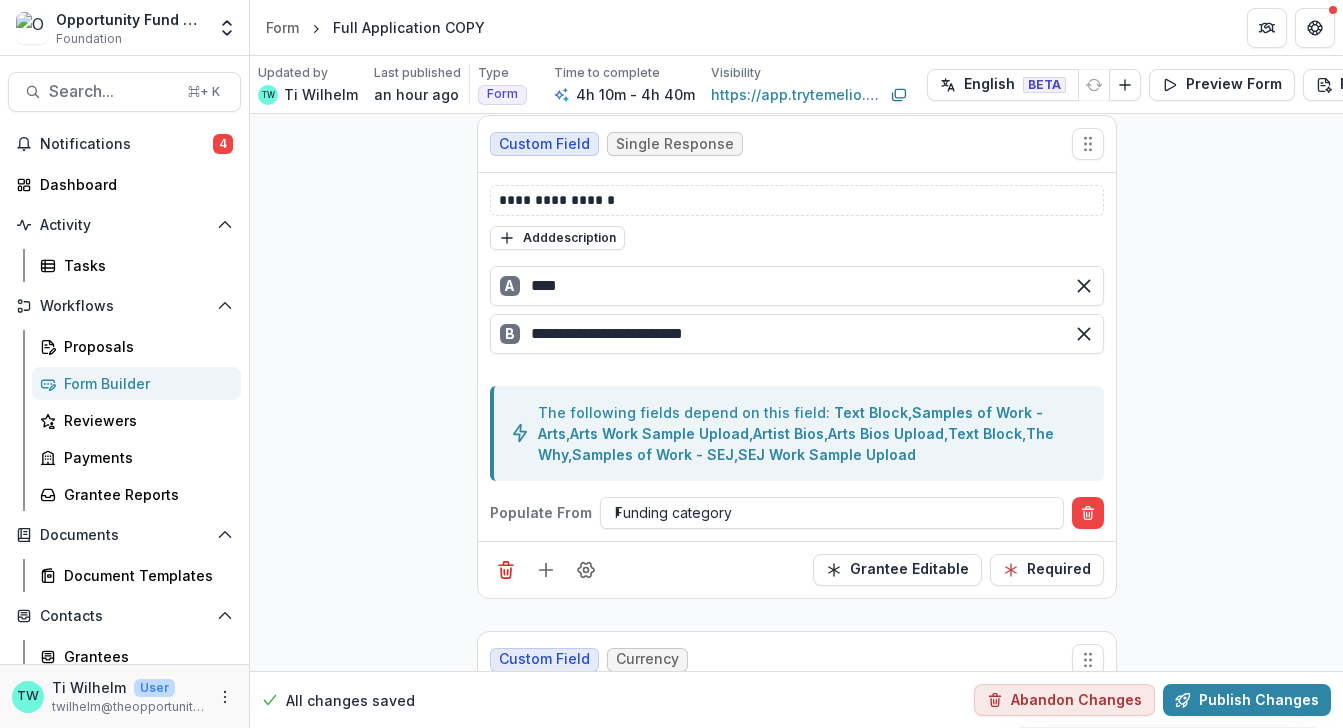 type 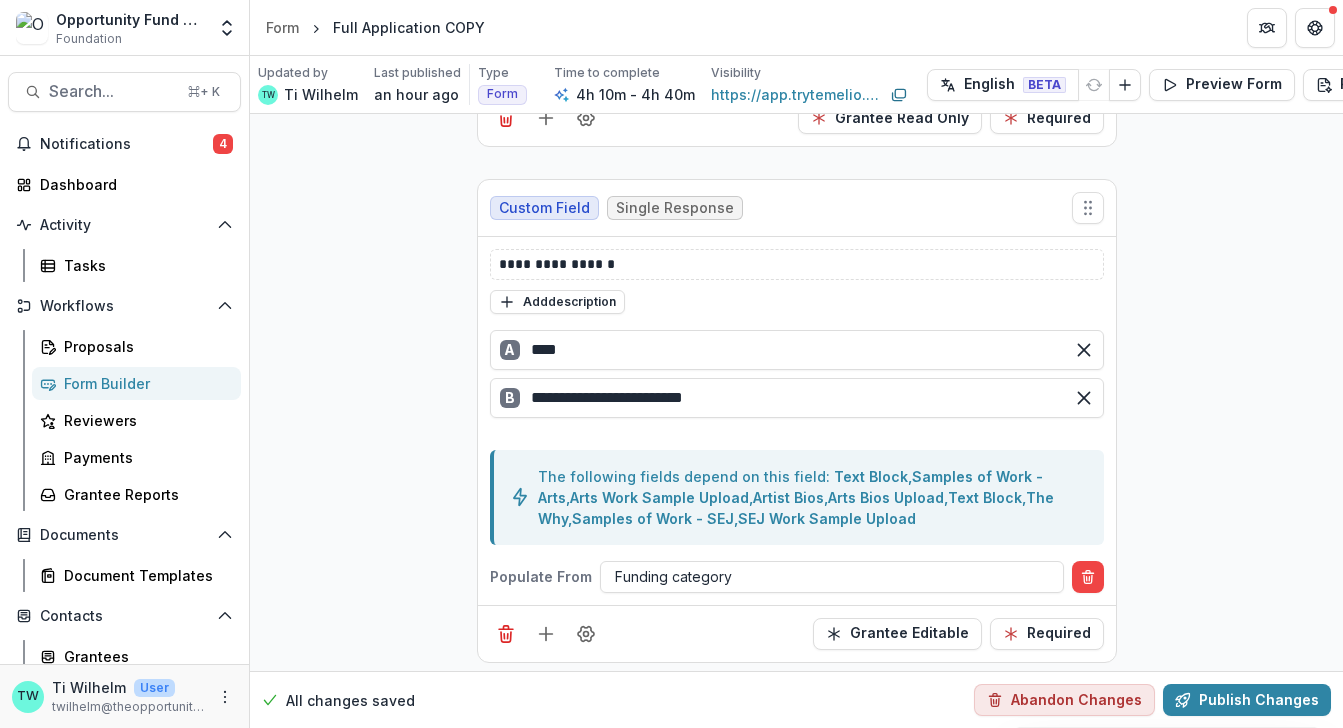 scroll, scrollTop: 1440, scrollLeft: 0, axis: vertical 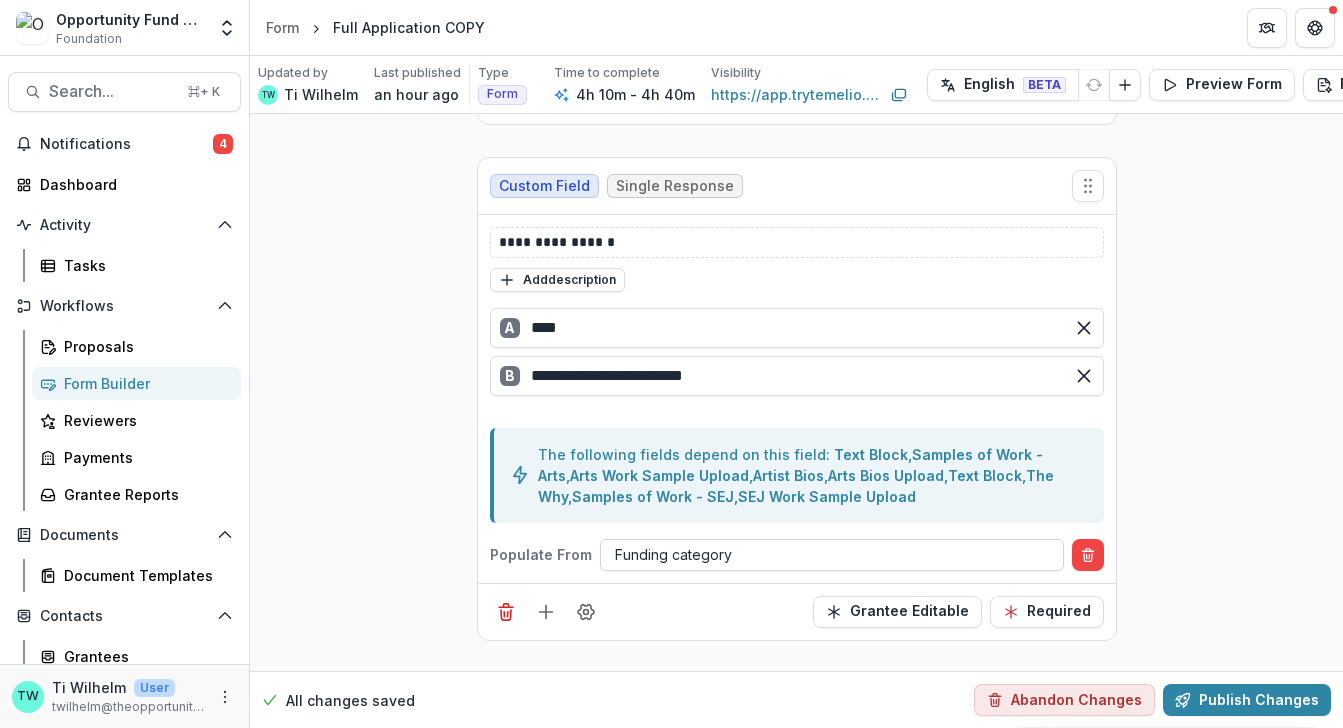 click at bounding box center (832, 554) 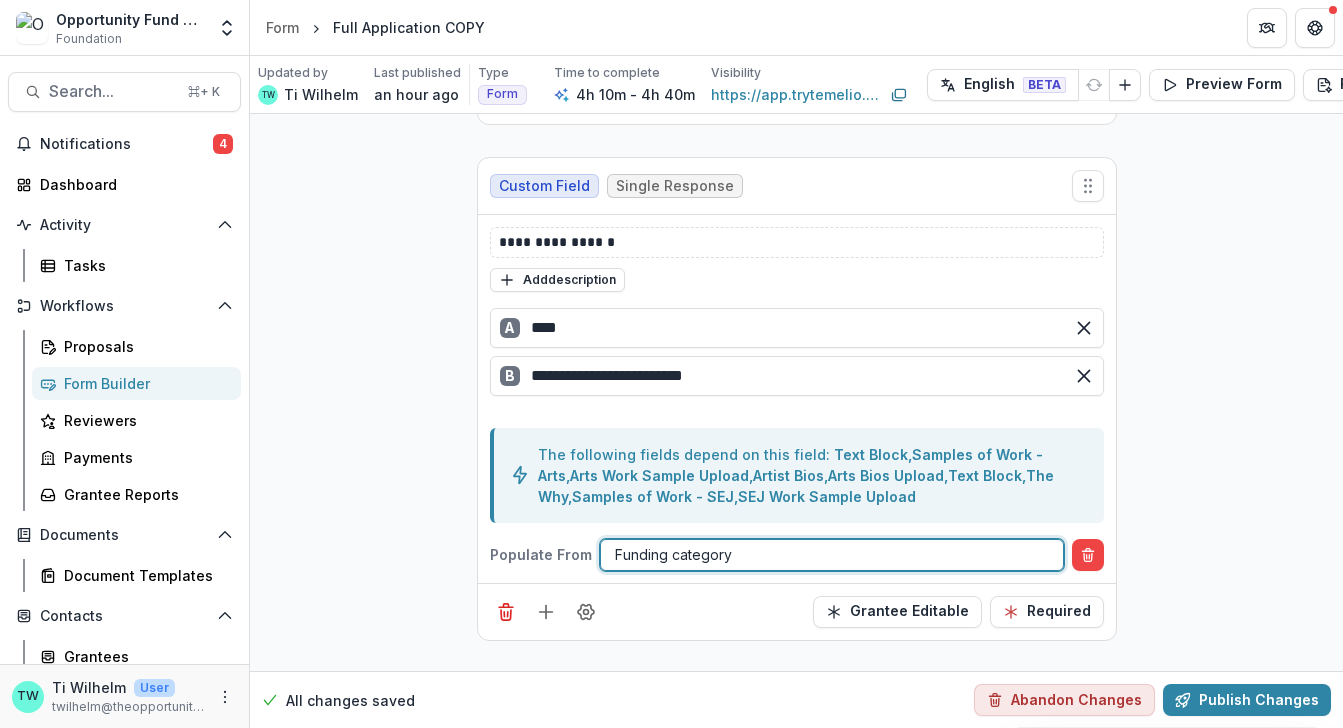 scroll, scrollTop: 4002, scrollLeft: 0, axis: vertical 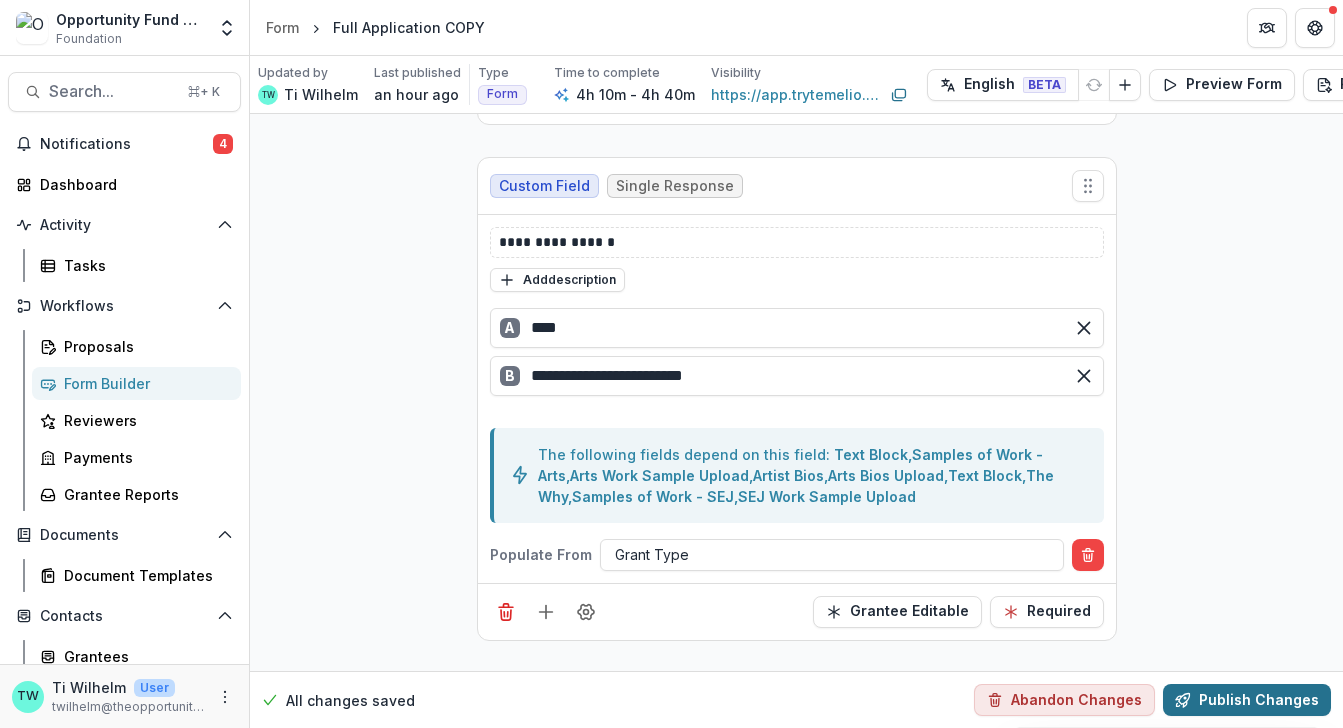 click on "Publish Changes" at bounding box center (1247, 700) 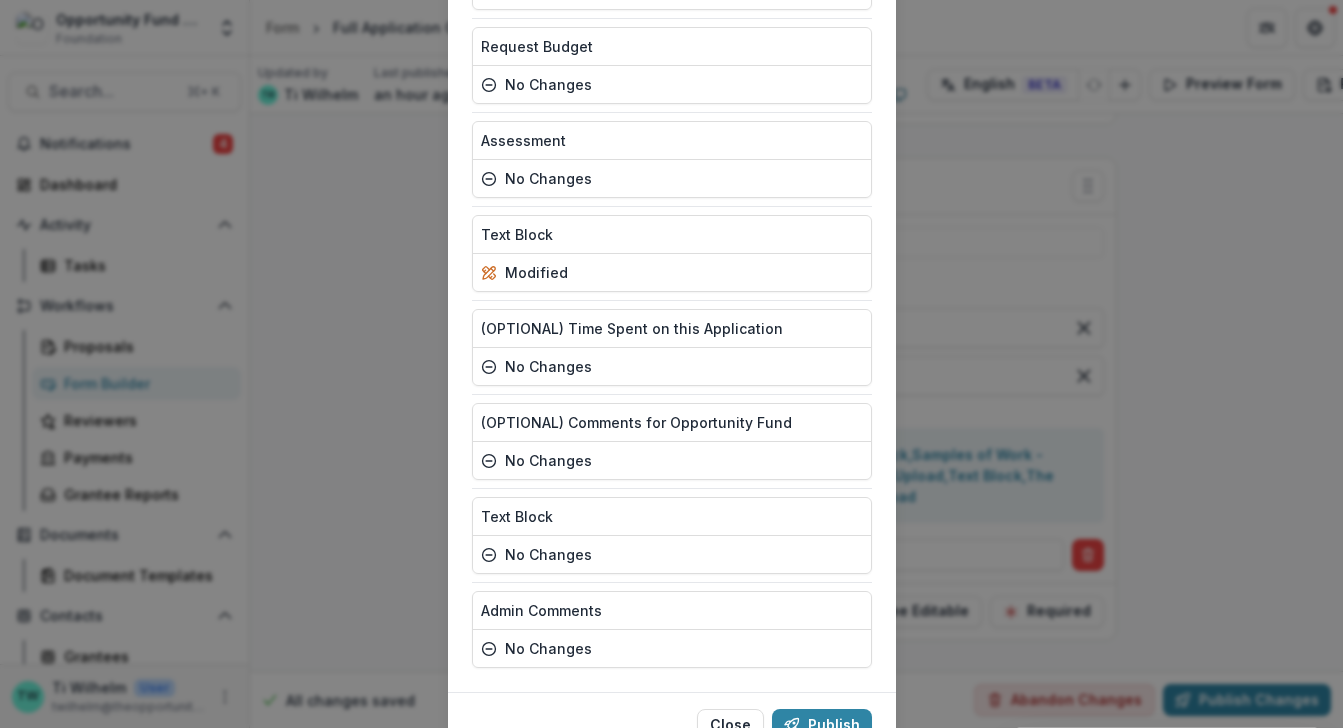 scroll, scrollTop: 6579, scrollLeft: 0, axis: vertical 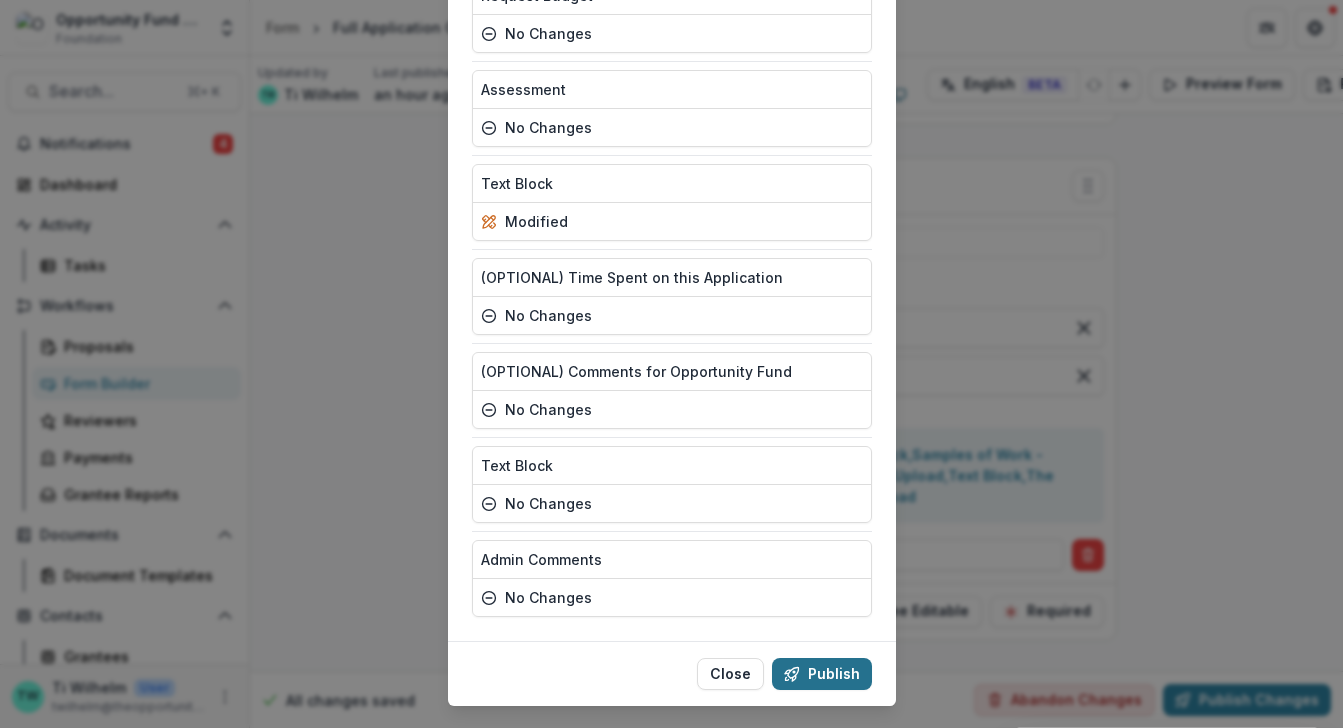 click on "Publish" at bounding box center (822, 674) 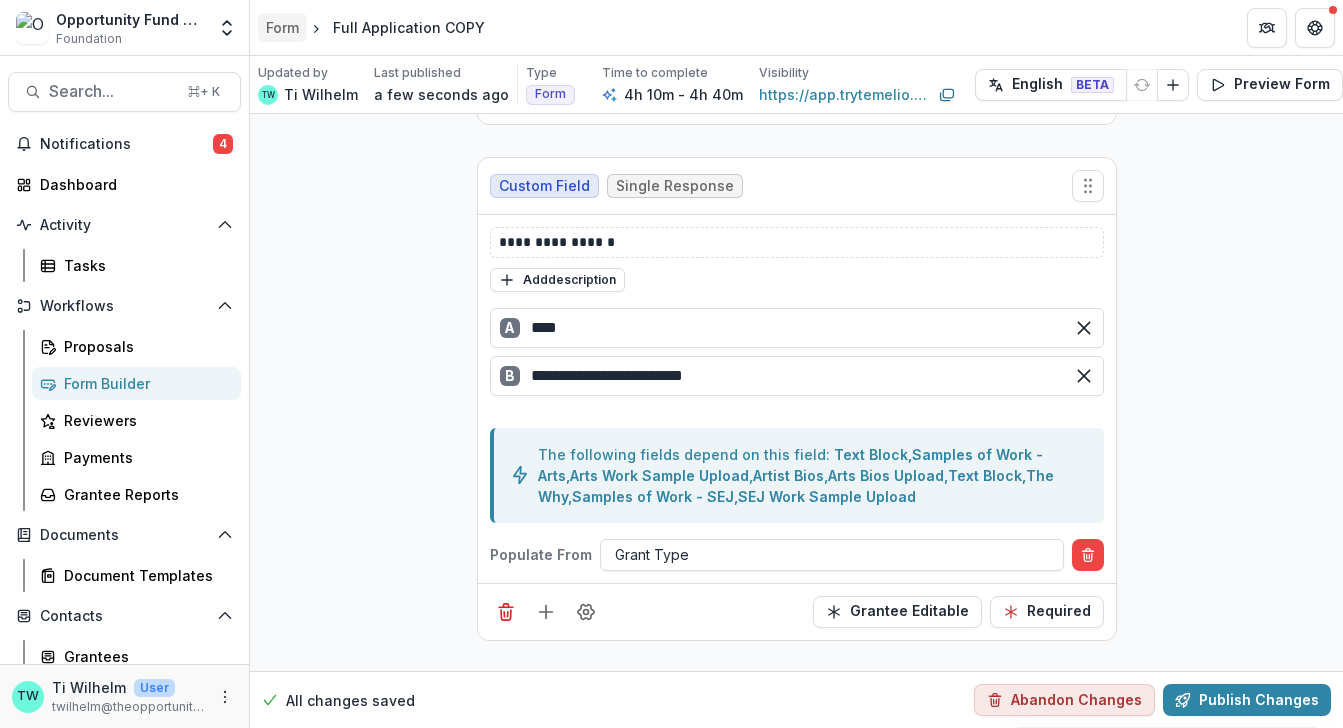 click on "Form" at bounding box center (282, 27) 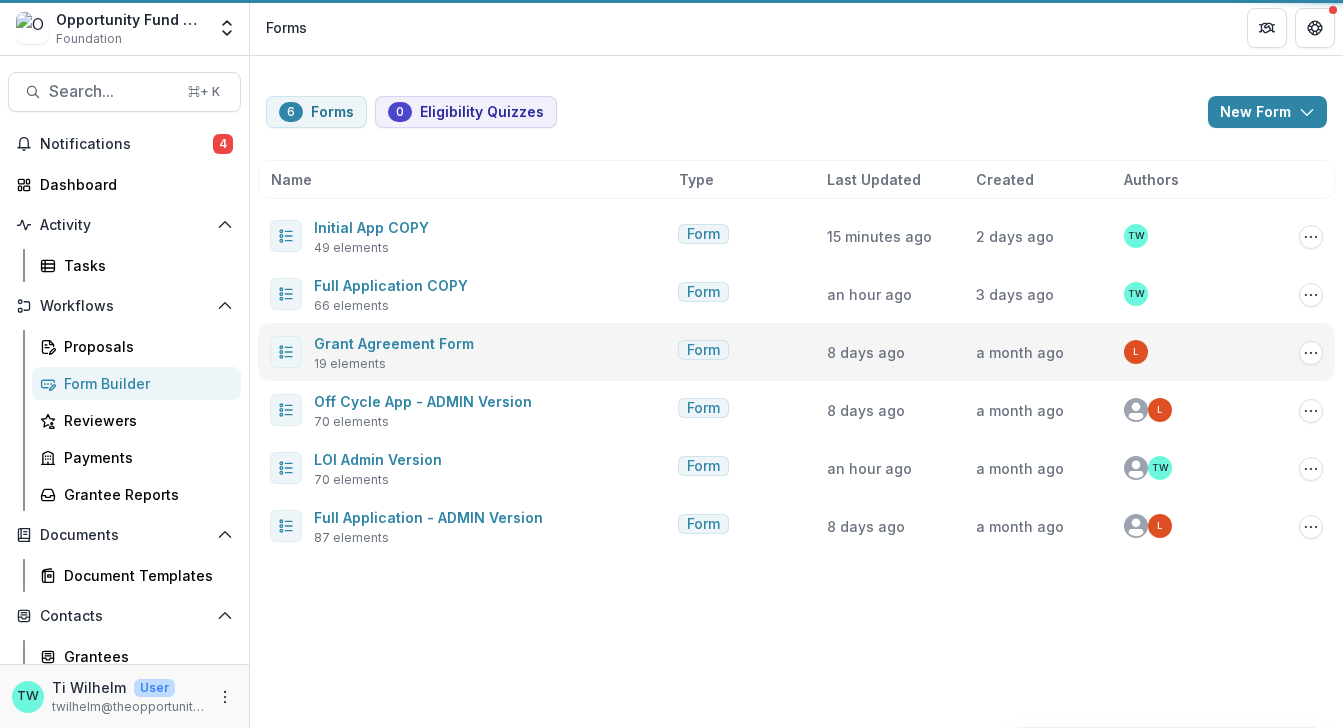 scroll, scrollTop: 0, scrollLeft: 0, axis: both 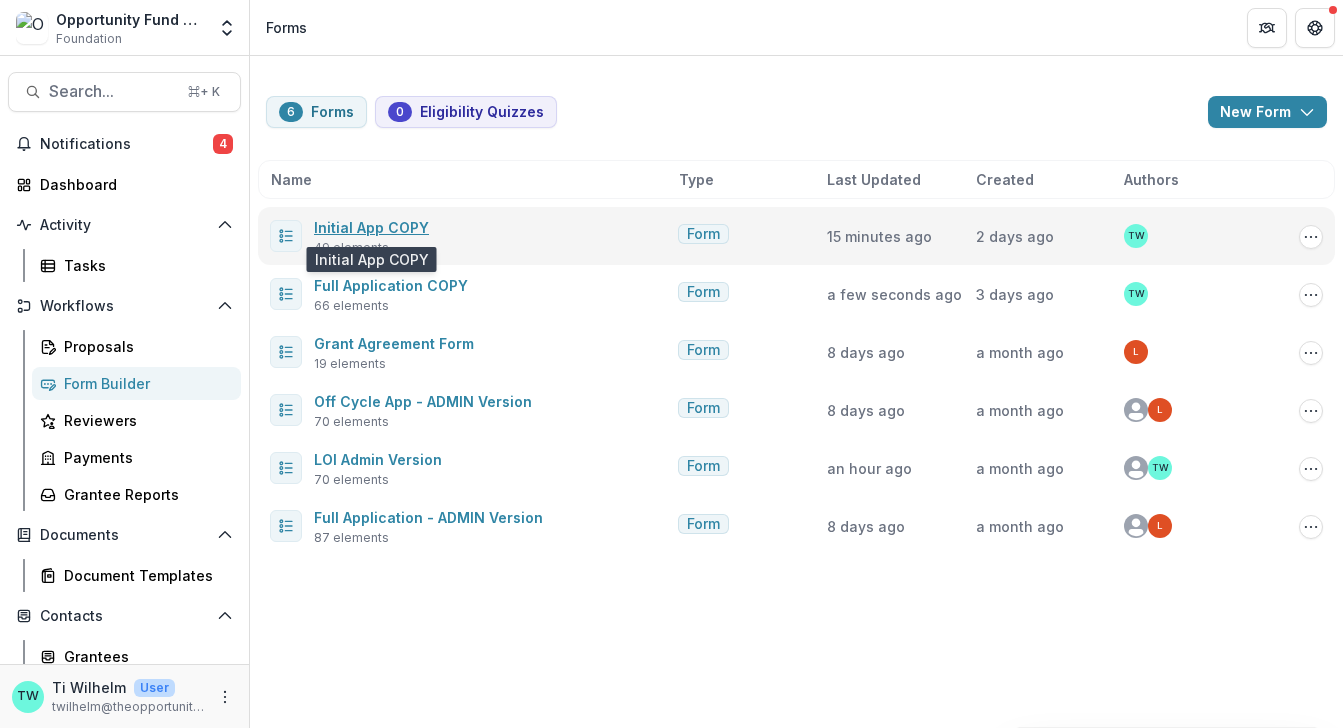 click on "Initial App COPY" at bounding box center (371, 227) 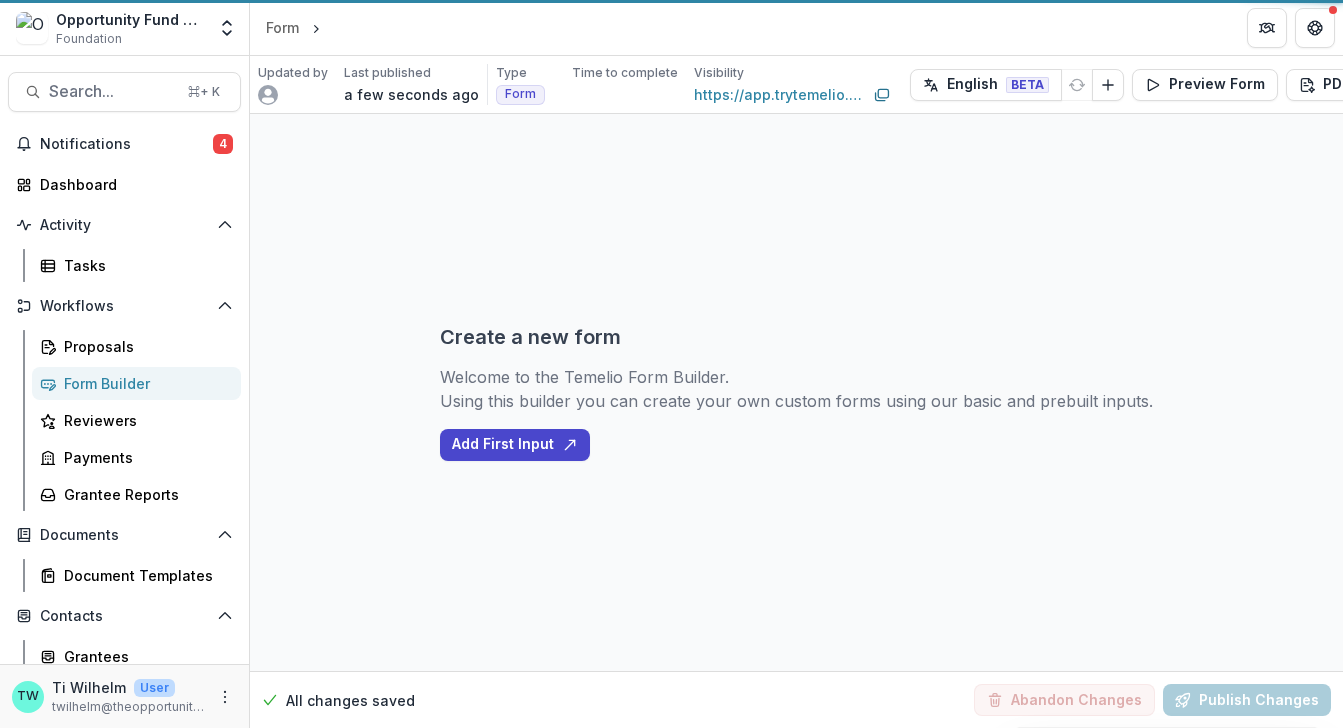 select on "**********" 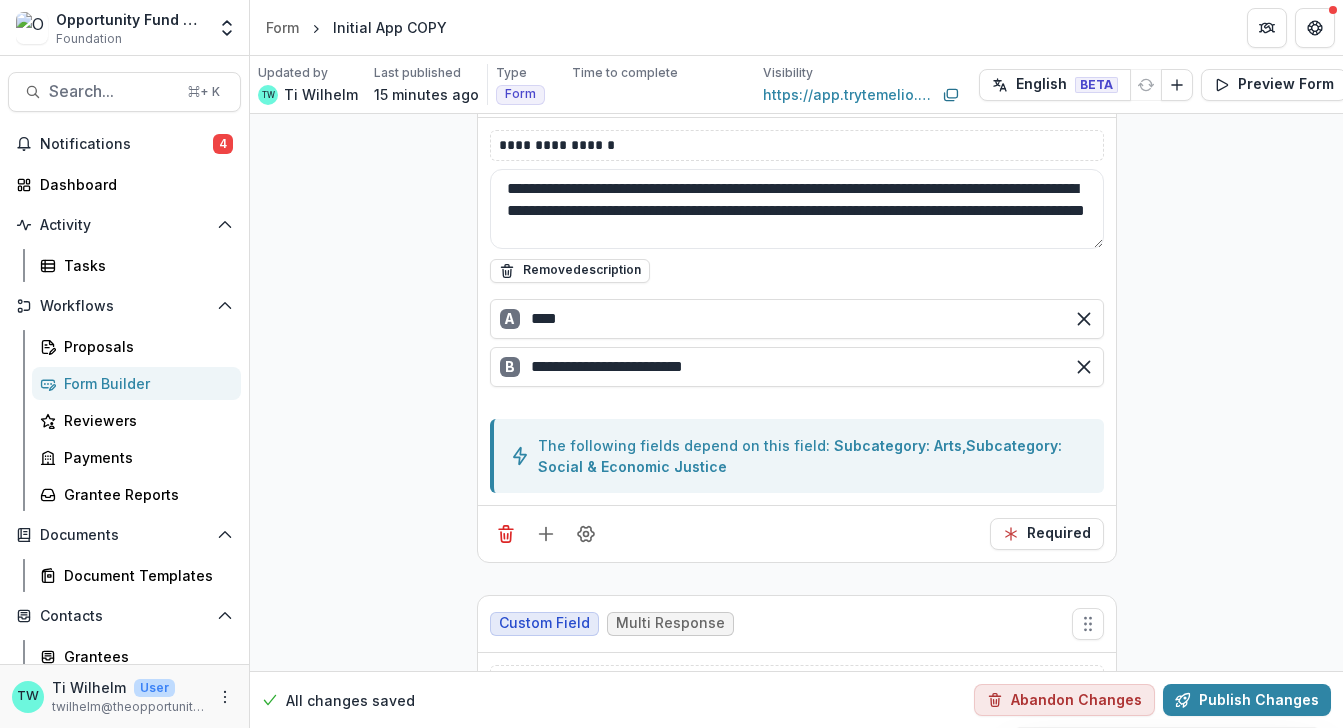 scroll, scrollTop: 2020, scrollLeft: 0, axis: vertical 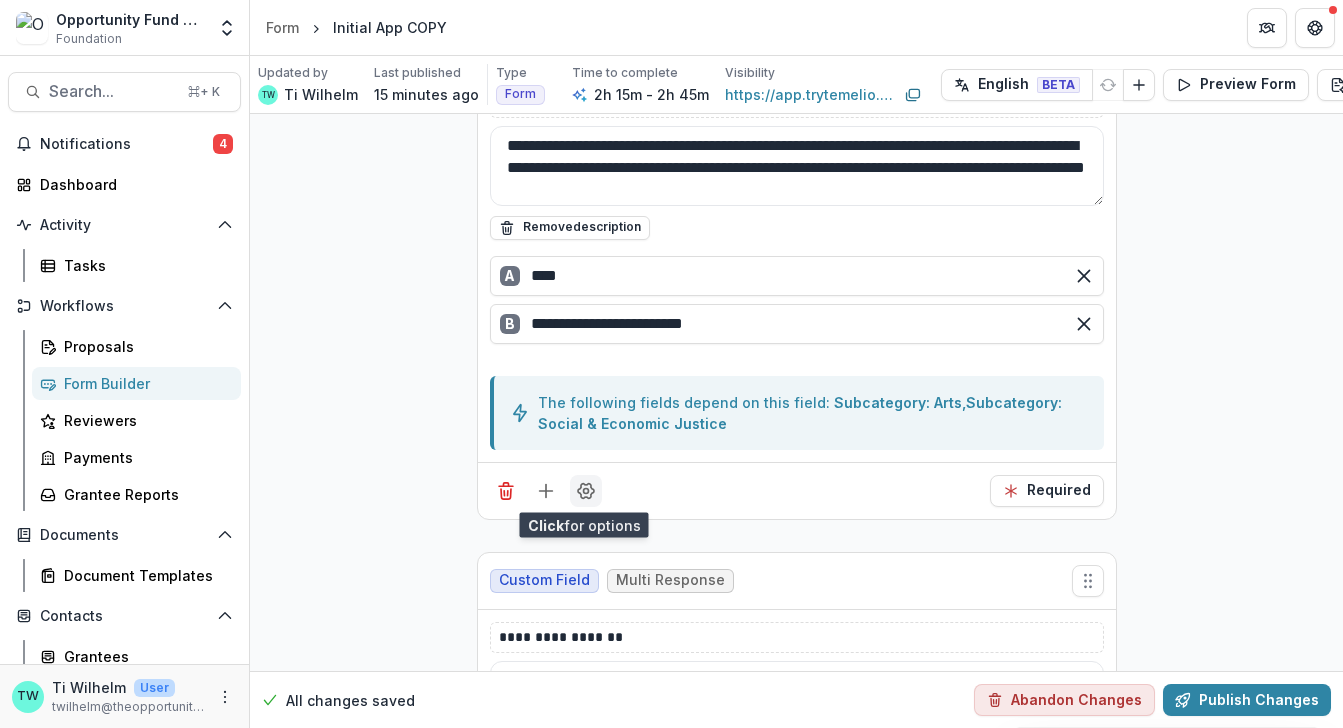 click 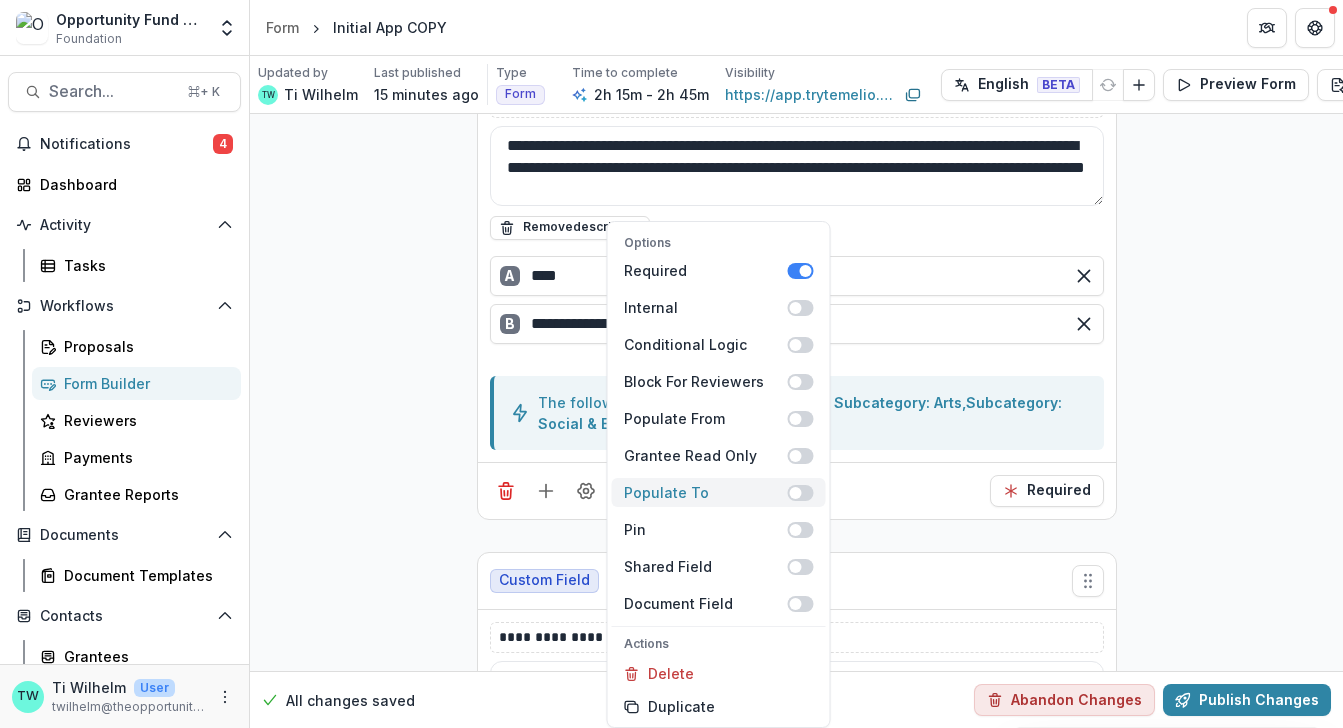 click at bounding box center (801, 493) 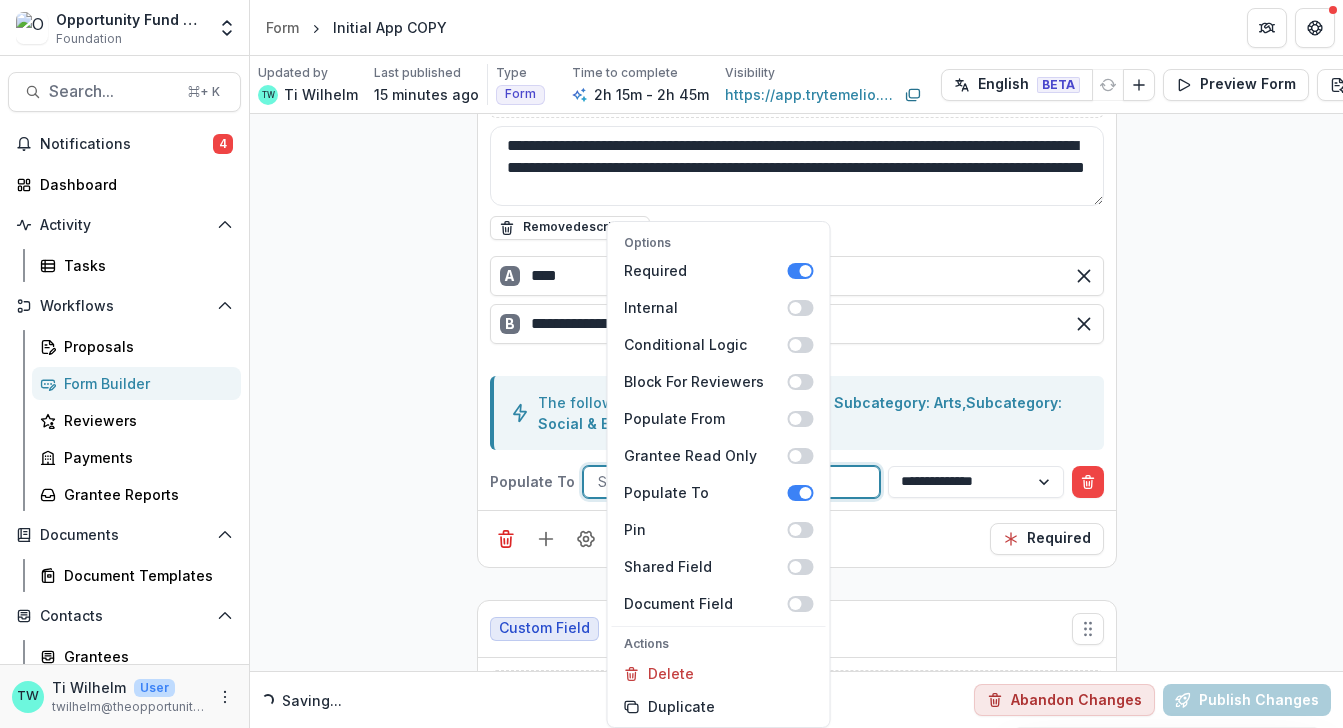 click at bounding box center [731, 481] 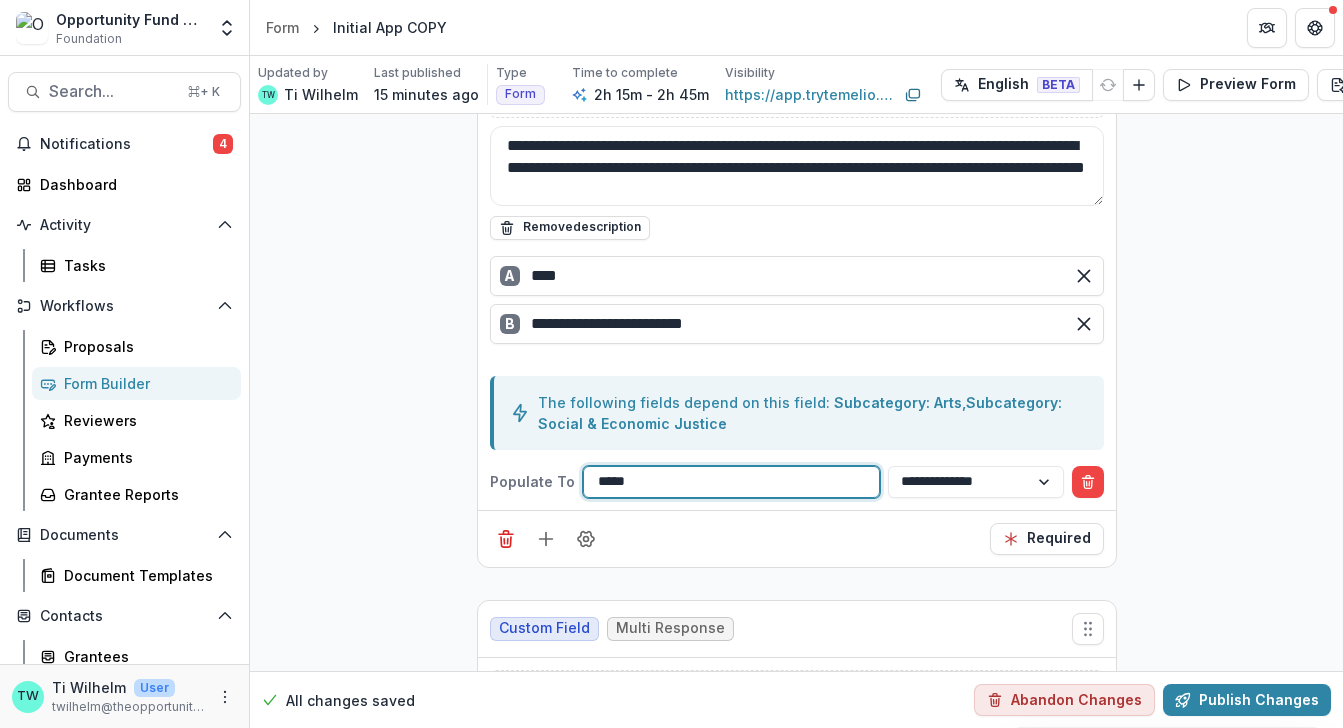 type on "******" 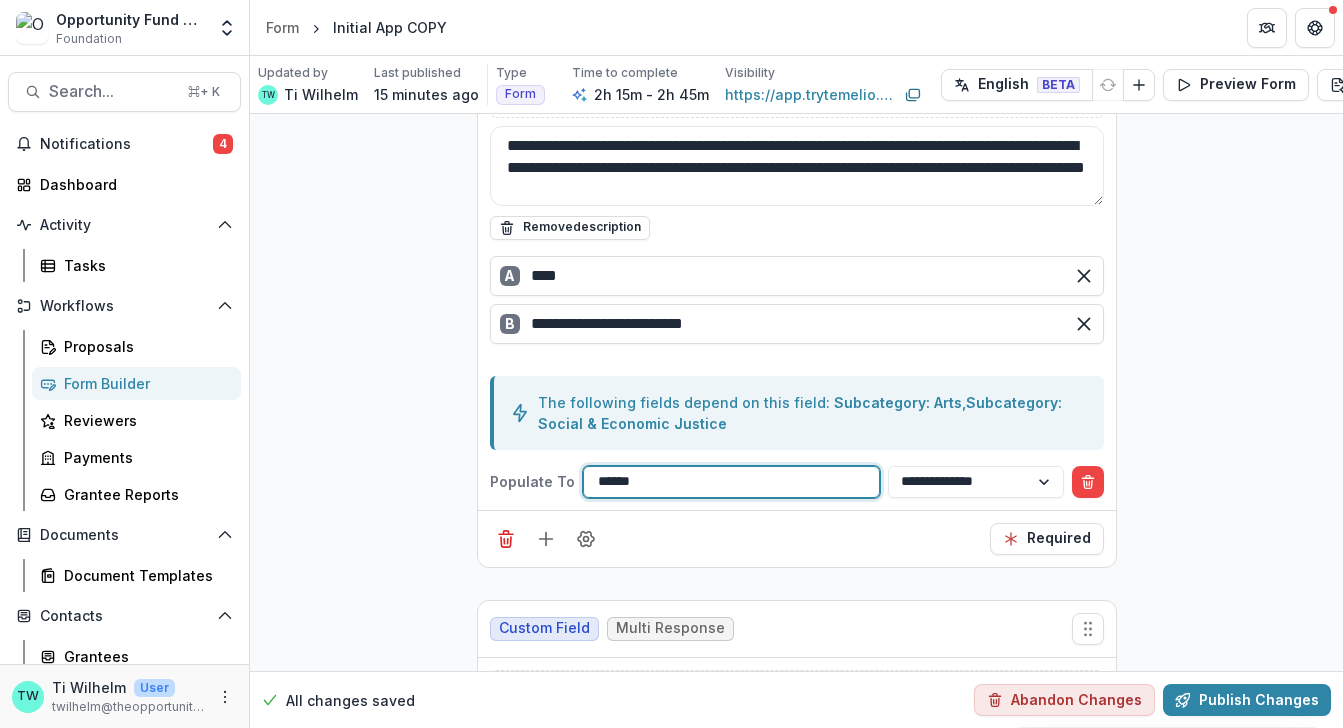 click on "Program Areas" at bounding box center [86, 751] 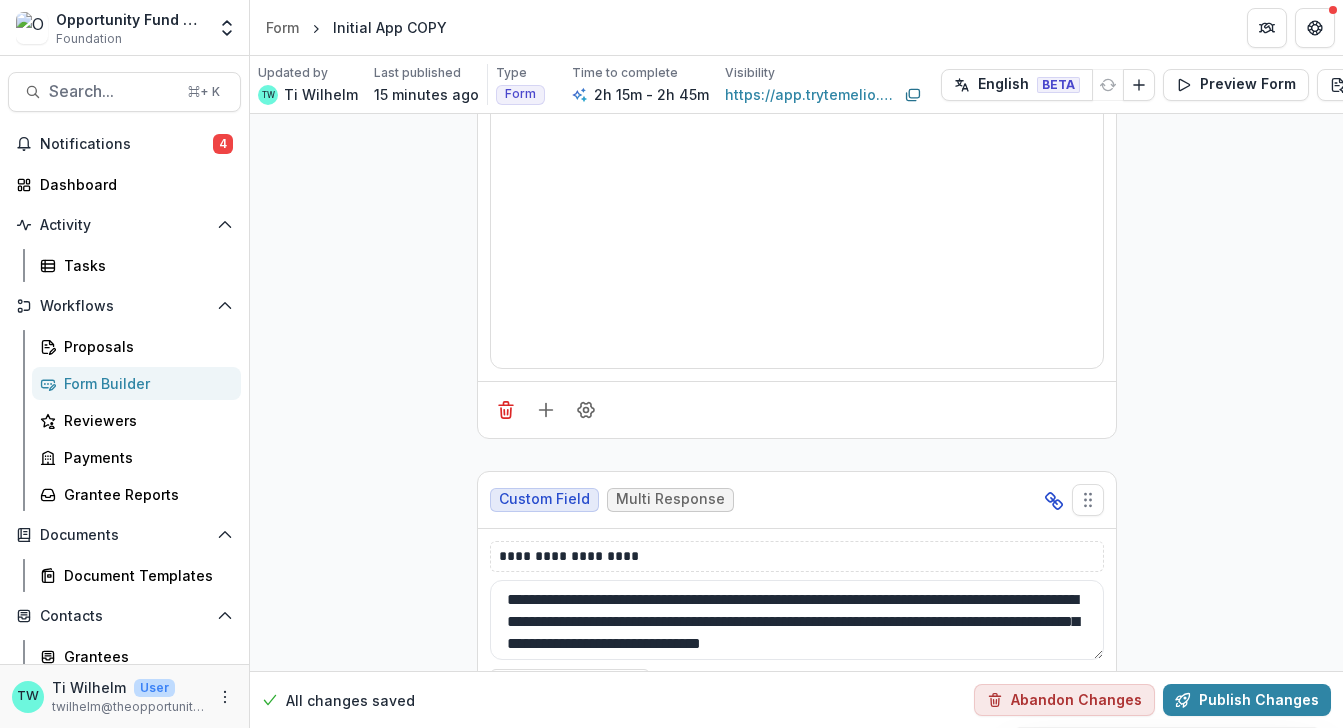 scroll, scrollTop: 8817, scrollLeft: 0, axis: vertical 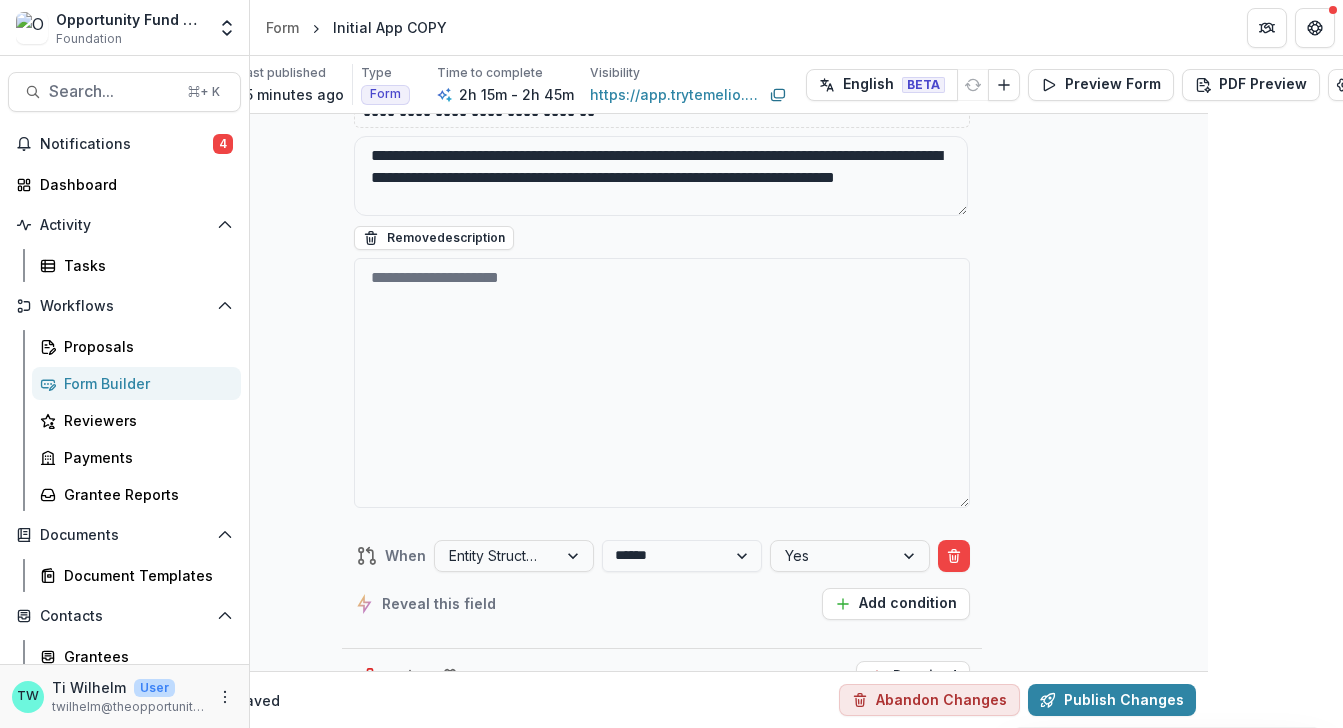 drag, startPoint x: 1087, startPoint y: 383, endPoint x: 1195, endPoint y: 300, distance: 136.2094 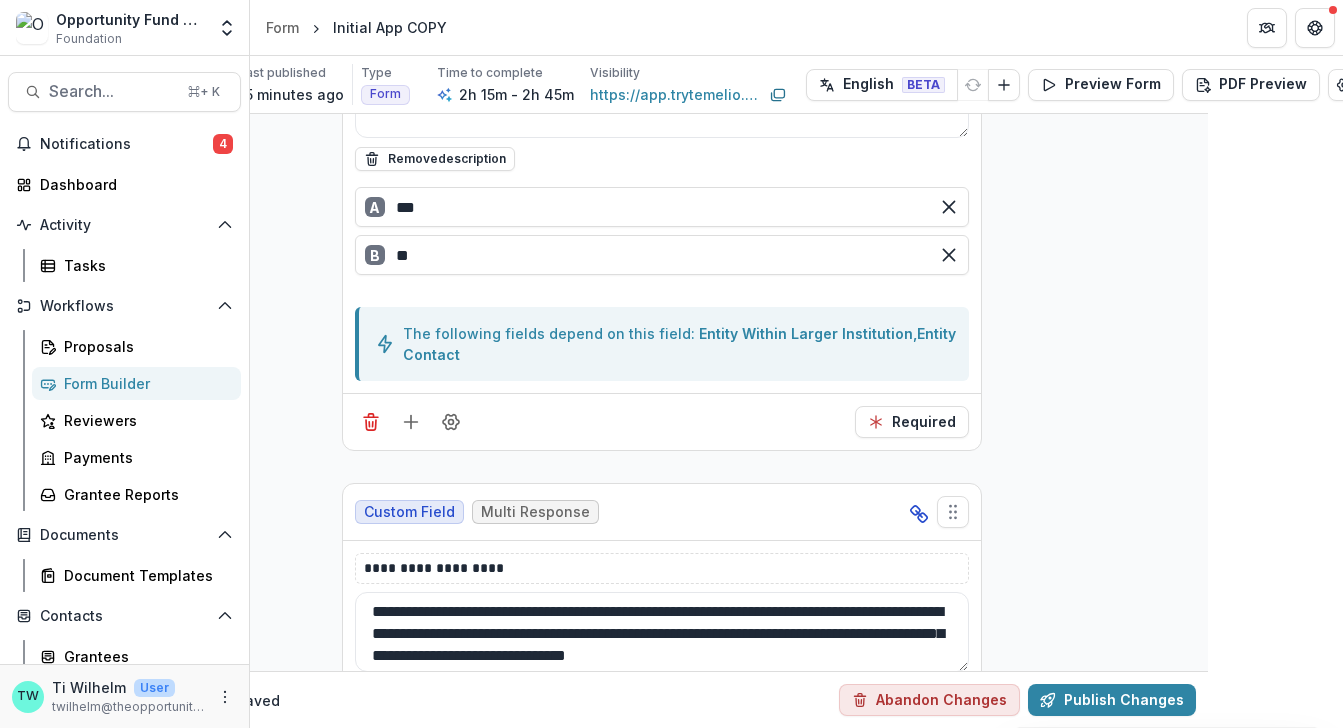 scroll, scrollTop: 6768, scrollLeft: 135, axis: both 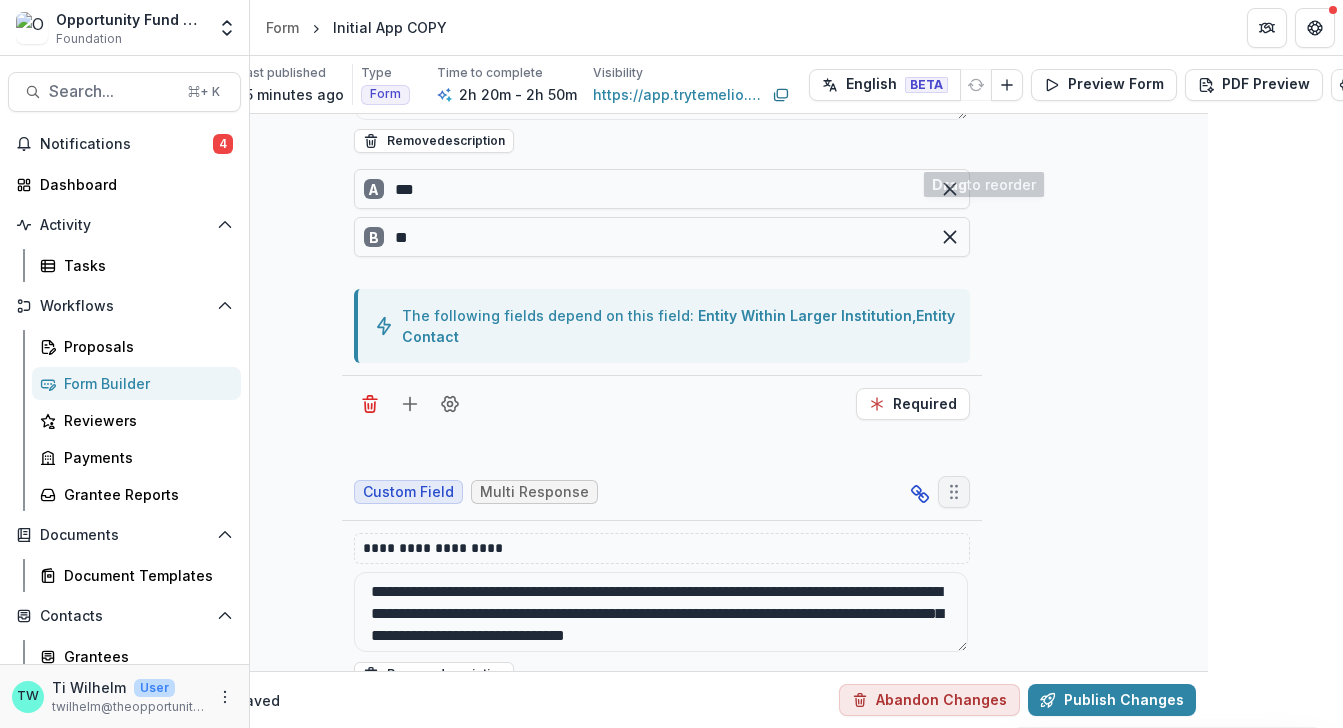 drag, startPoint x: 948, startPoint y: 500, endPoint x: 981, endPoint y: 156, distance: 345.57922 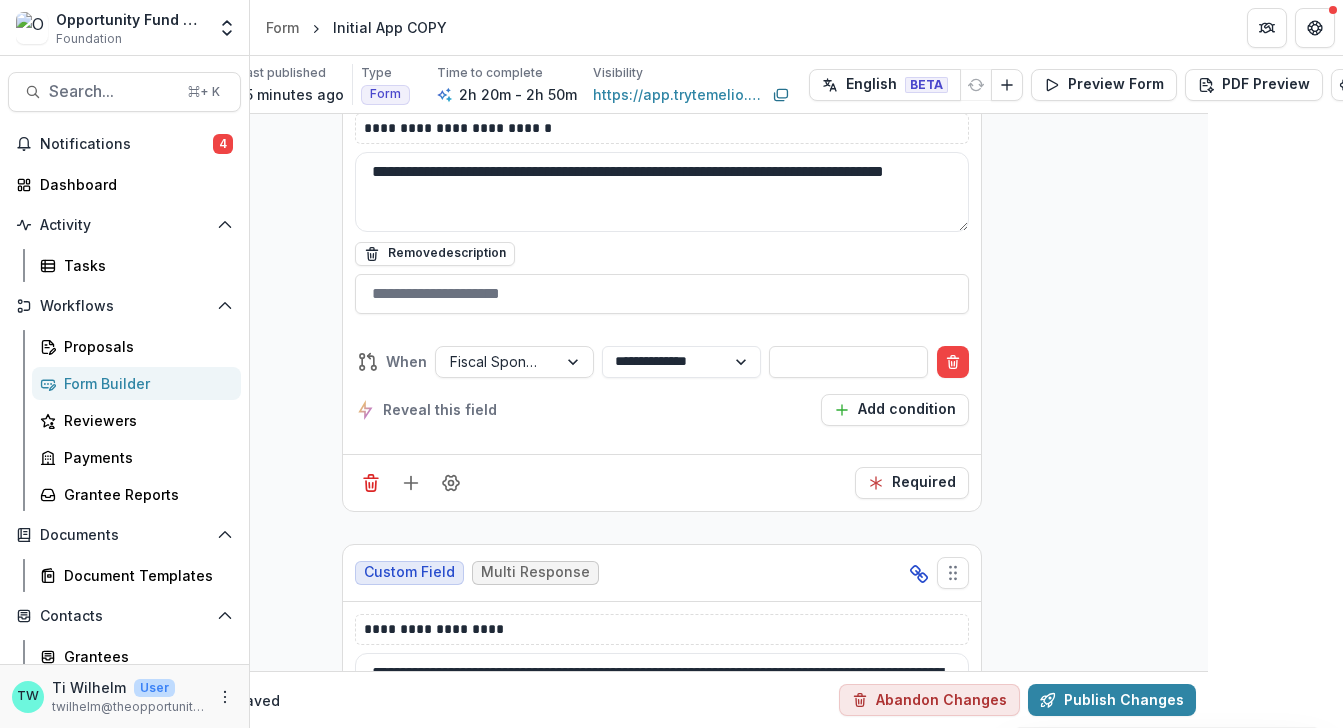scroll, scrollTop: 6155, scrollLeft: 135, axis: both 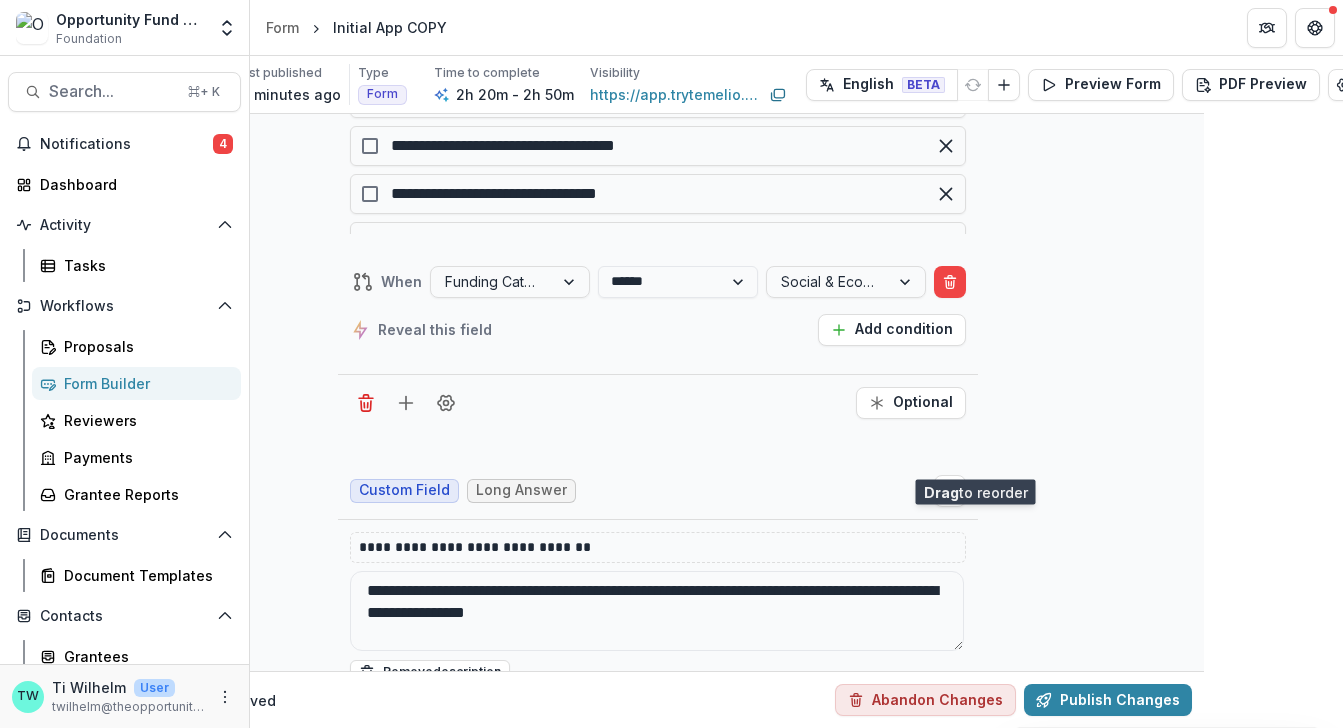 drag, startPoint x: 959, startPoint y: 90, endPoint x: 982, endPoint y: 444, distance: 354.7464 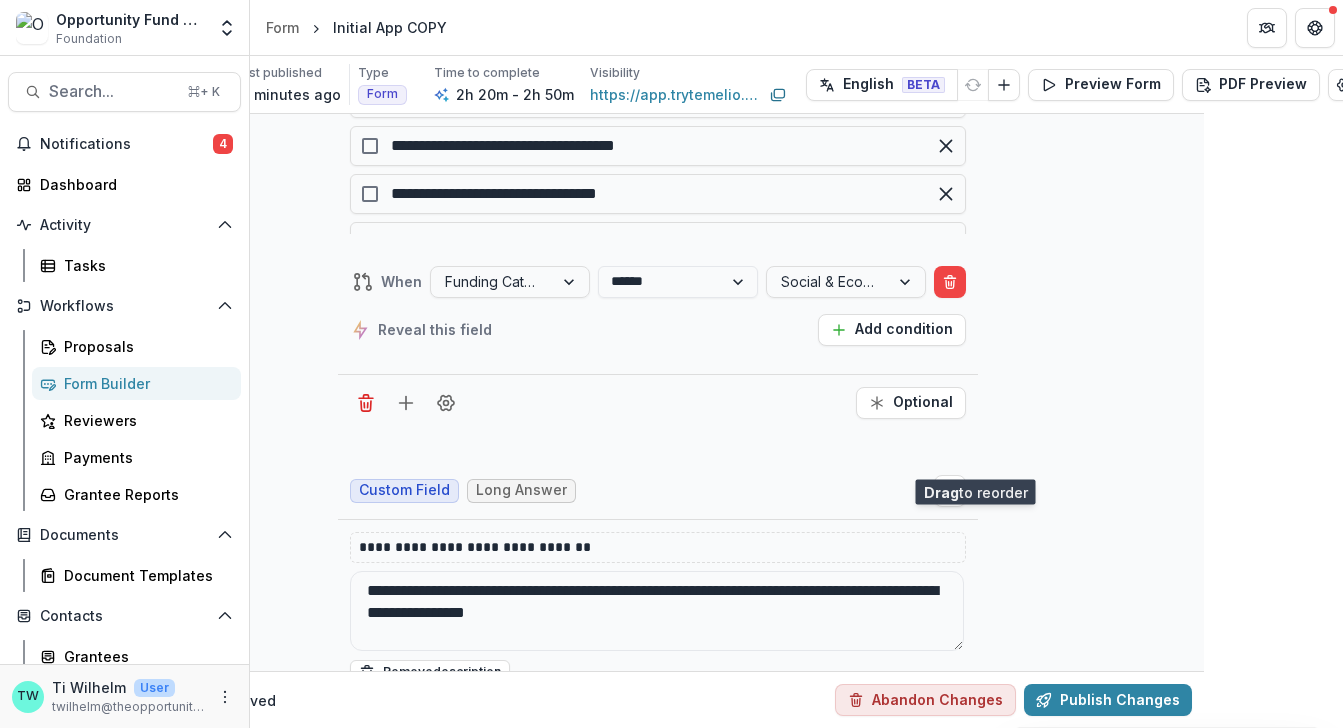 click at bounding box center [950, 2696] 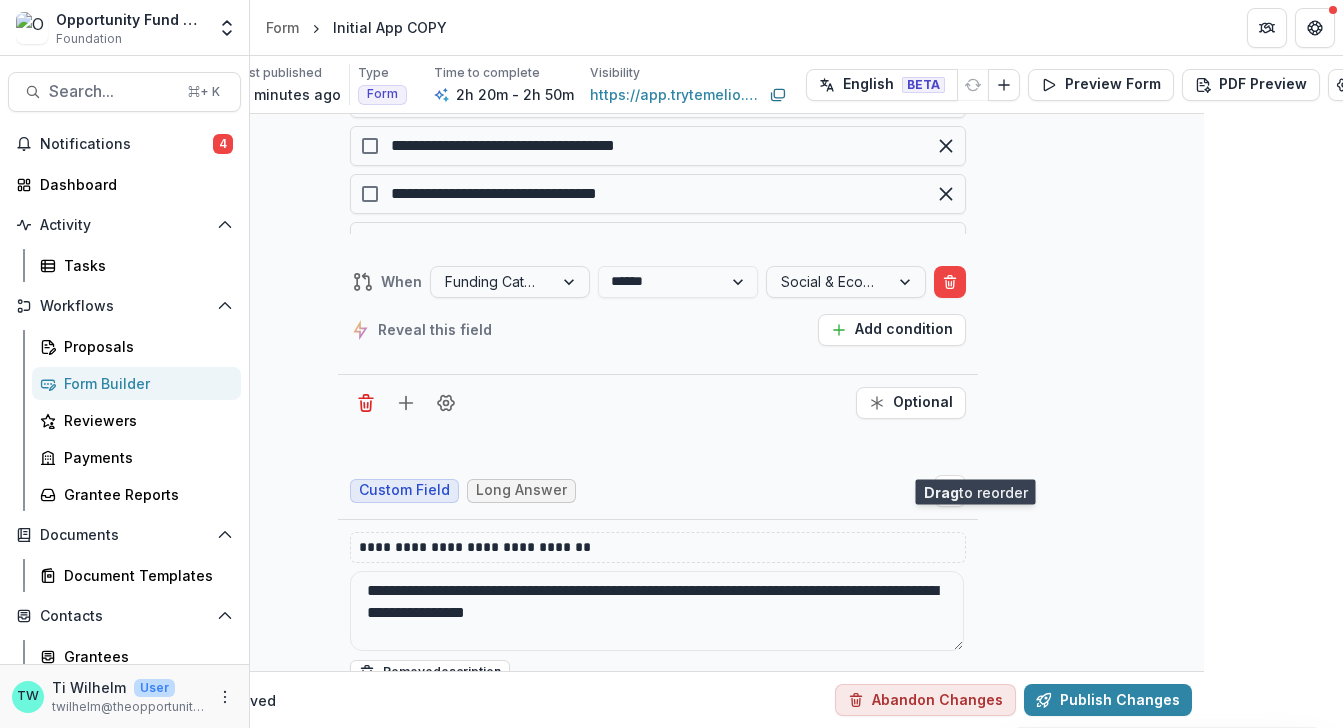 select on "**********" 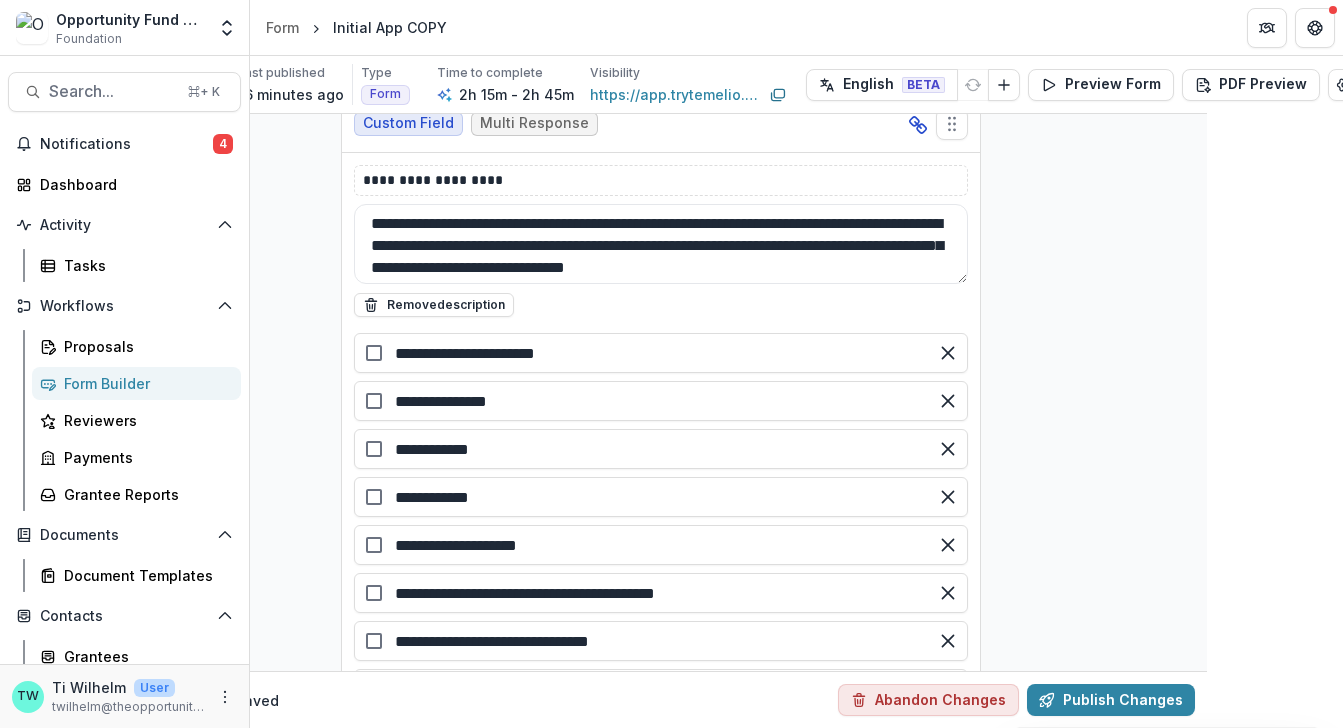 scroll, scrollTop: 4398, scrollLeft: 136, axis: both 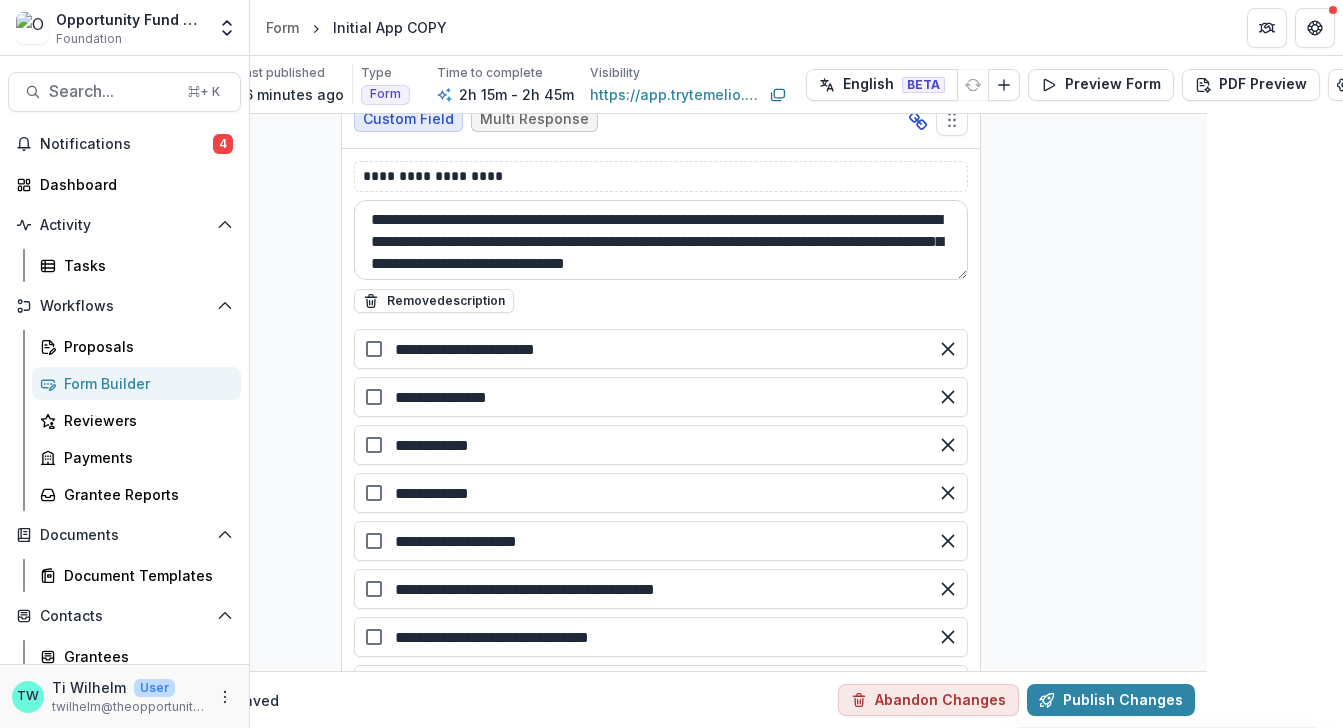 click on "**********" at bounding box center [661, 240] 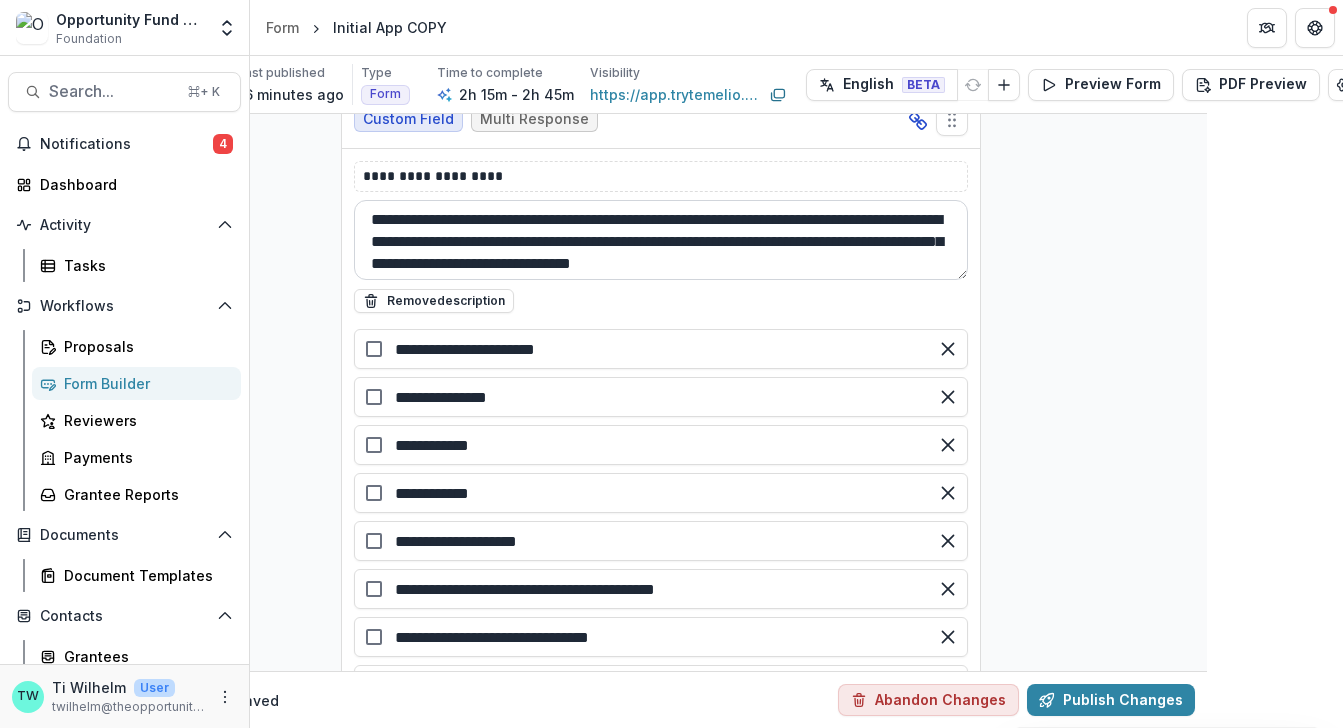 scroll, scrollTop: 4, scrollLeft: 0, axis: vertical 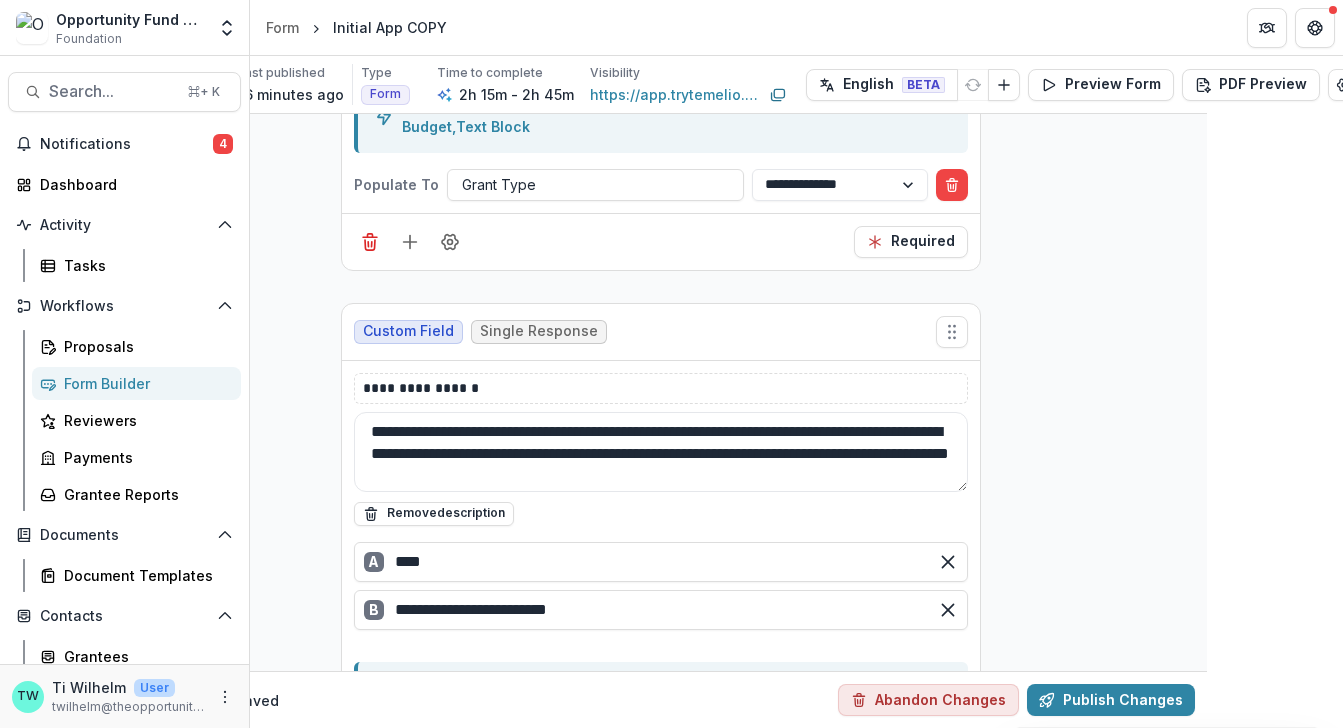 type on "**********" 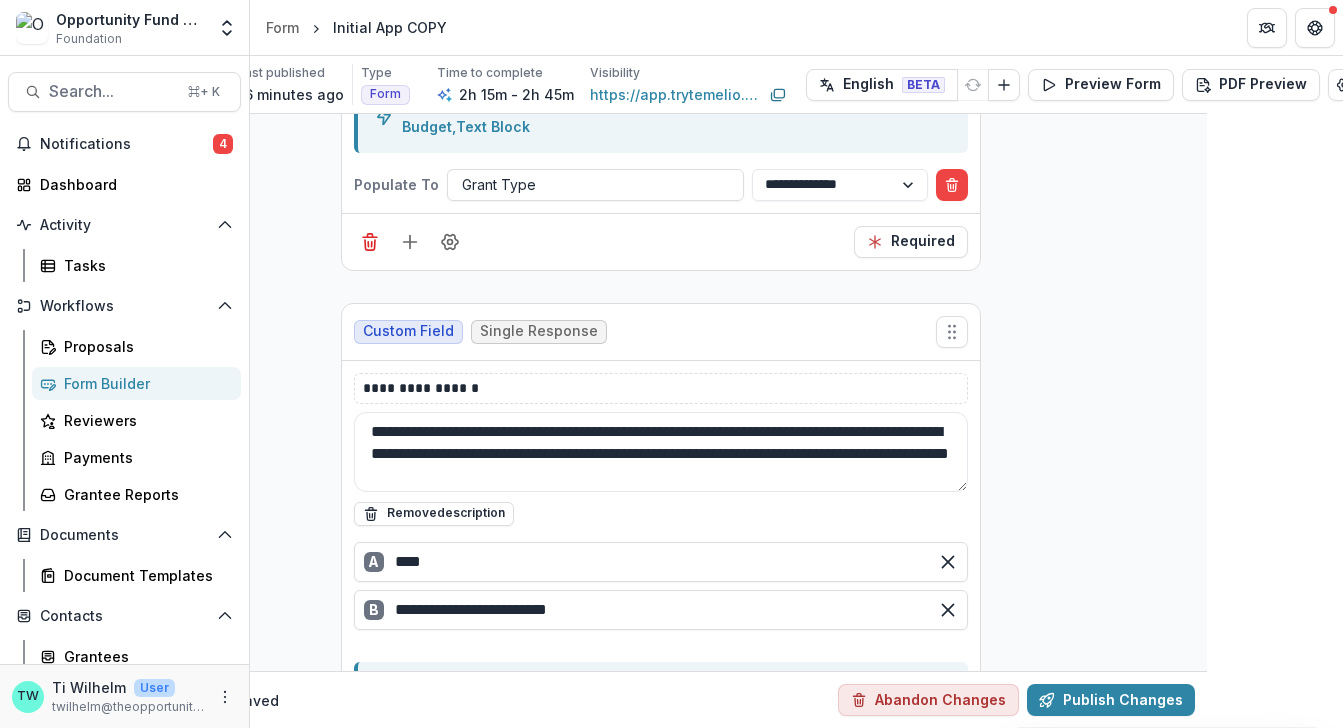 click on "Grant Type" at bounding box center [595, 185] 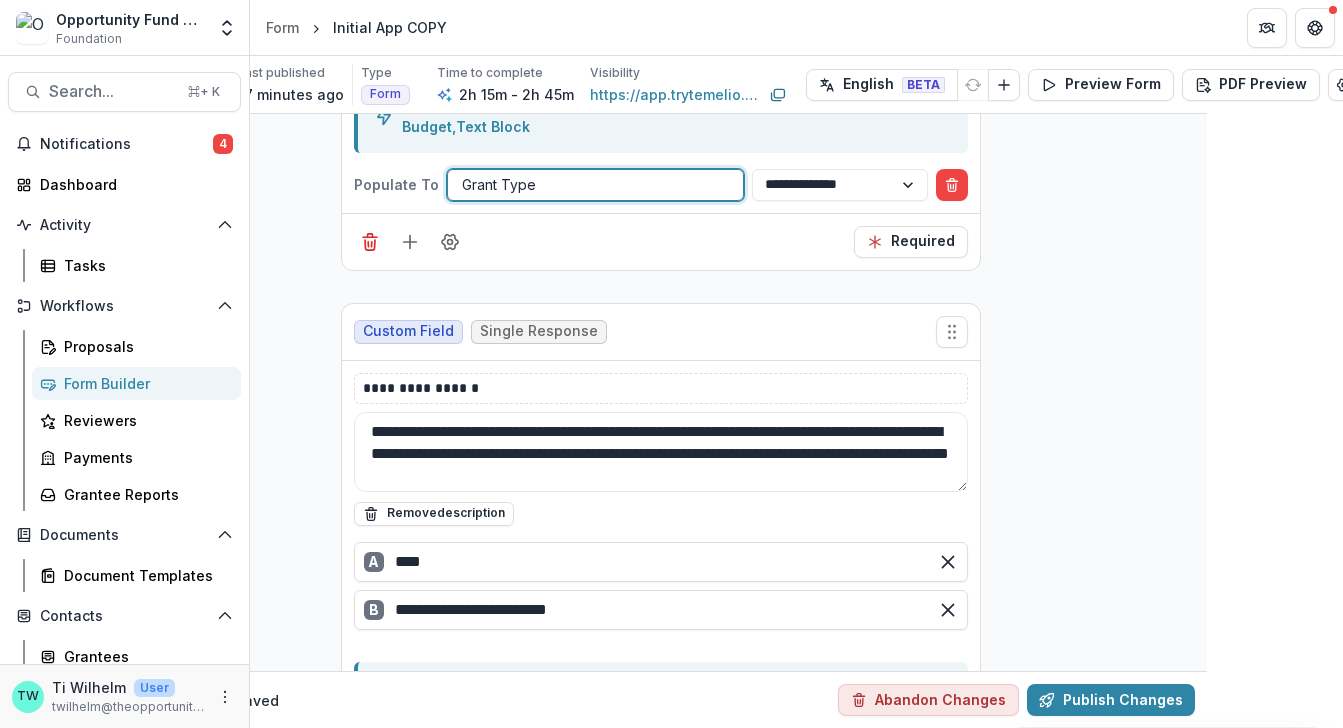 scroll, scrollTop: 2550, scrollLeft: 135, axis: both 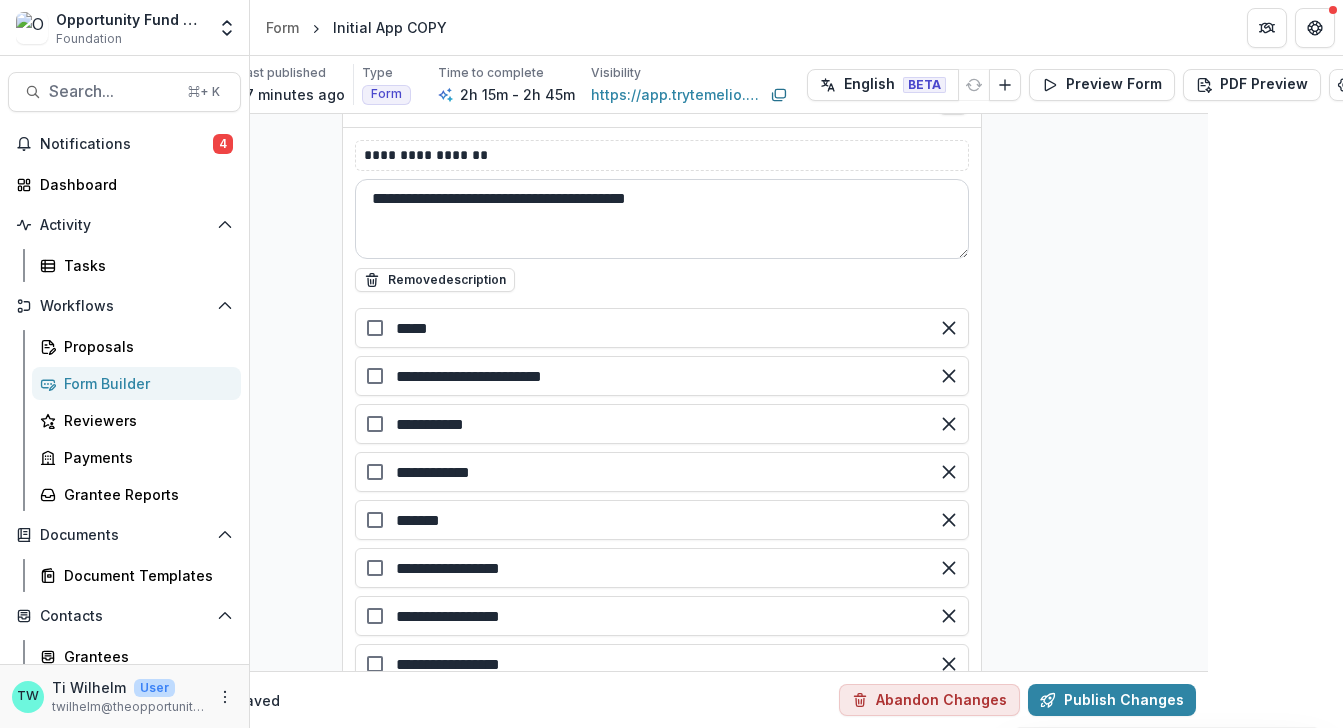 click on "**********" at bounding box center (662, 219) 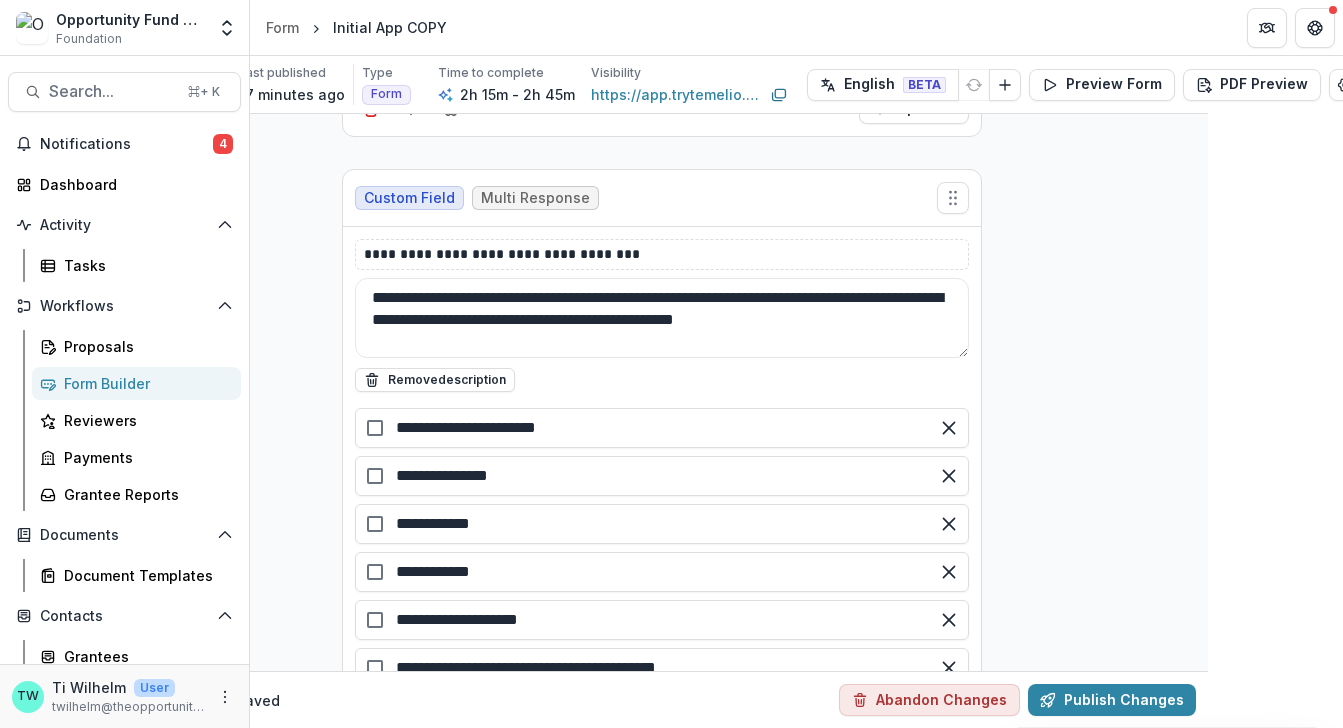 scroll, scrollTop: 3367, scrollLeft: 135, axis: both 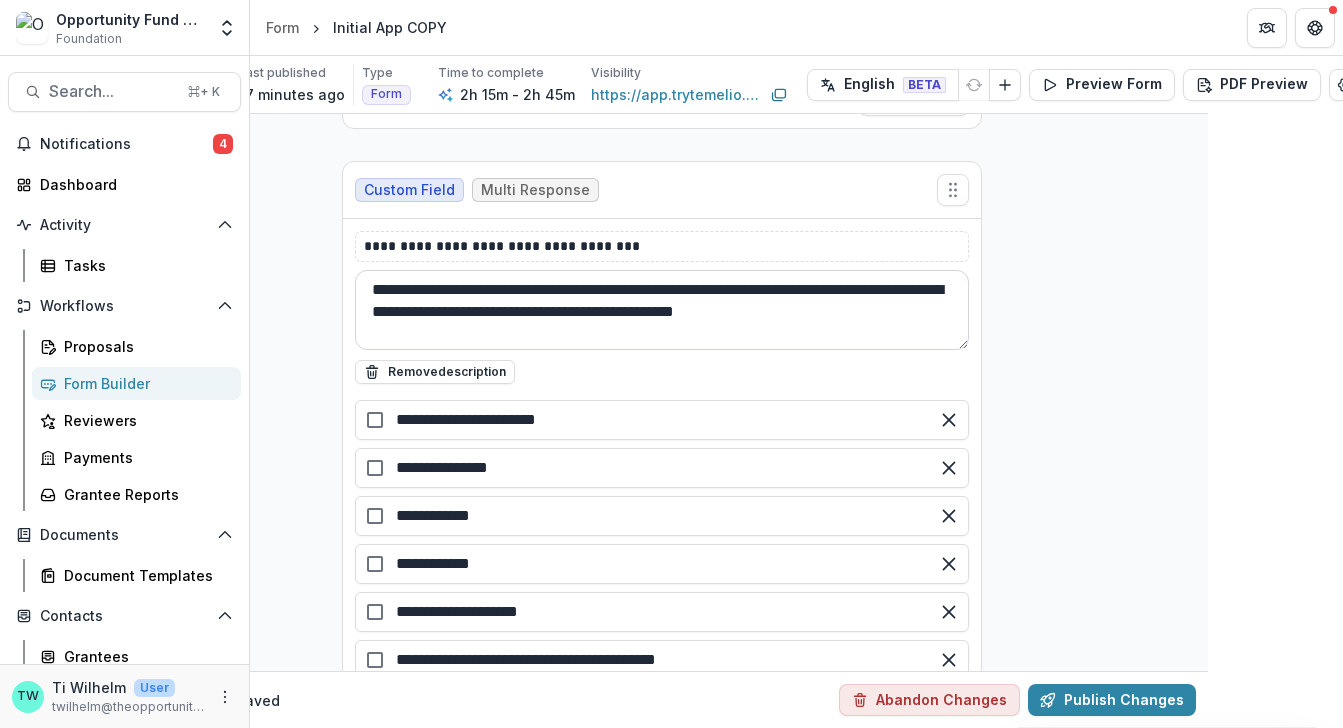type on "**********" 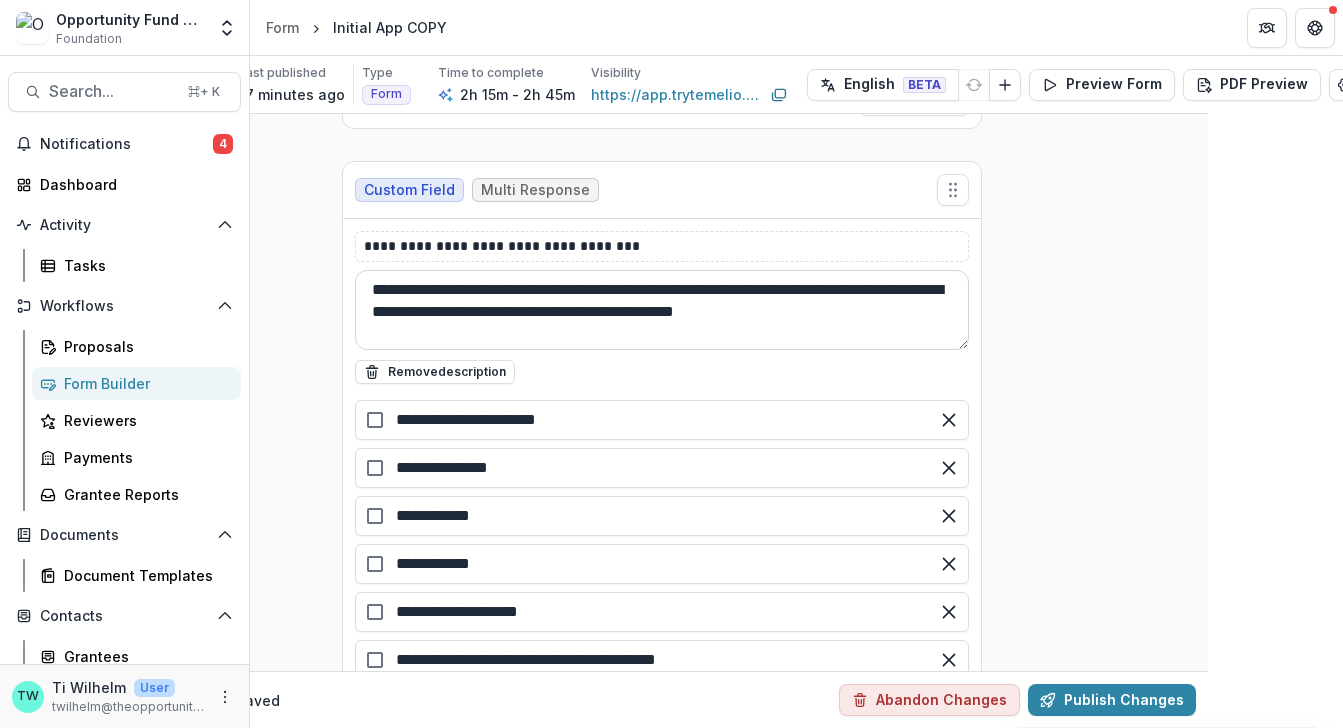 drag, startPoint x: 927, startPoint y: 310, endPoint x: 565, endPoint y: 314, distance: 362.0221 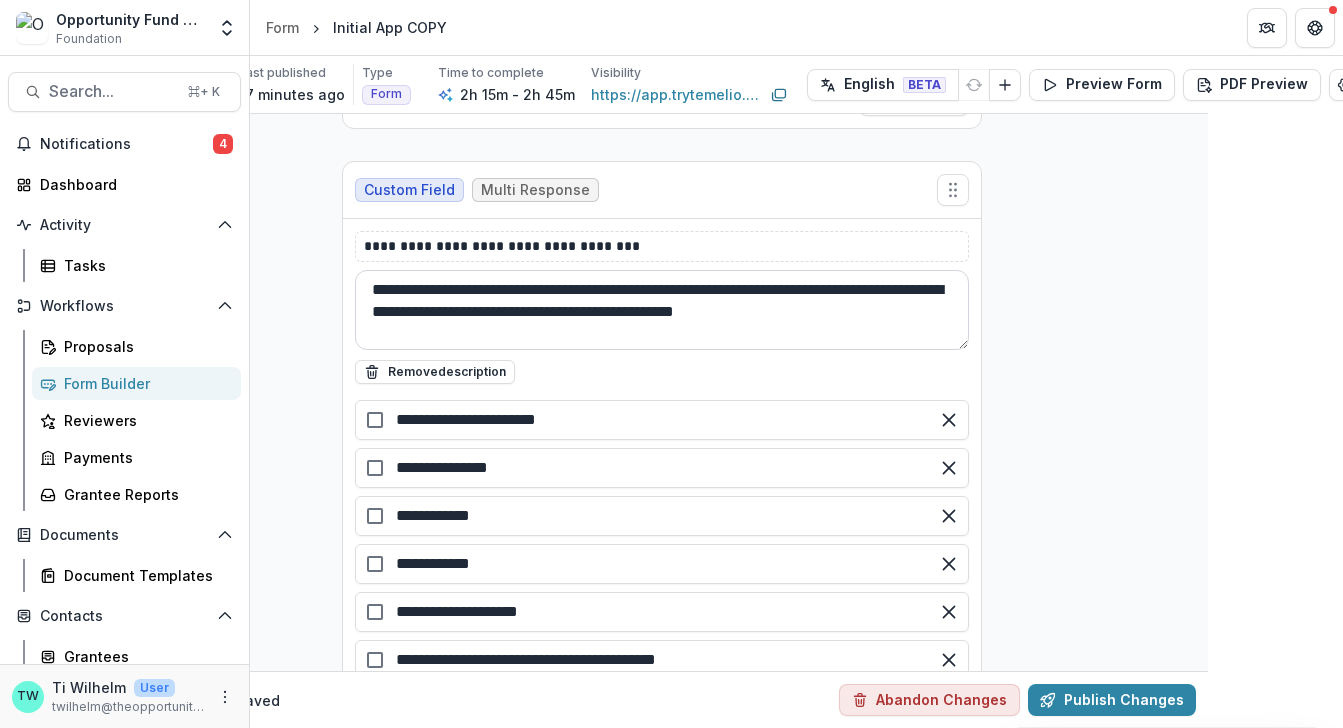 click on "**********" at bounding box center [662, 310] 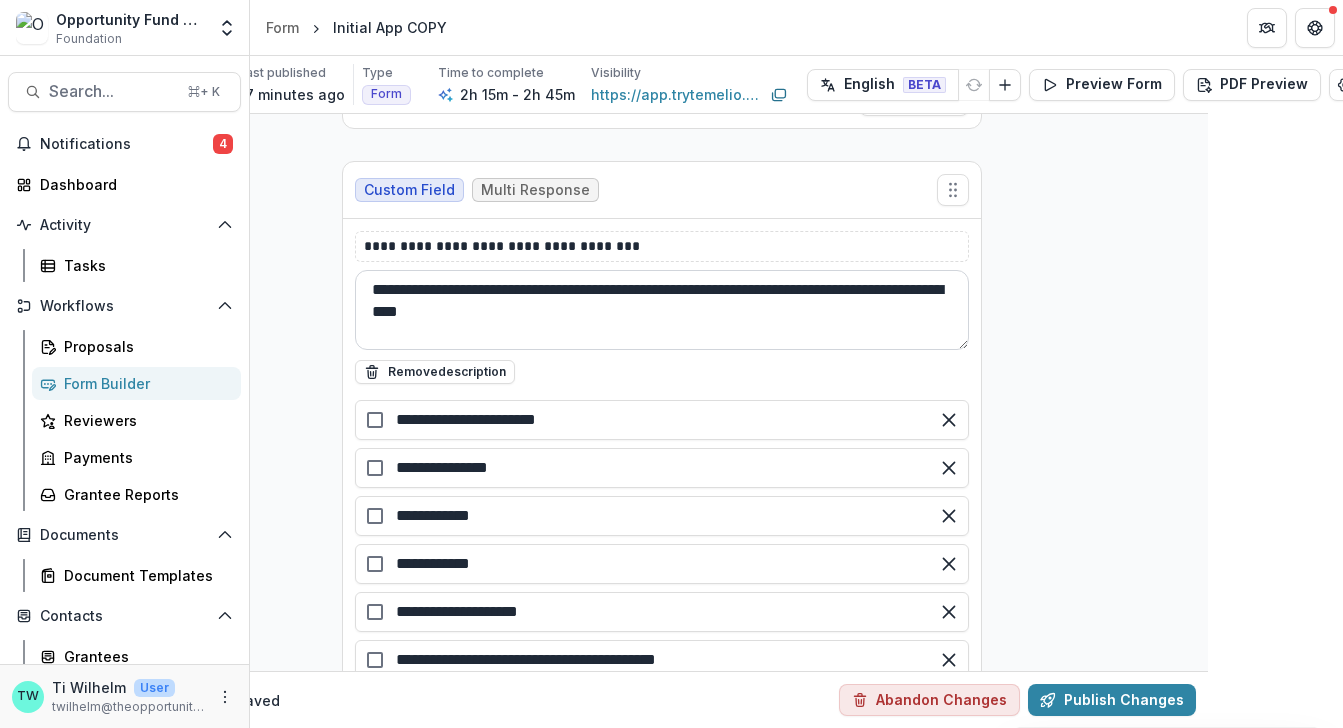 click on "**********" at bounding box center (662, 310) 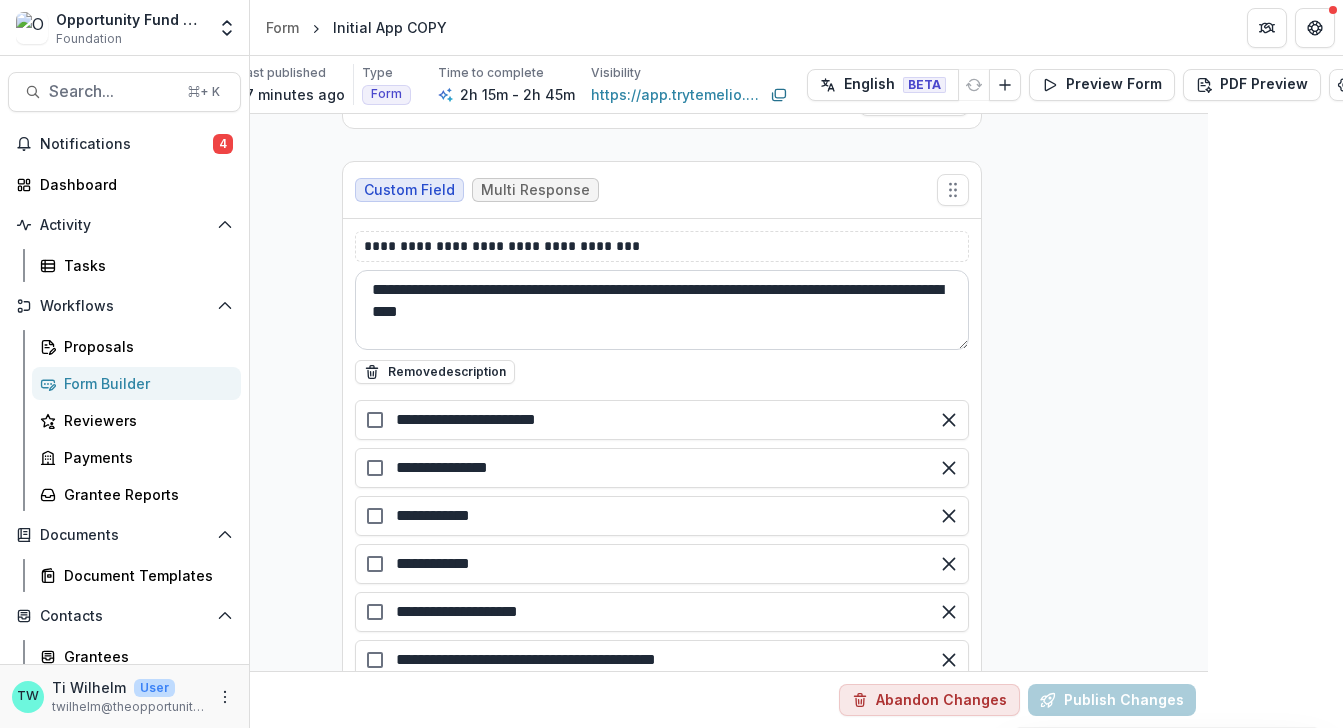 click on "**********" at bounding box center (662, 310) 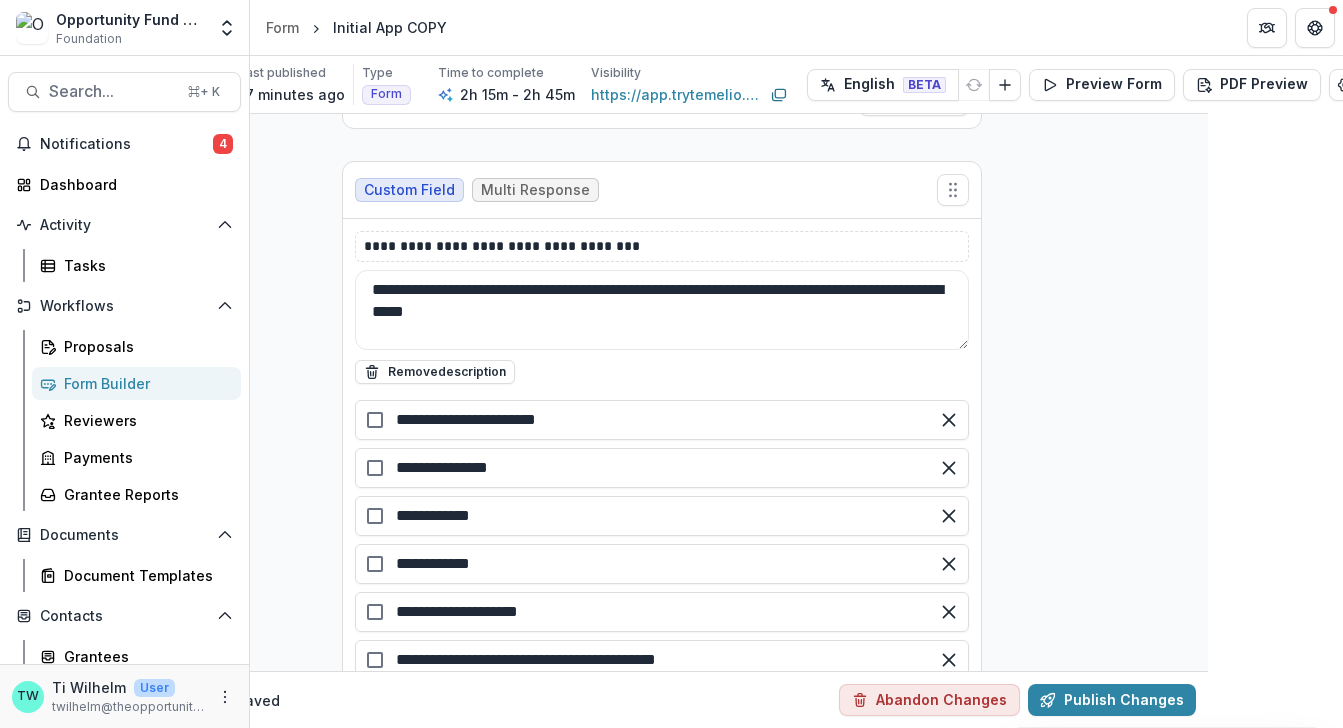 drag, startPoint x: 794, startPoint y: 288, endPoint x: 326, endPoint y: 292, distance: 468.0171 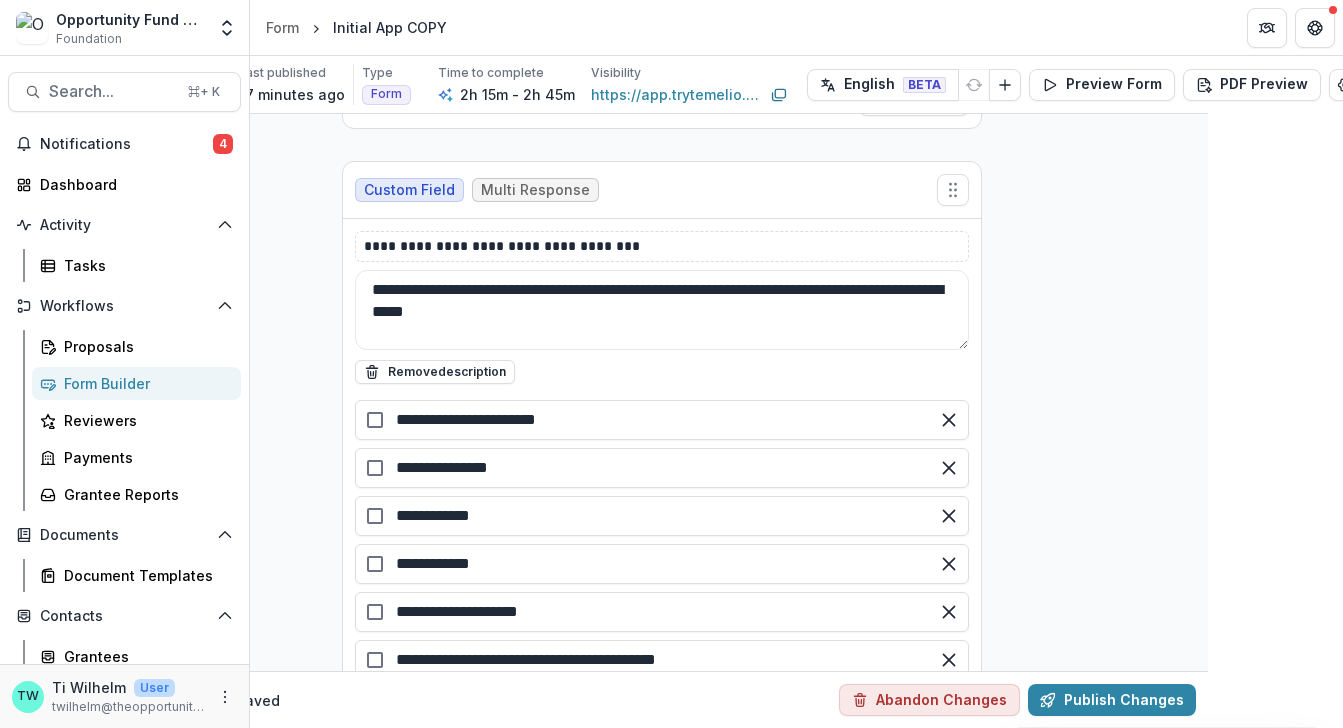 click on "**********" at bounding box center (662, 12575) 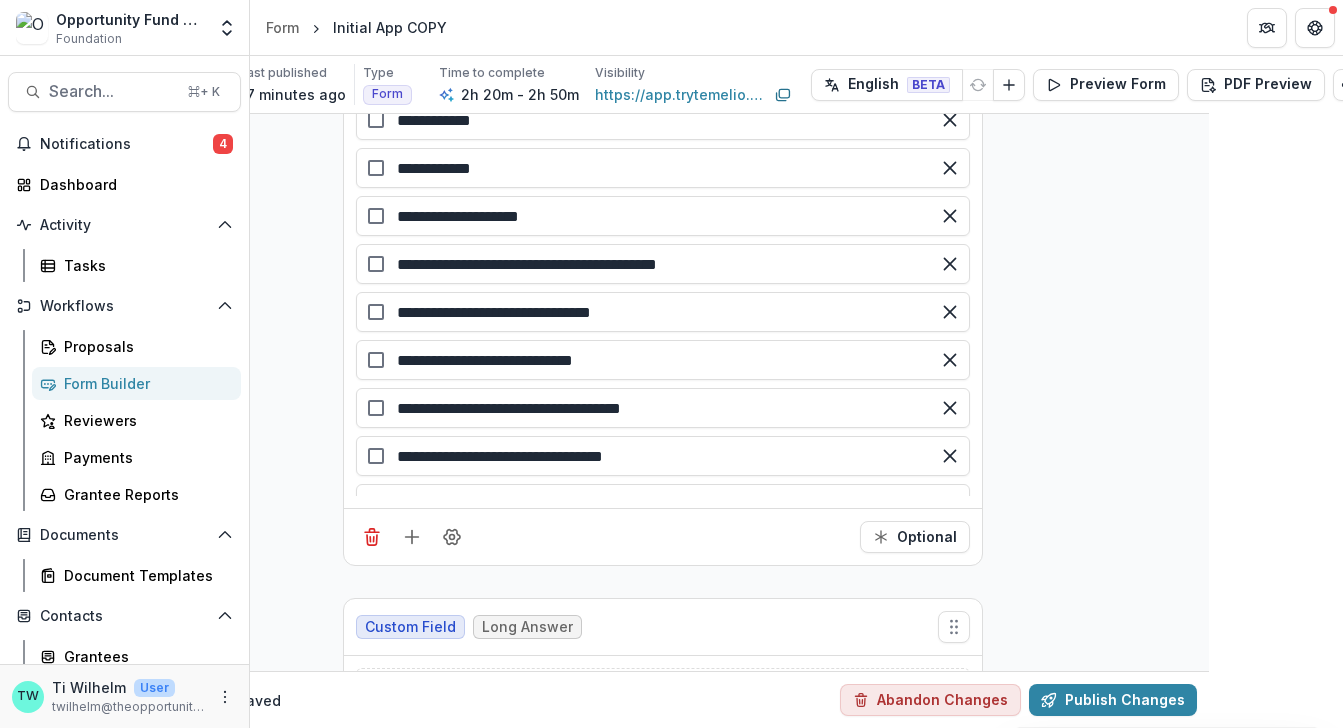 scroll, scrollTop: 4761, scrollLeft: 134, axis: both 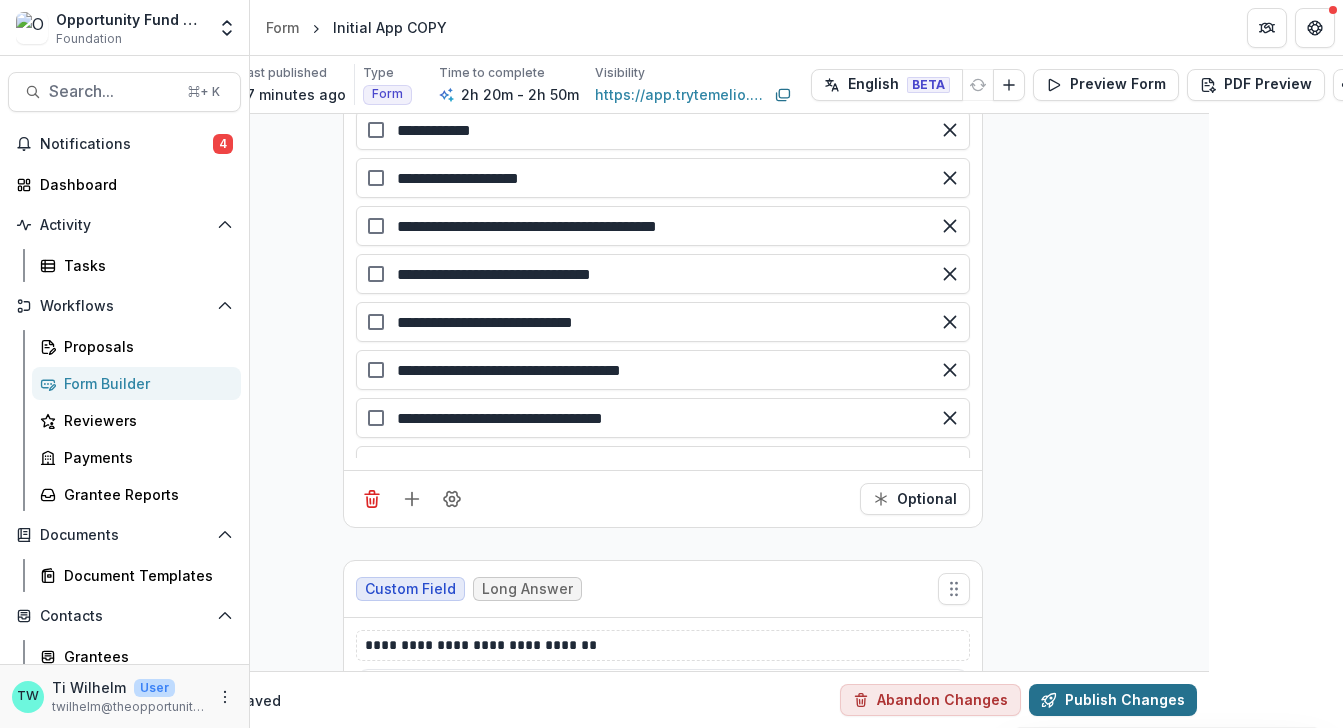 type on "**********" 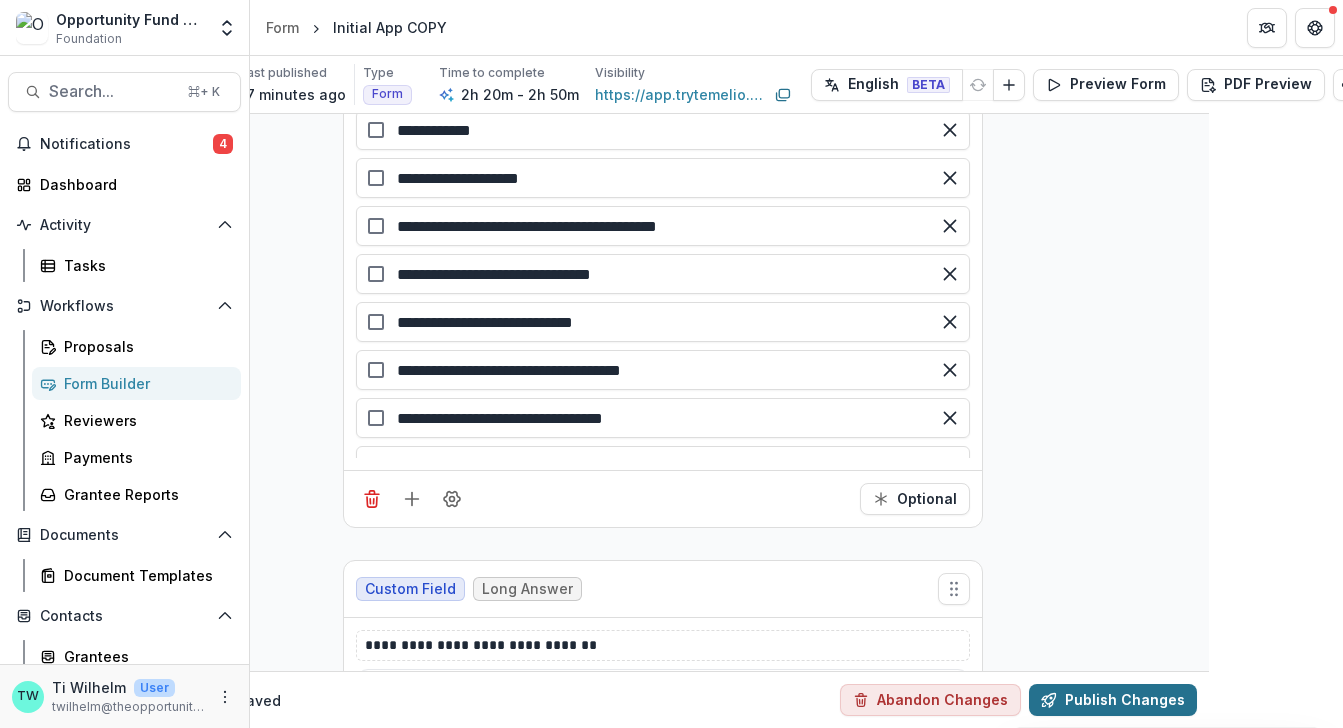 click on "Publish Changes" at bounding box center [1113, 700] 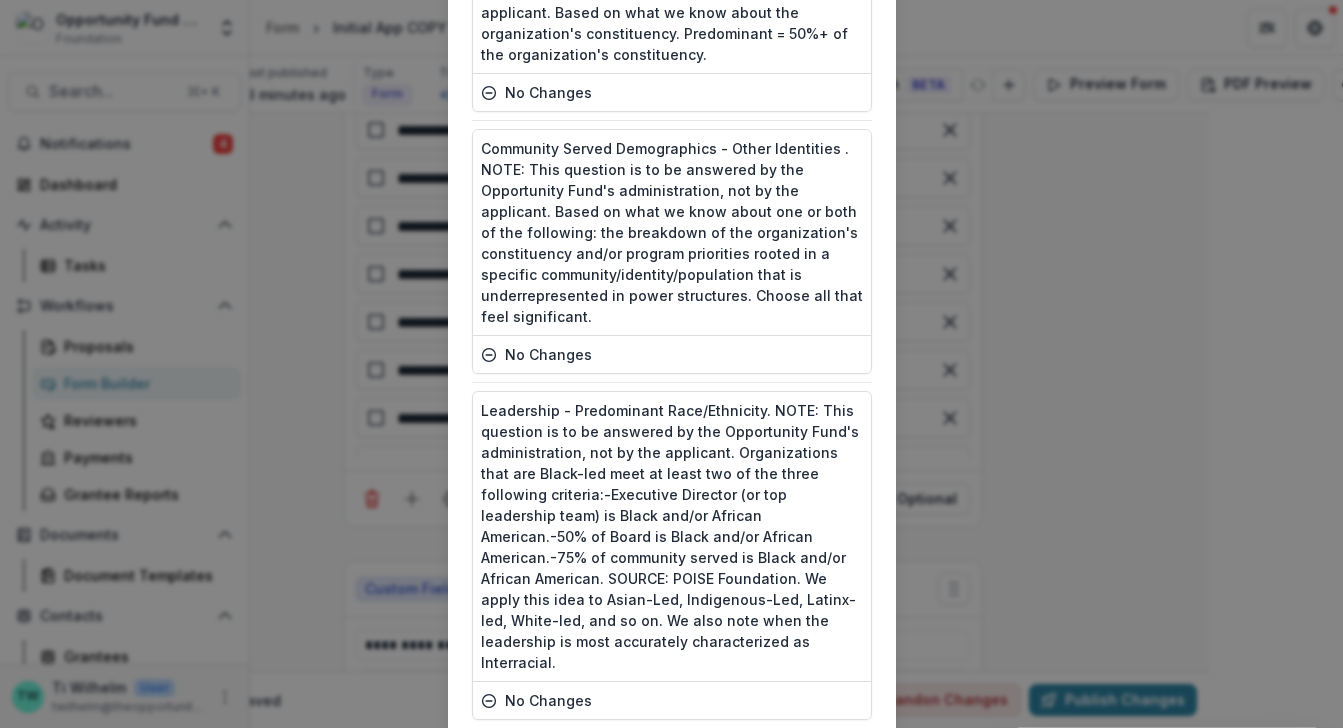 scroll, scrollTop: 4960, scrollLeft: 0, axis: vertical 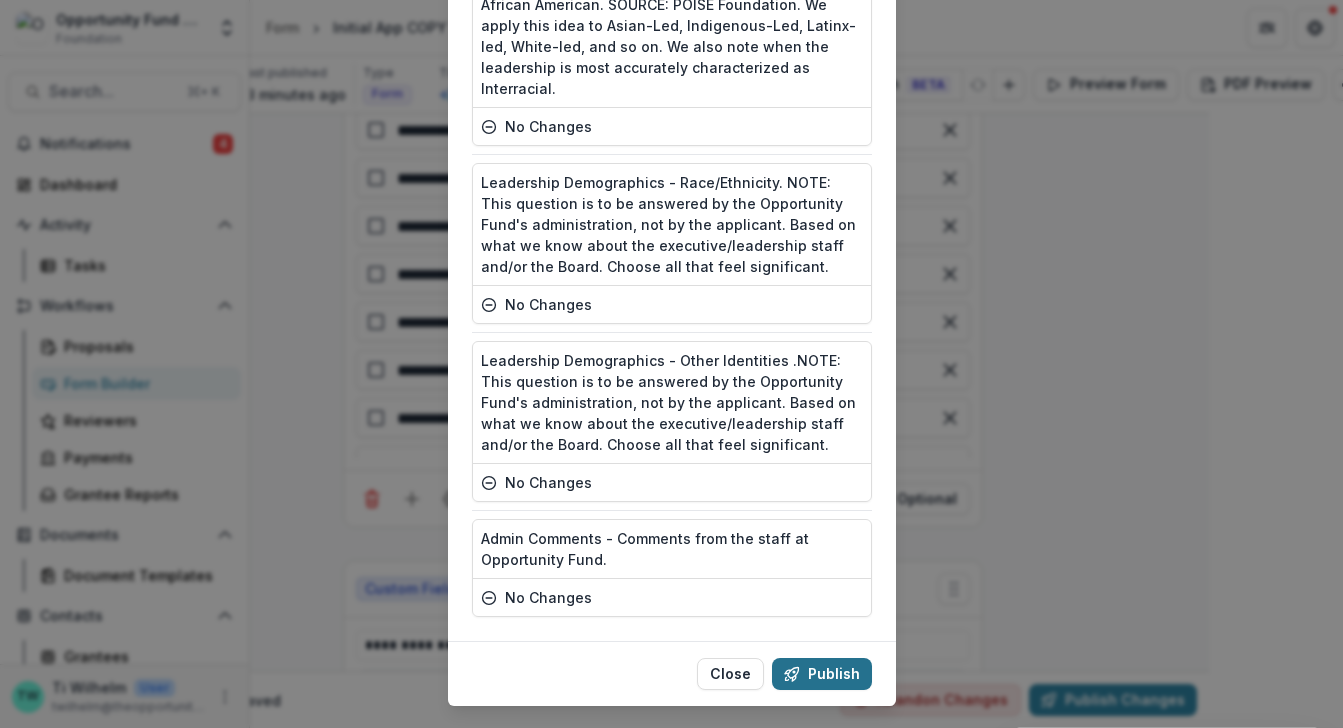 click on "Publish" at bounding box center (822, 674) 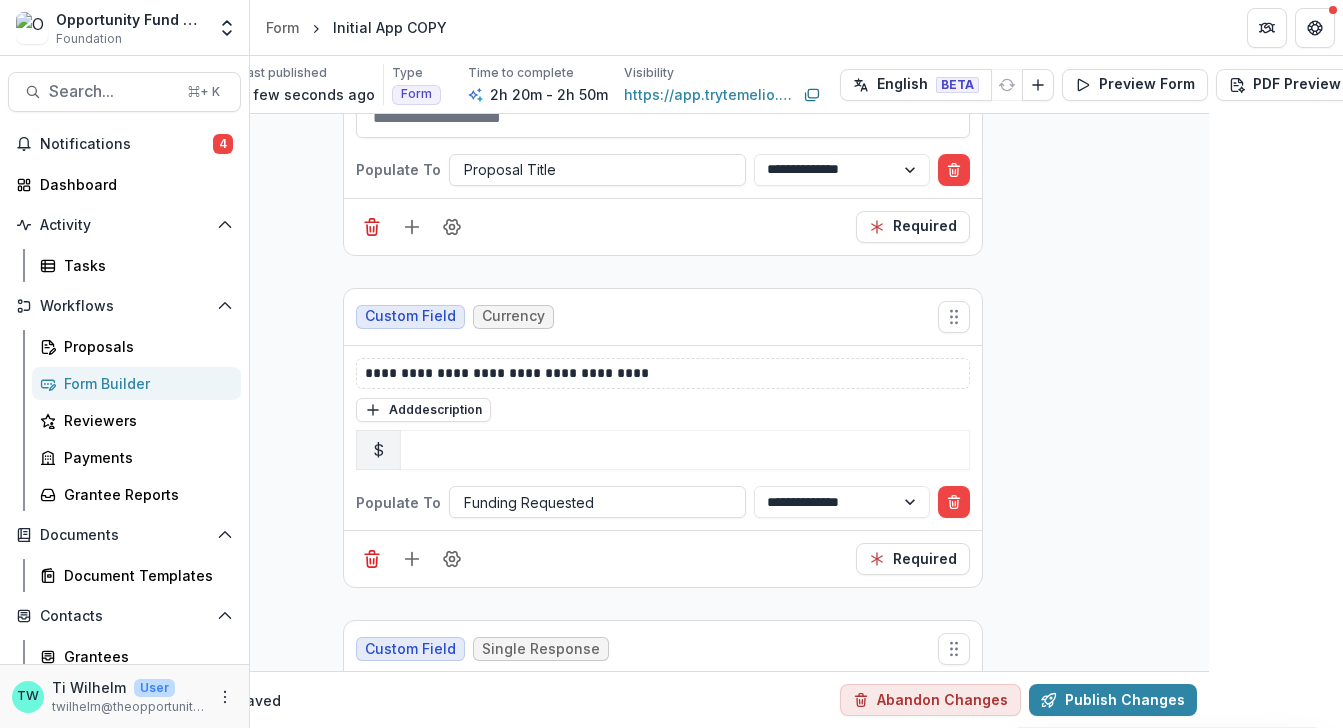 scroll, scrollTop: 0, scrollLeft: 134, axis: horizontal 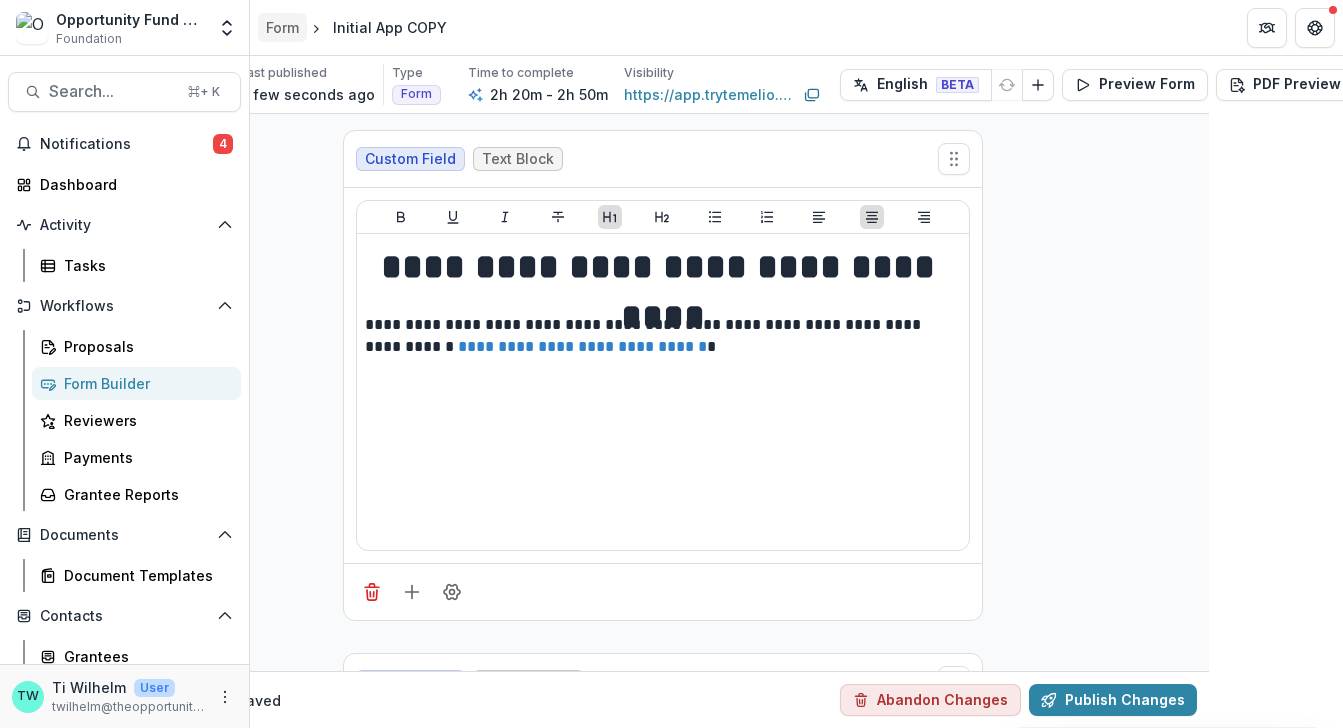 click on "Form" at bounding box center (282, 27) 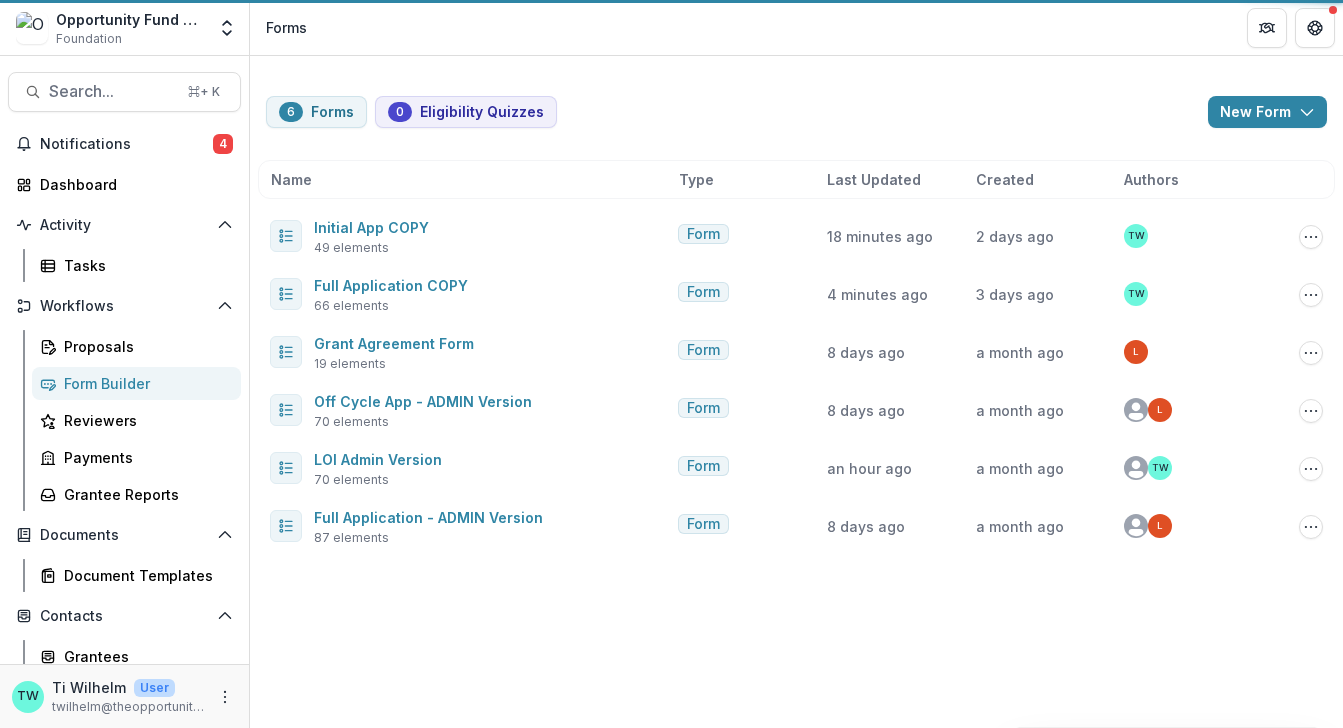 scroll, scrollTop: 0, scrollLeft: 0, axis: both 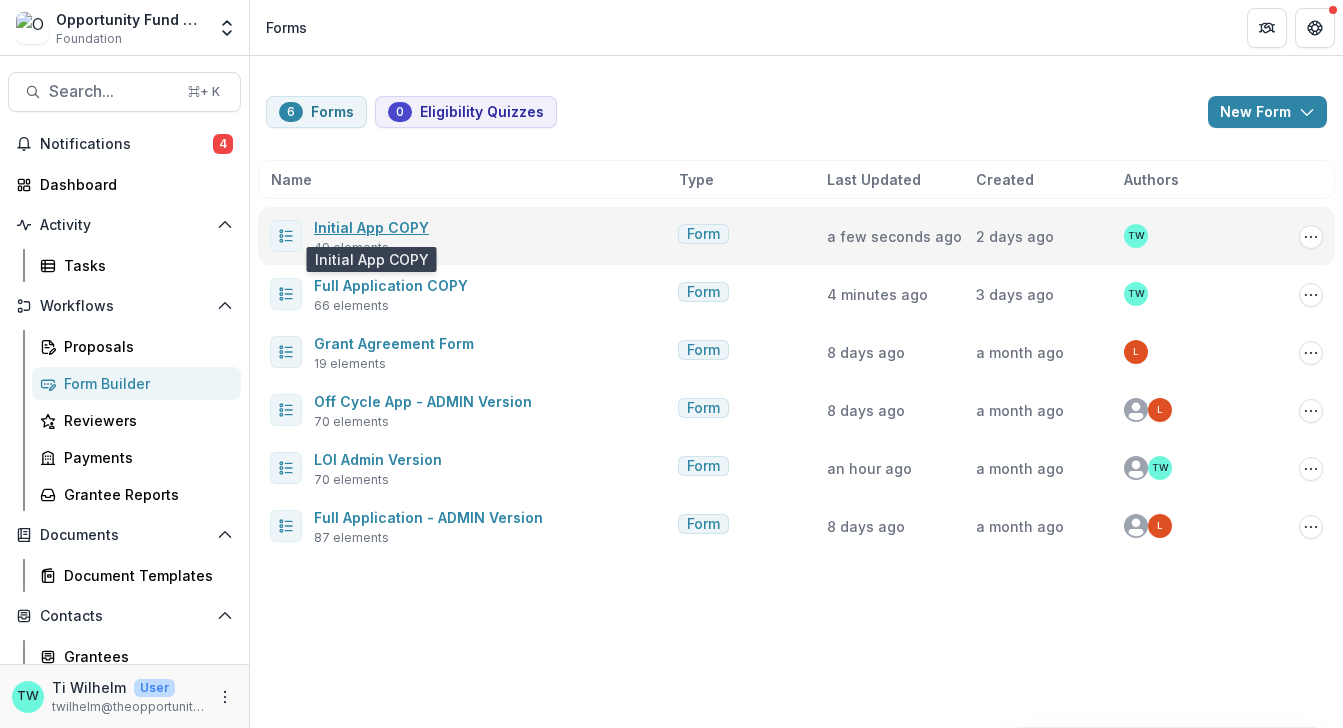 click on "Initial App COPY" at bounding box center [371, 227] 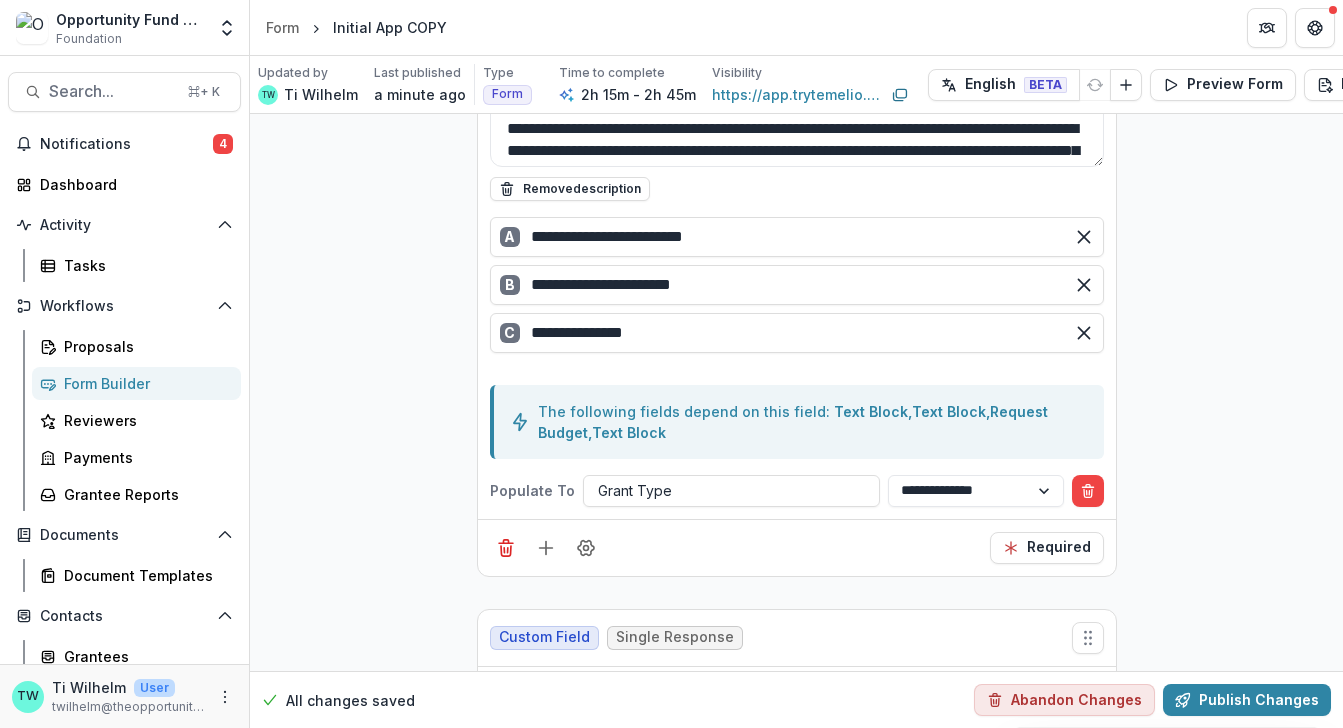 scroll, scrollTop: 1290, scrollLeft: 0, axis: vertical 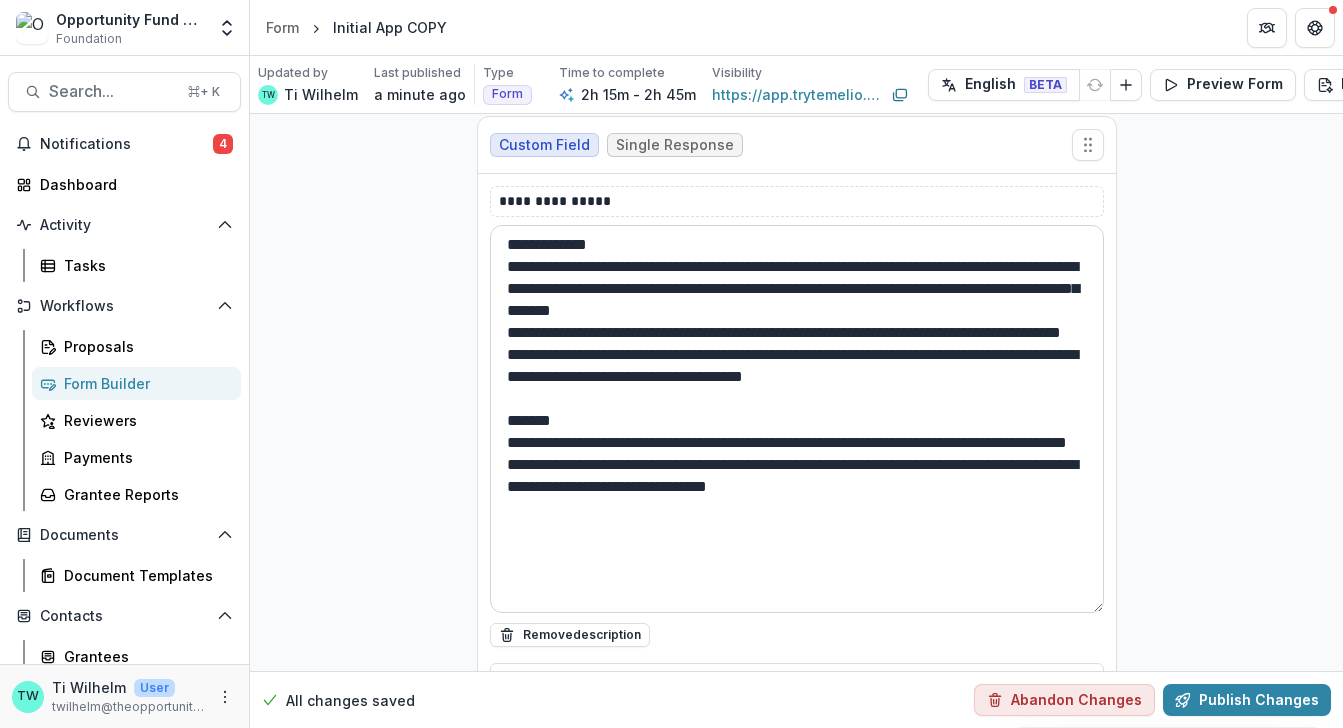 drag, startPoint x: 1097, startPoint y: 300, endPoint x: 1073, endPoint y: 608, distance: 308.93365 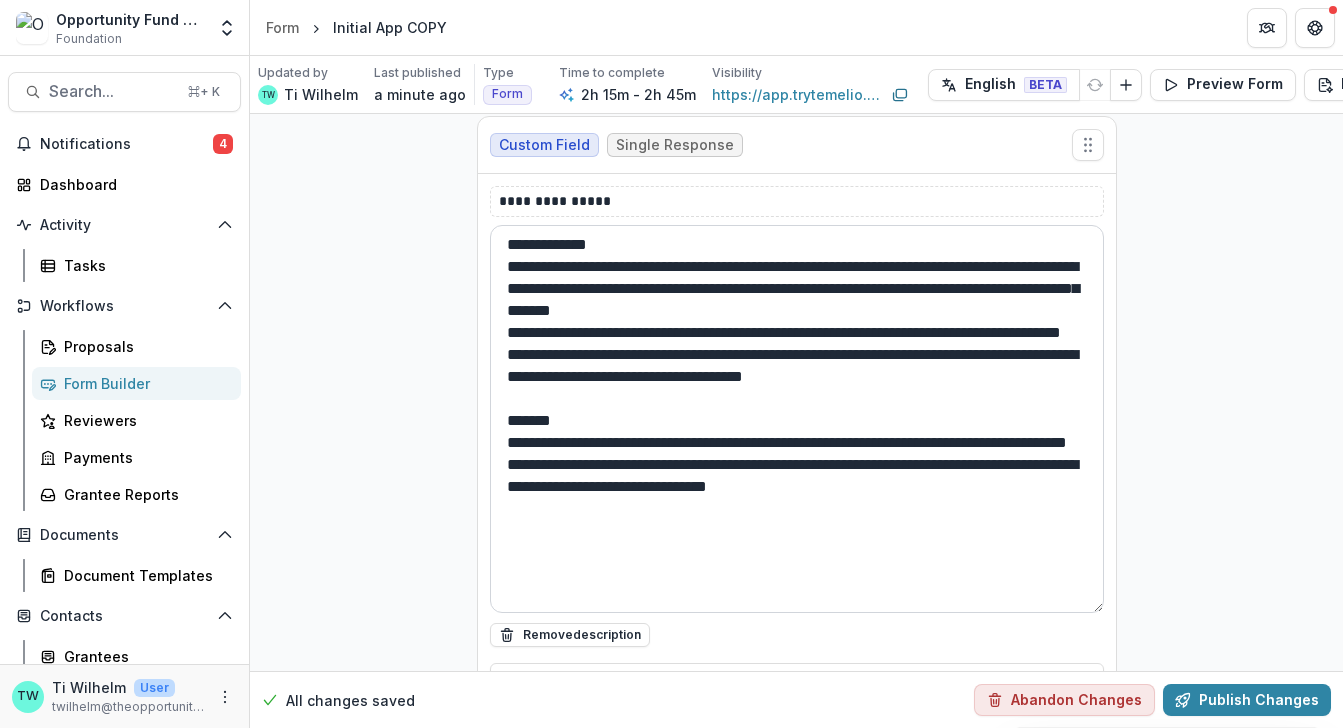 click on "**********" at bounding box center [797, 419] 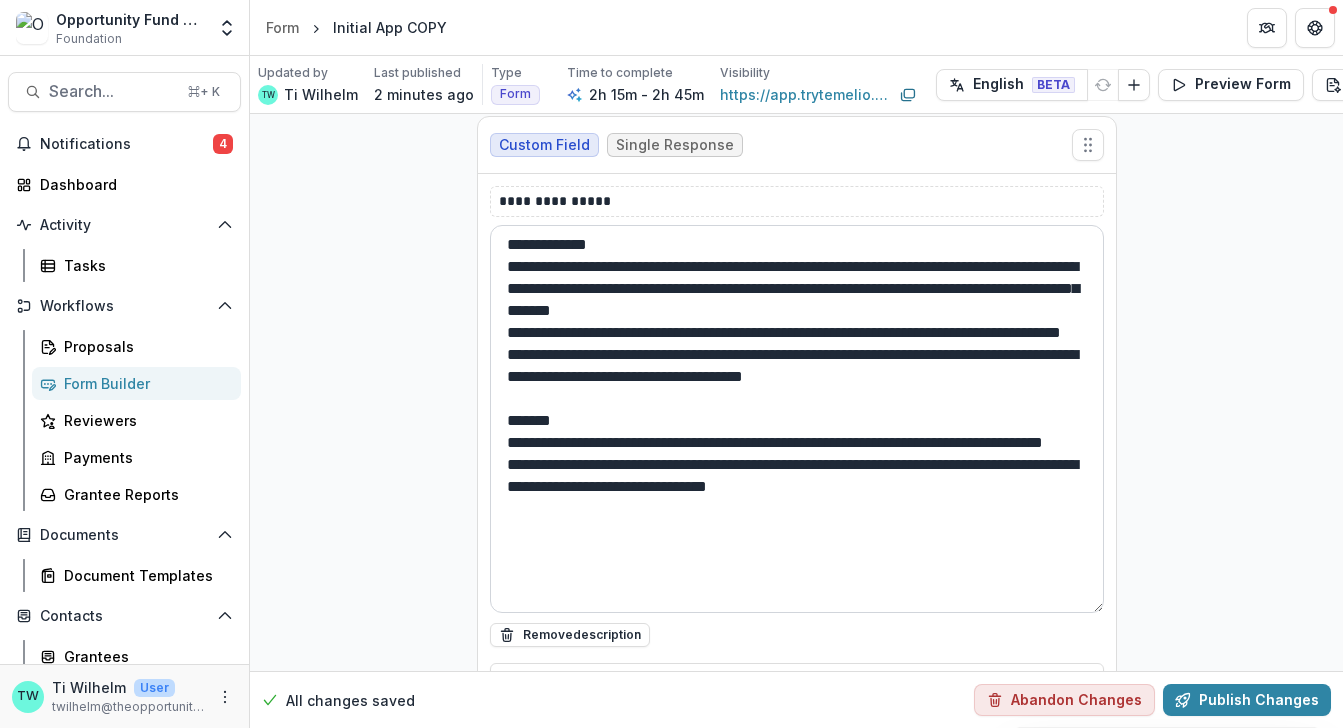 drag, startPoint x: 770, startPoint y: 511, endPoint x: 639, endPoint y: 487, distance: 133.18033 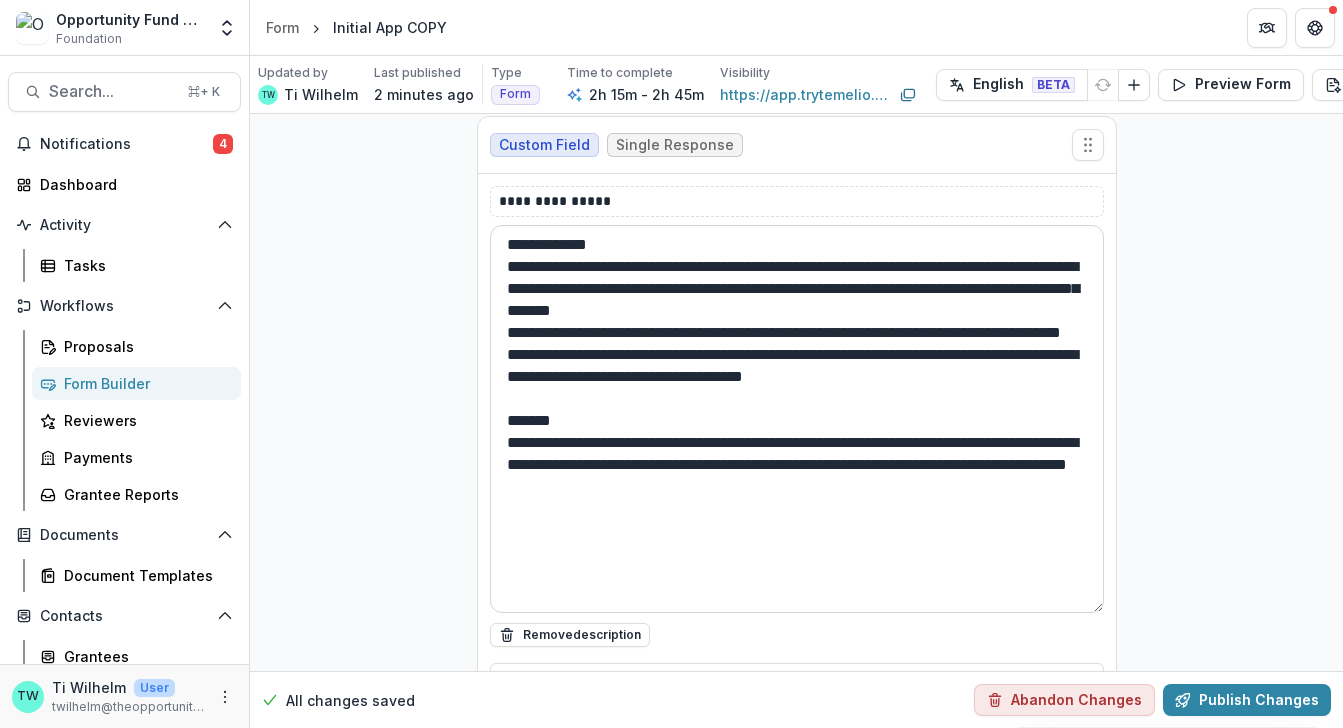 drag, startPoint x: 558, startPoint y: 443, endPoint x: 517, endPoint y: 446, distance: 41.109608 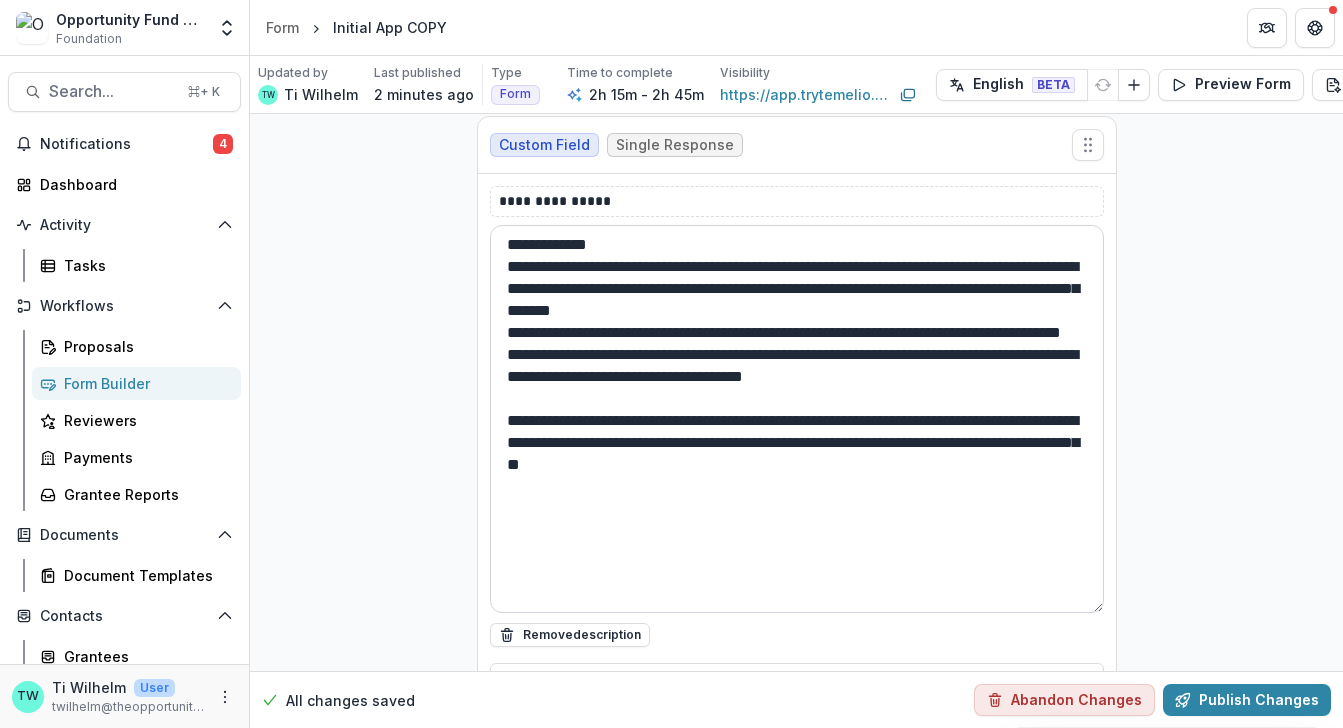 click on "**********" at bounding box center [797, 419] 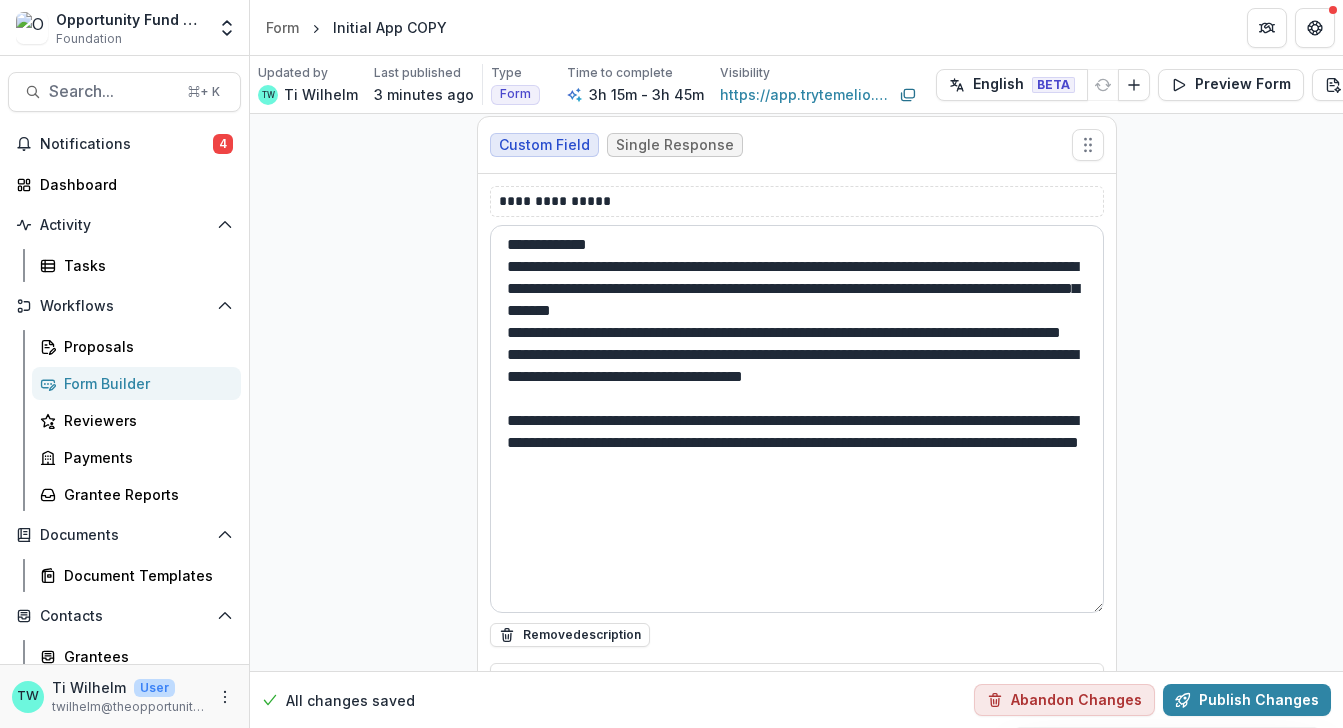 drag, startPoint x: 798, startPoint y: 463, endPoint x: 919, endPoint y: 469, distance: 121.14867 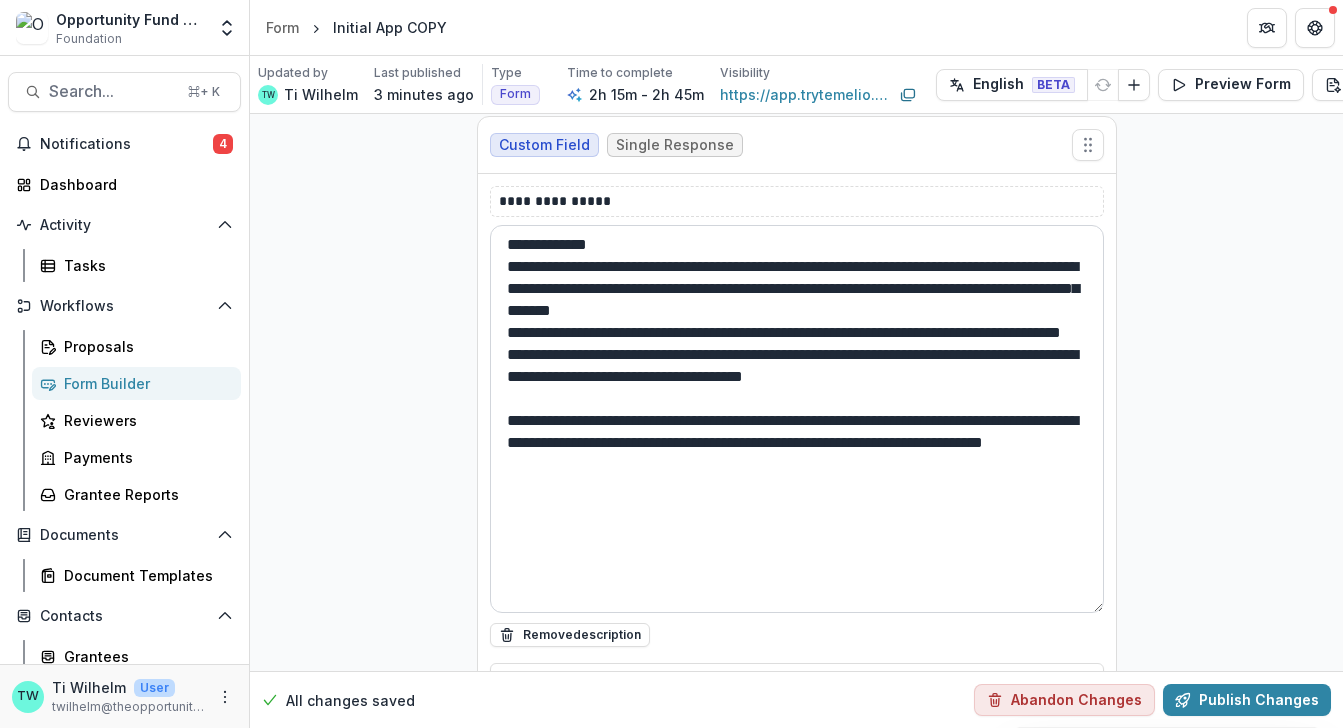 drag, startPoint x: 578, startPoint y: 487, endPoint x: 664, endPoint y: 493, distance: 86.209045 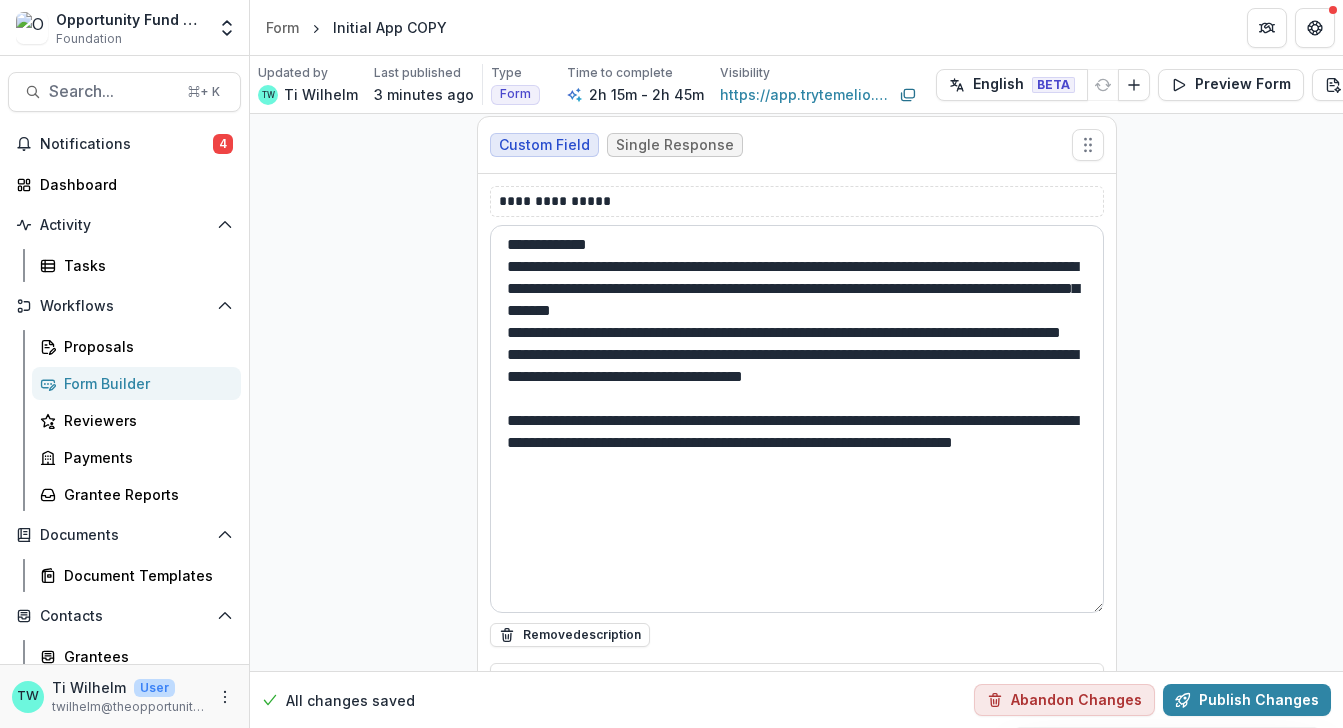 drag, startPoint x: 501, startPoint y: 242, endPoint x: 625, endPoint y: 244, distance: 124.01613 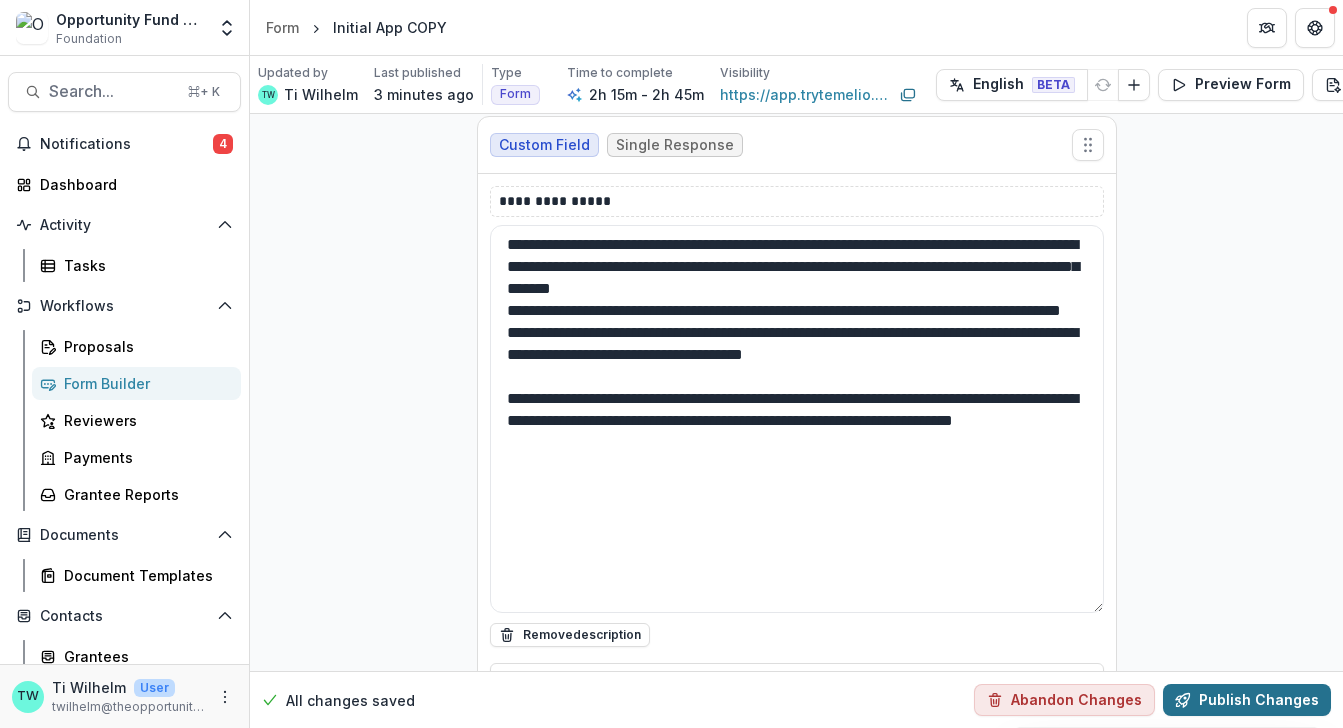 type on "**********" 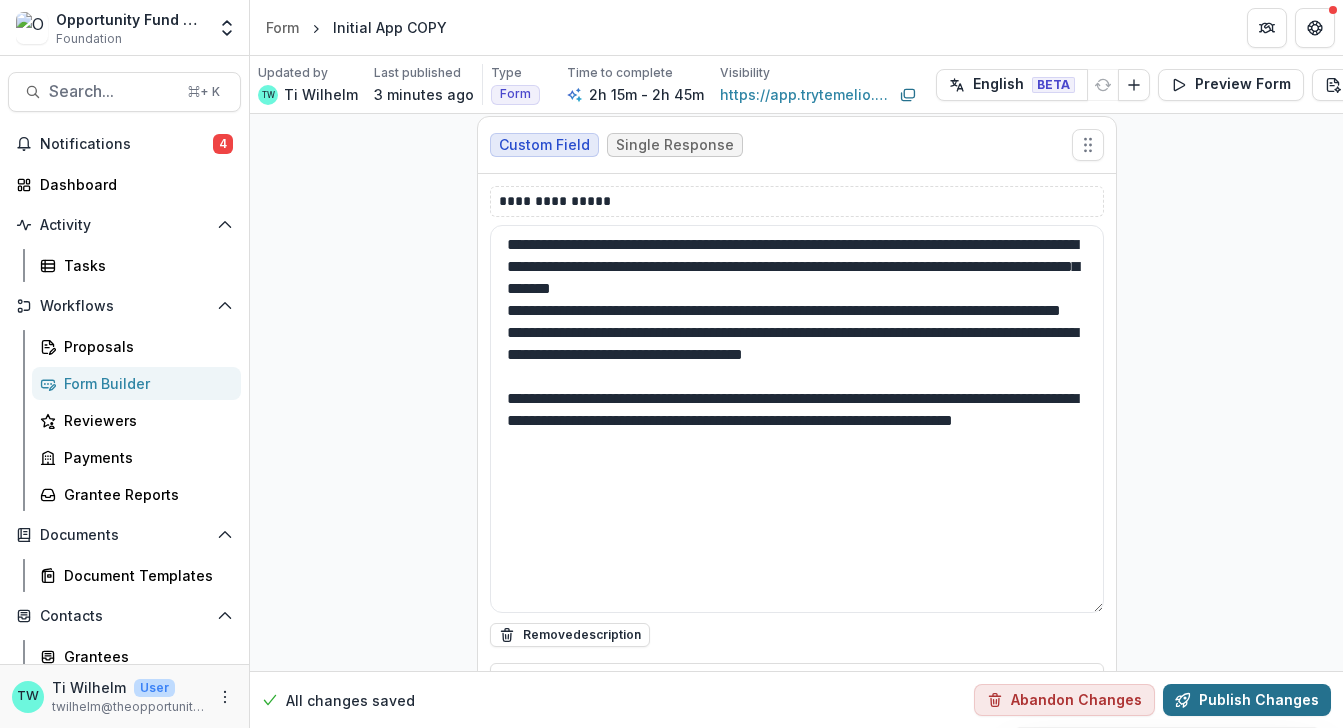 click on "Publish Changes" at bounding box center [1247, 700] 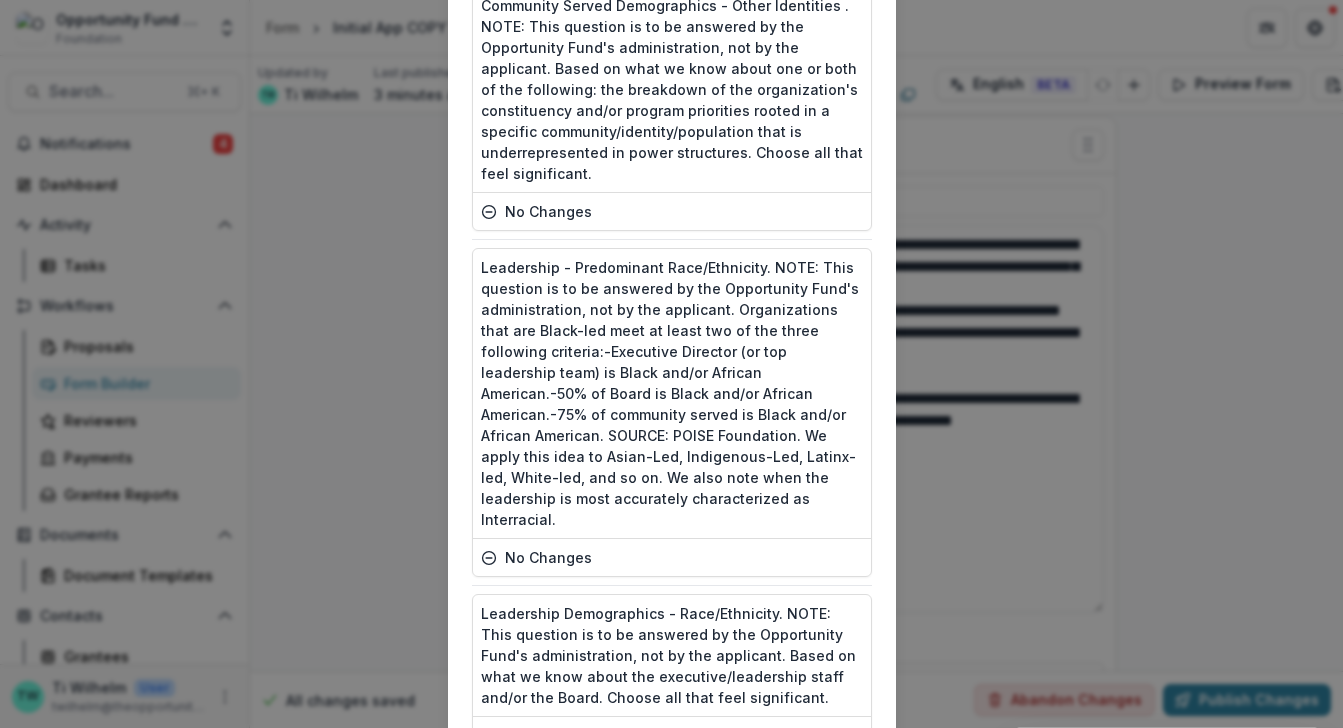 scroll, scrollTop: 4960, scrollLeft: 0, axis: vertical 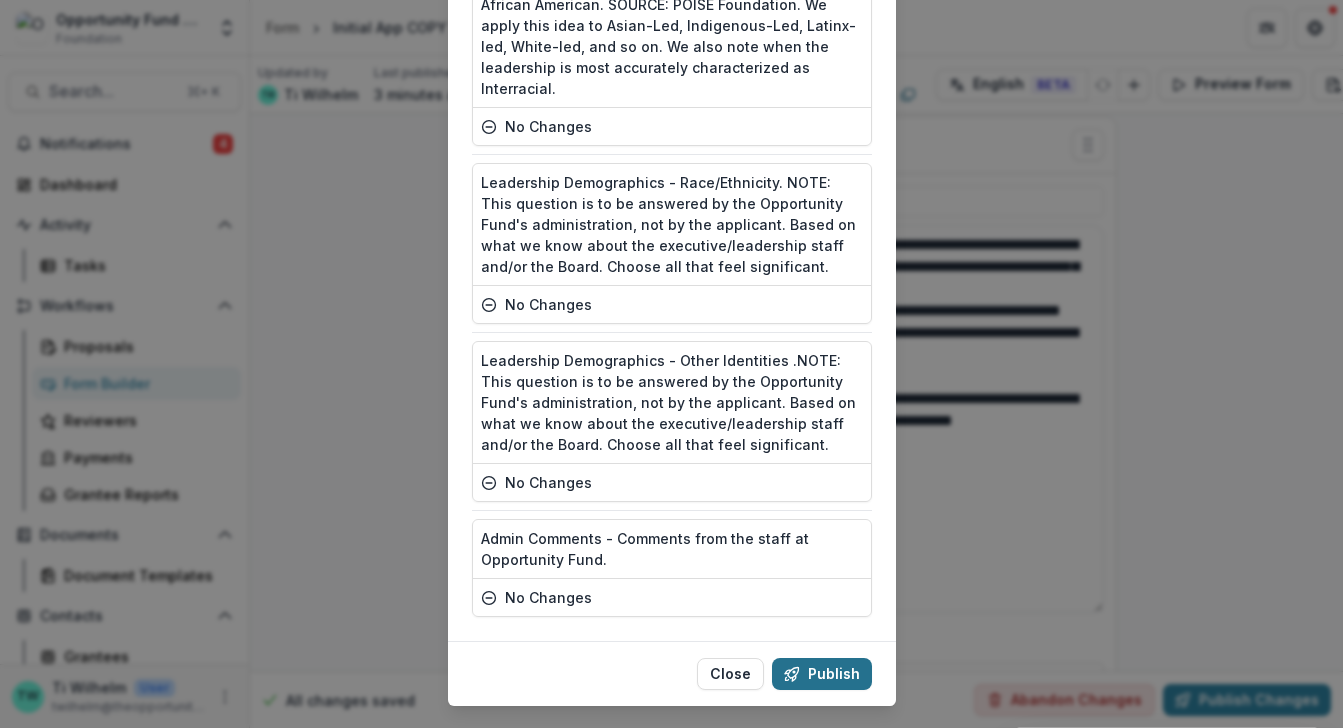 click on "Publish" at bounding box center (822, 674) 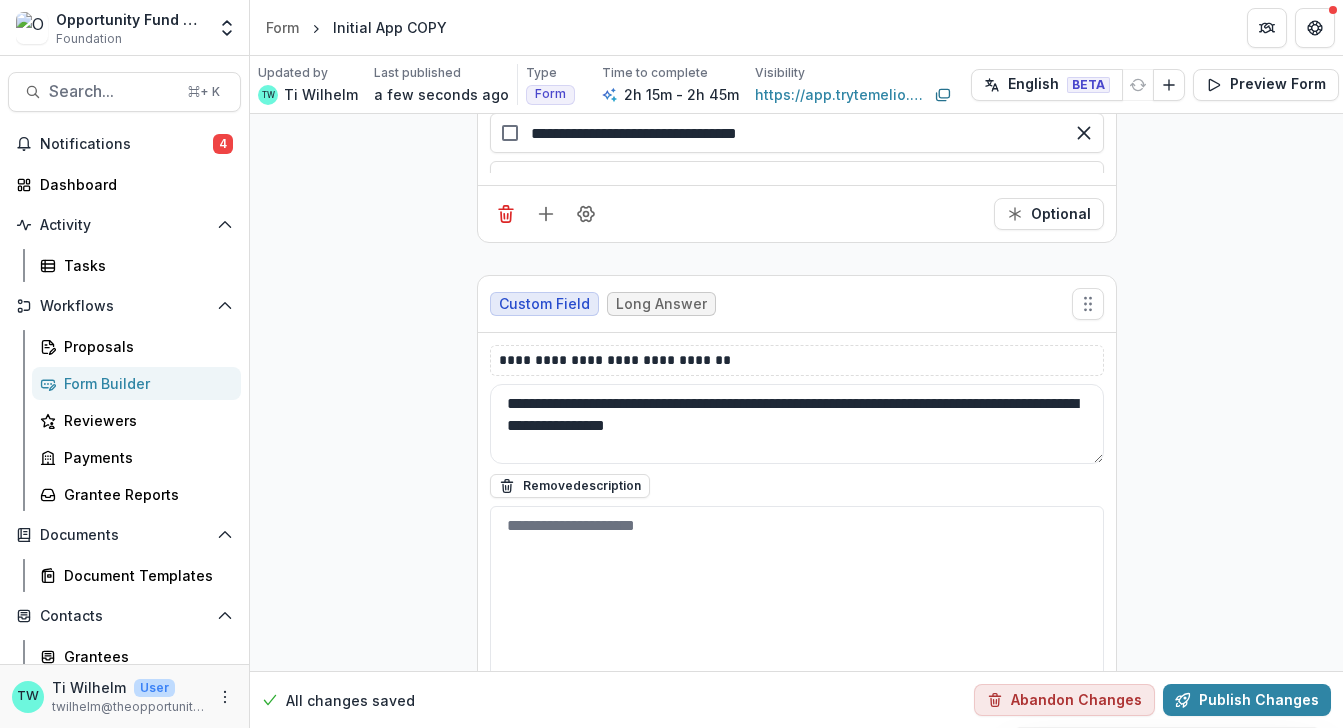 scroll, scrollTop: 5355, scrollLeft: 0, axis: vertical 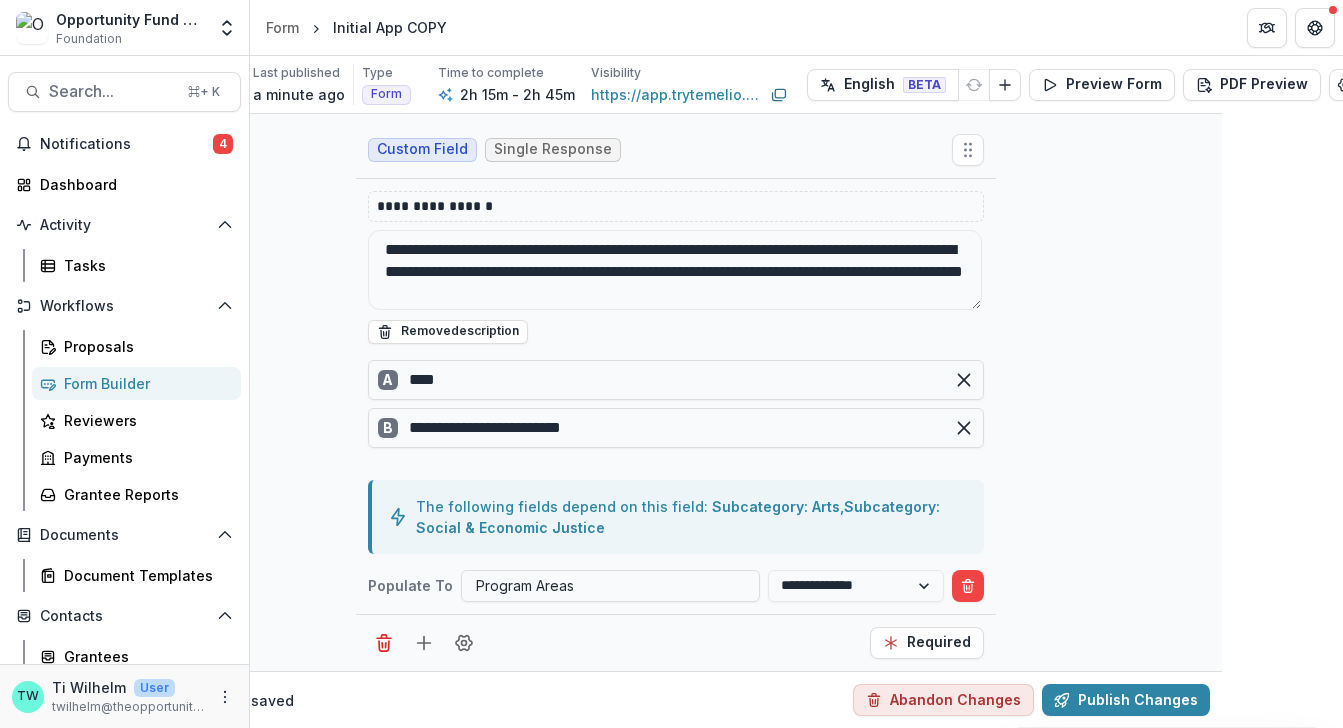 drag, startPoint x: 1087, startPoint y: 297, endPoint x: 988, endPoint y: 169, distance: 161.8178 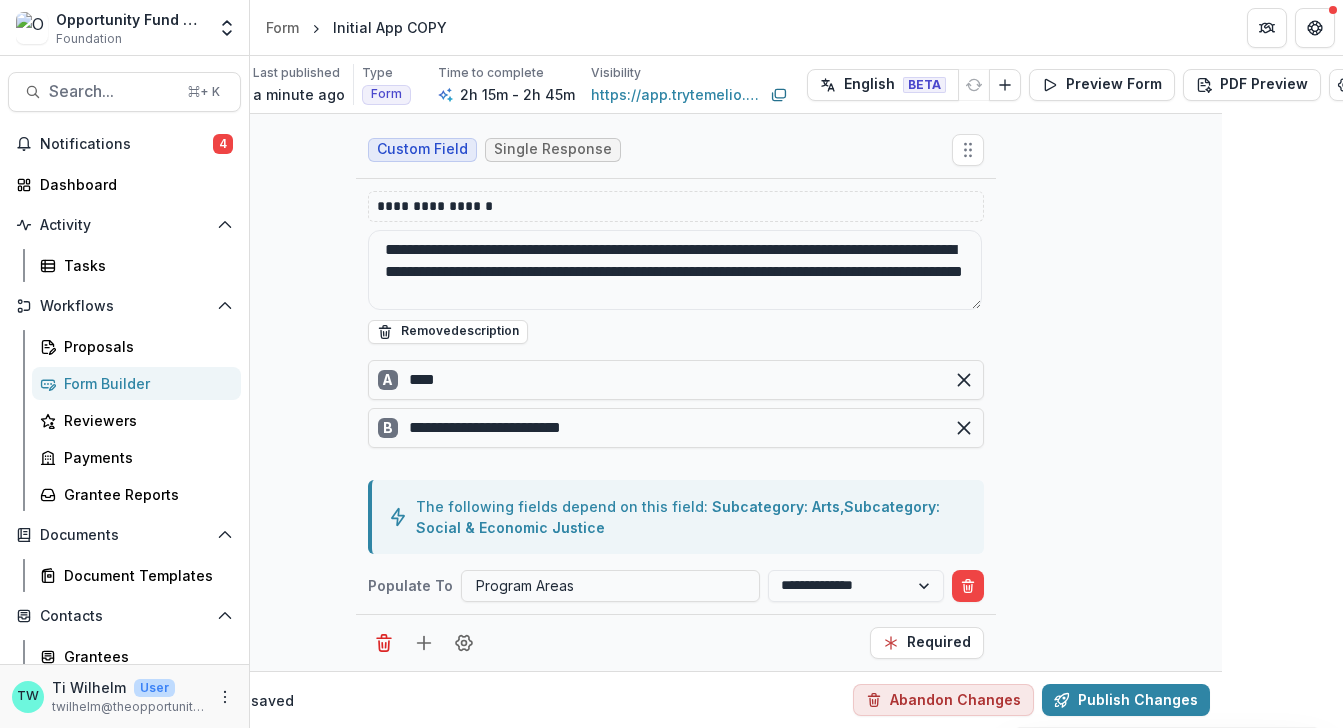 click on "**********" at bounding box center [676, 13832] 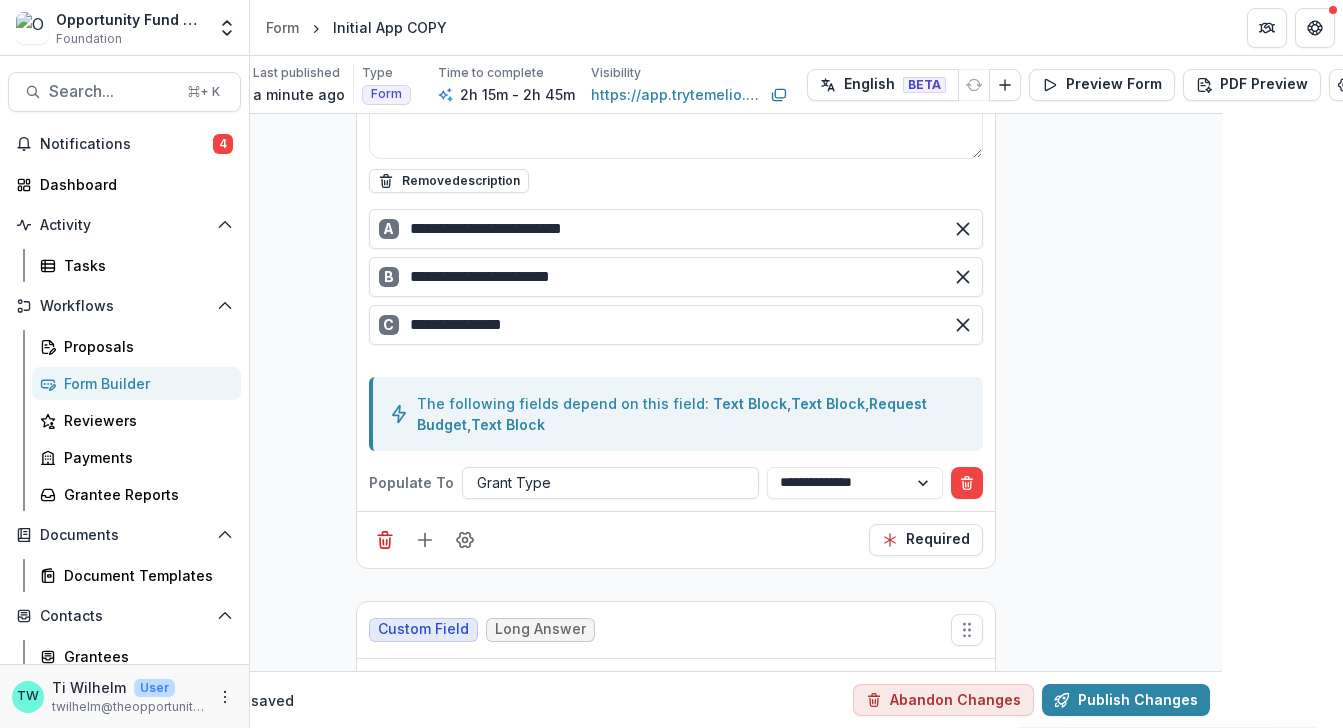 scroll, scrollTop: 1750, scrollLeft: 121, axis: both 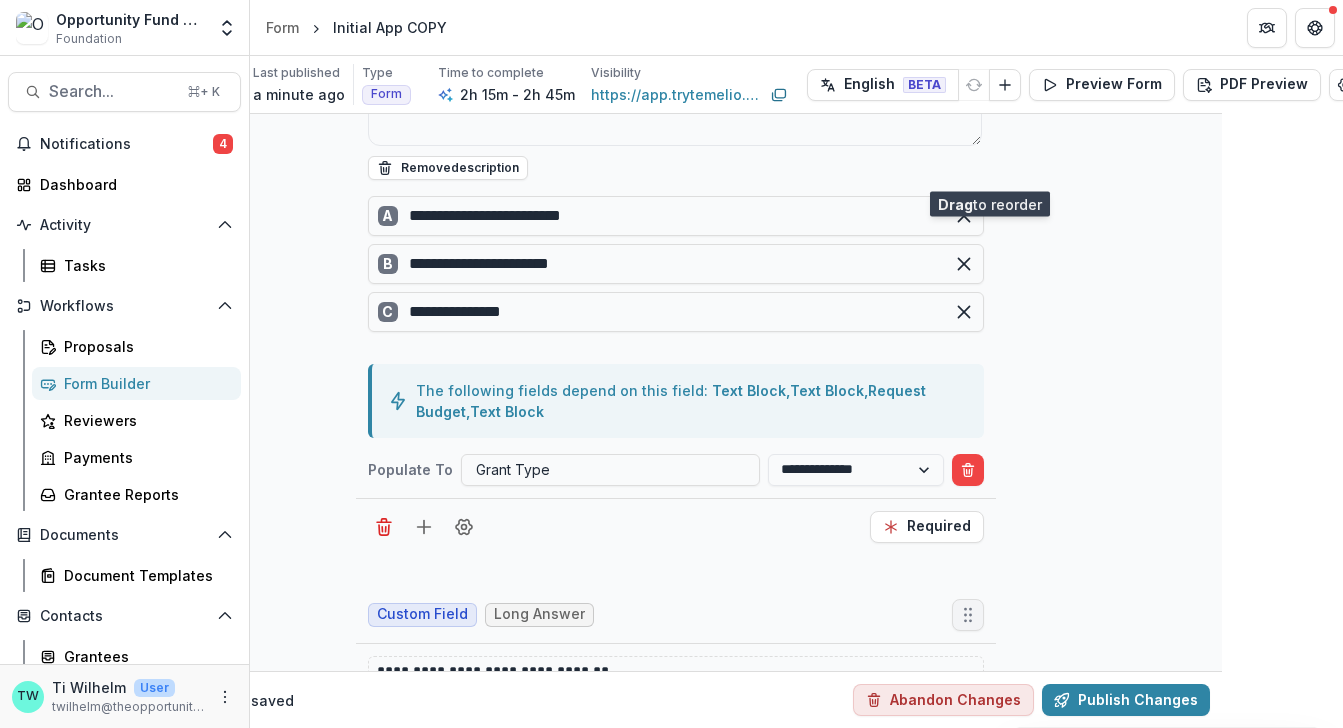drag, startPoint x: 963, startPoint y: 618, endPoint x: 989, endPoint y: 162, distance: 456.74063 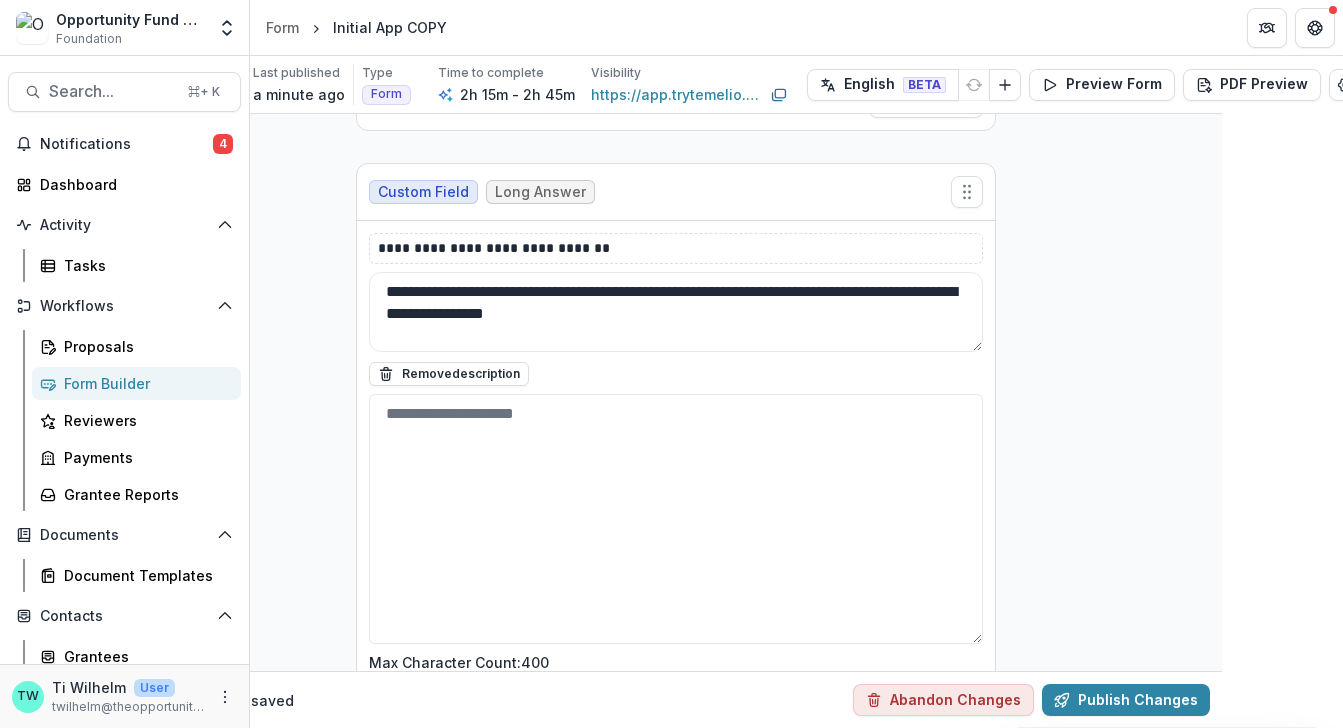 scroll, scrollTop: 1266, scrollLeft: 121, axis: both 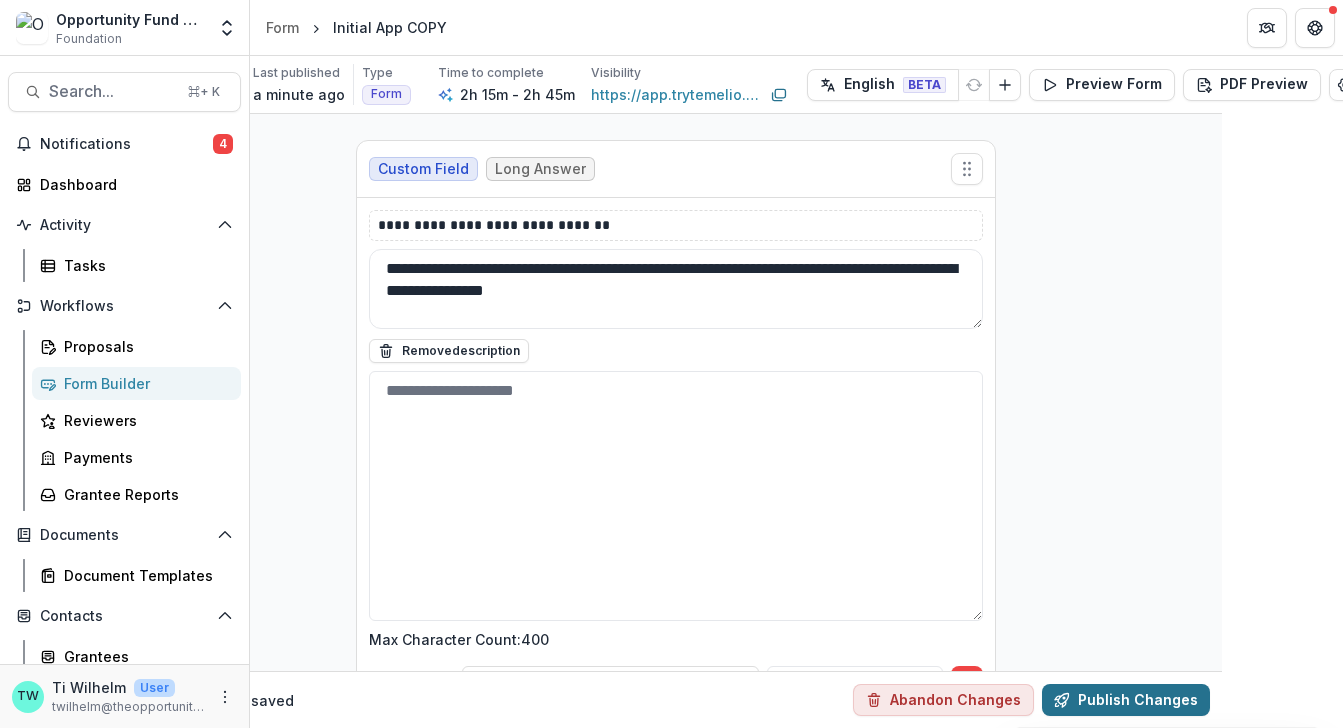 click on "Publish Changes" at bounding box center (1126, 700) 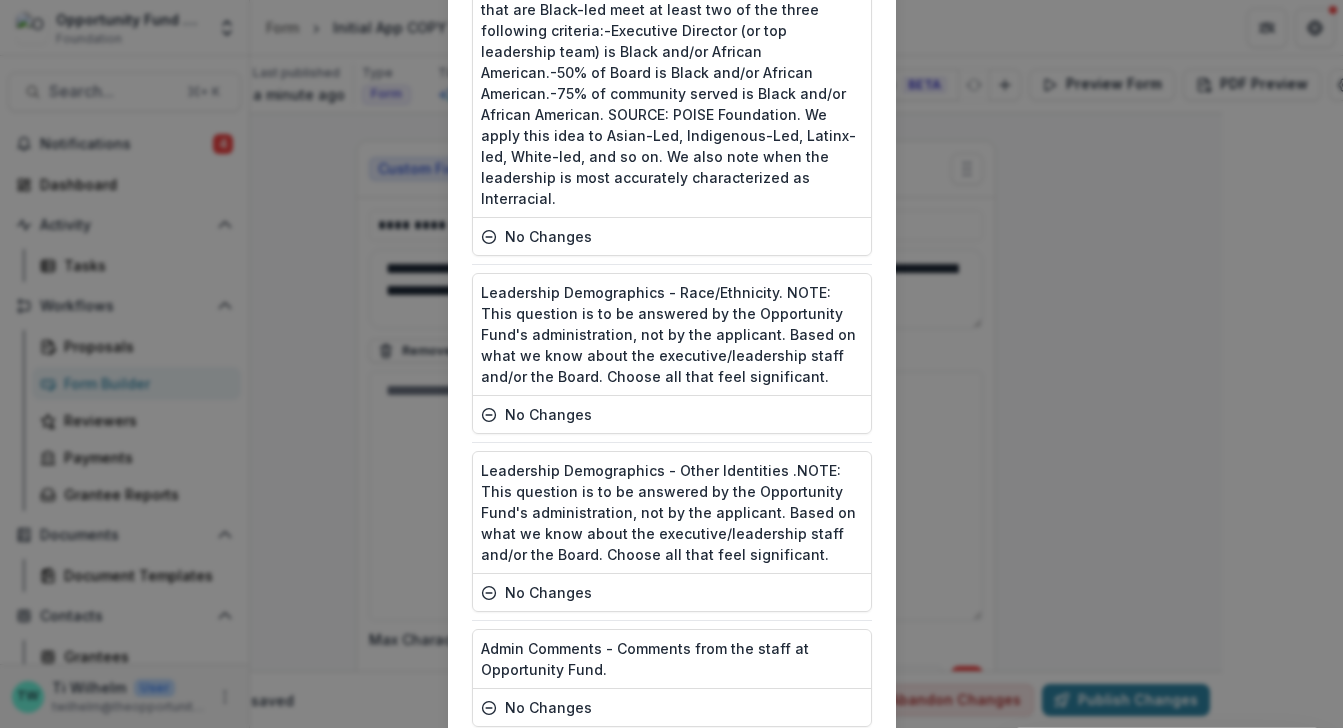 scroll, scrollTop: 4960, scrollLeft: 0, axis: vertical 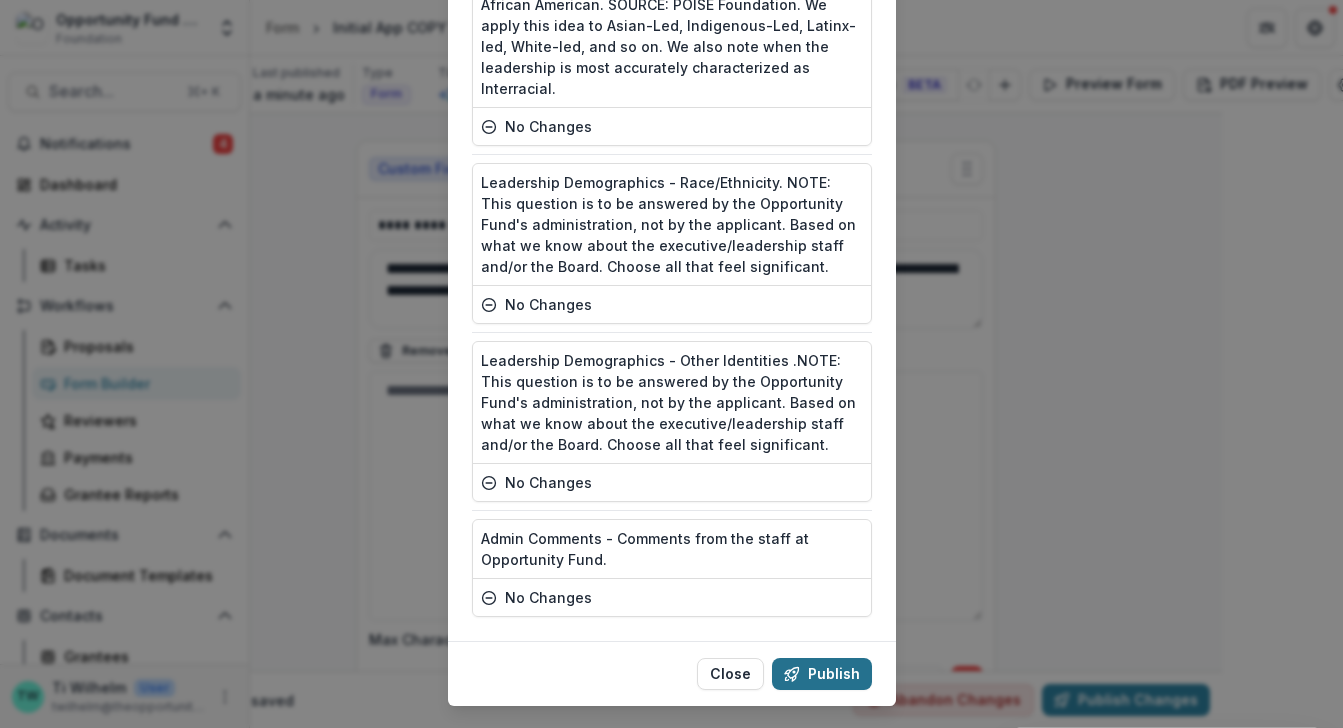 click on "Publish" at bounding box center (822, 674) 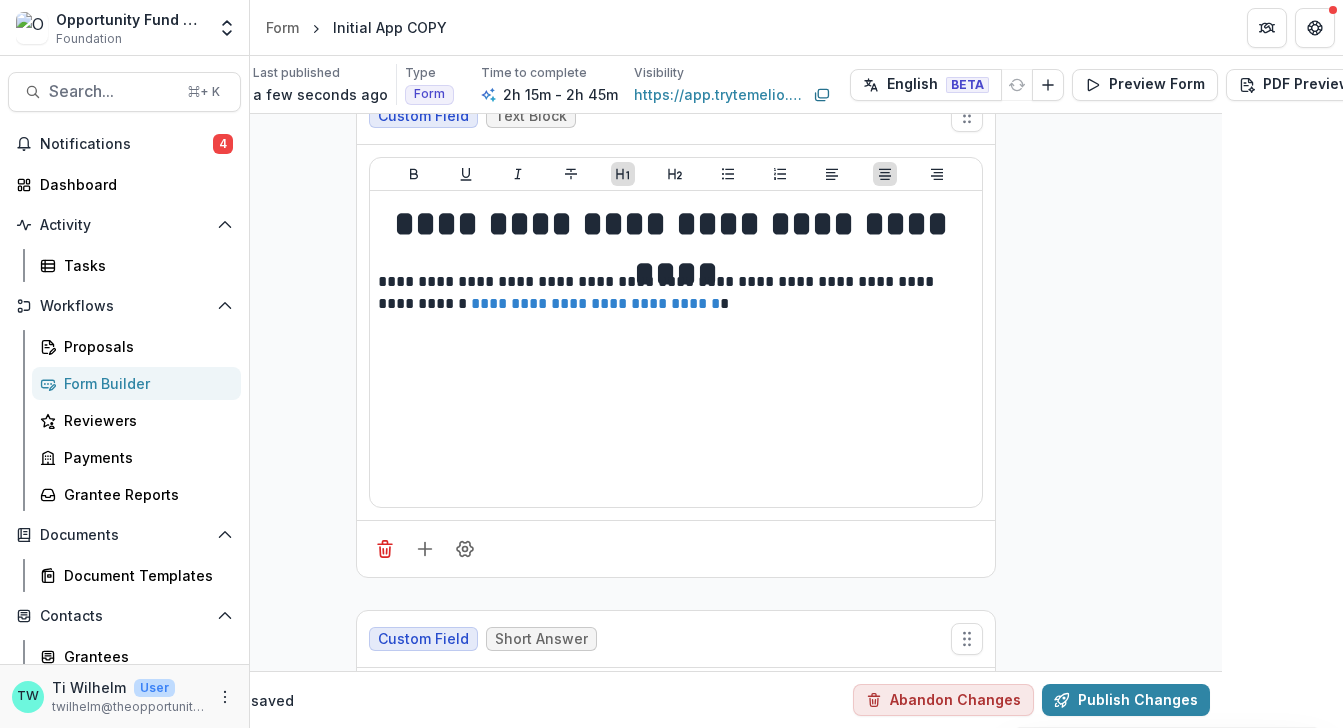 scroll, scrollTop: 0, scrollLeft: 121, axis: horizontal 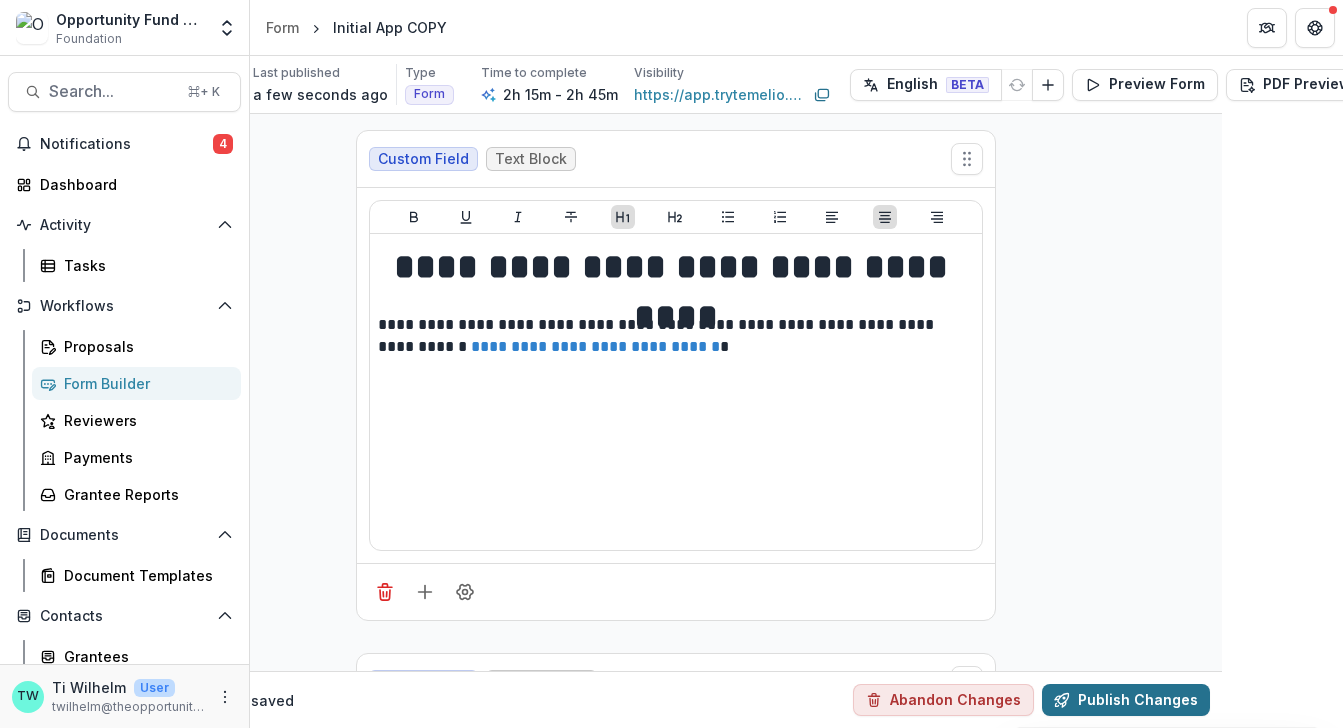 click on "Publish Changes" at bounding box center [1126, 700] 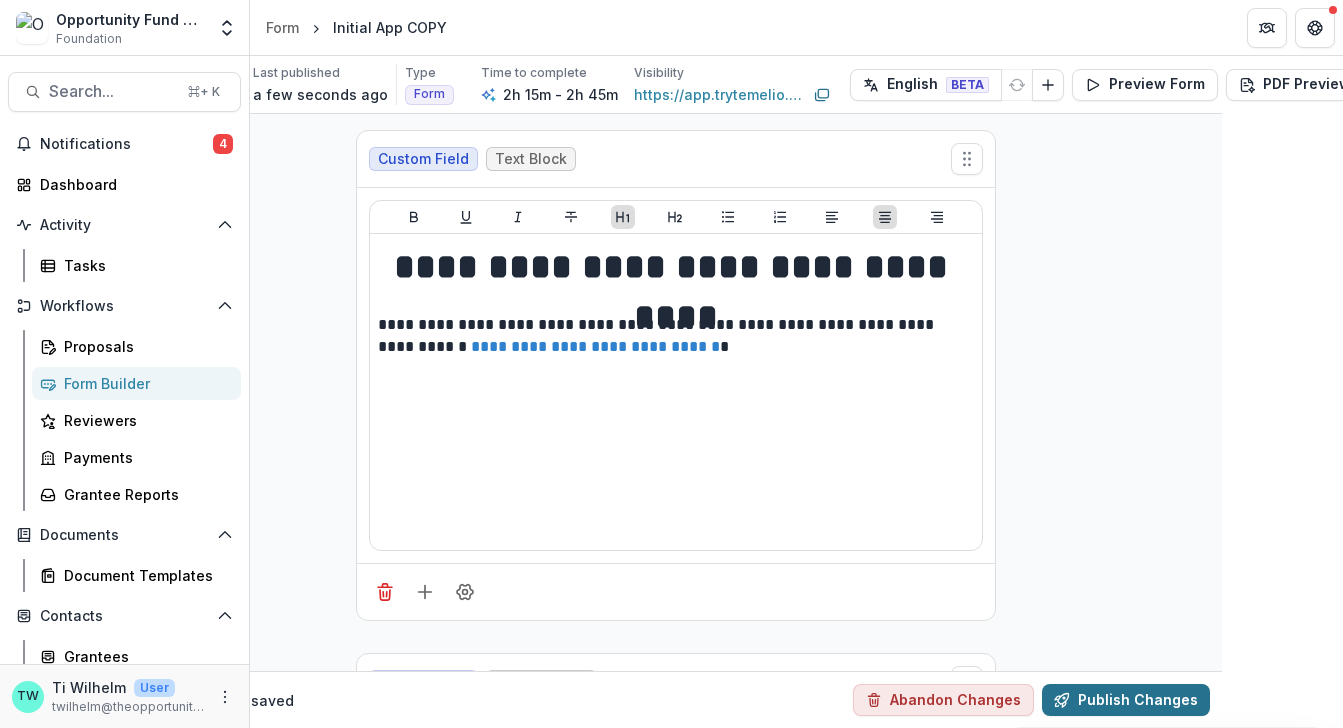 click on "Publish Summary Text Block modified Grant Request Name no changes Amount Sought from the Opportunity Fund no changes Summary of Request (Initial App) no changes Type of Support modified Funding Category no changes Subcategory: Arts no changes Subcategory: Social & Economic Justice no changes Multiple Categories no changes Text Block modified Fiscal Sponsor no changes Fee for Fiscal Sponsorship no changes Entity Structure no changes Entity Within Larger Institution no changes Entity Contact no changes Text Block no changes Greater Pittsburgh Community no changes Start Date no changes End Date no changes Previous Final Report no changes Text Block no changes Self-Reflection no changes Financial Summary no changes Final Report Budget Variance no changes Final Report Additional Information? OPTIONAL  no changes OPTIONAL Additional Information Upload no changes Admin Comment for Final Report in LOI no changes Narrative Questions Format no changes Overview of Grant Request no changes no changes Goals no changes" at bounding box center (671, 364) 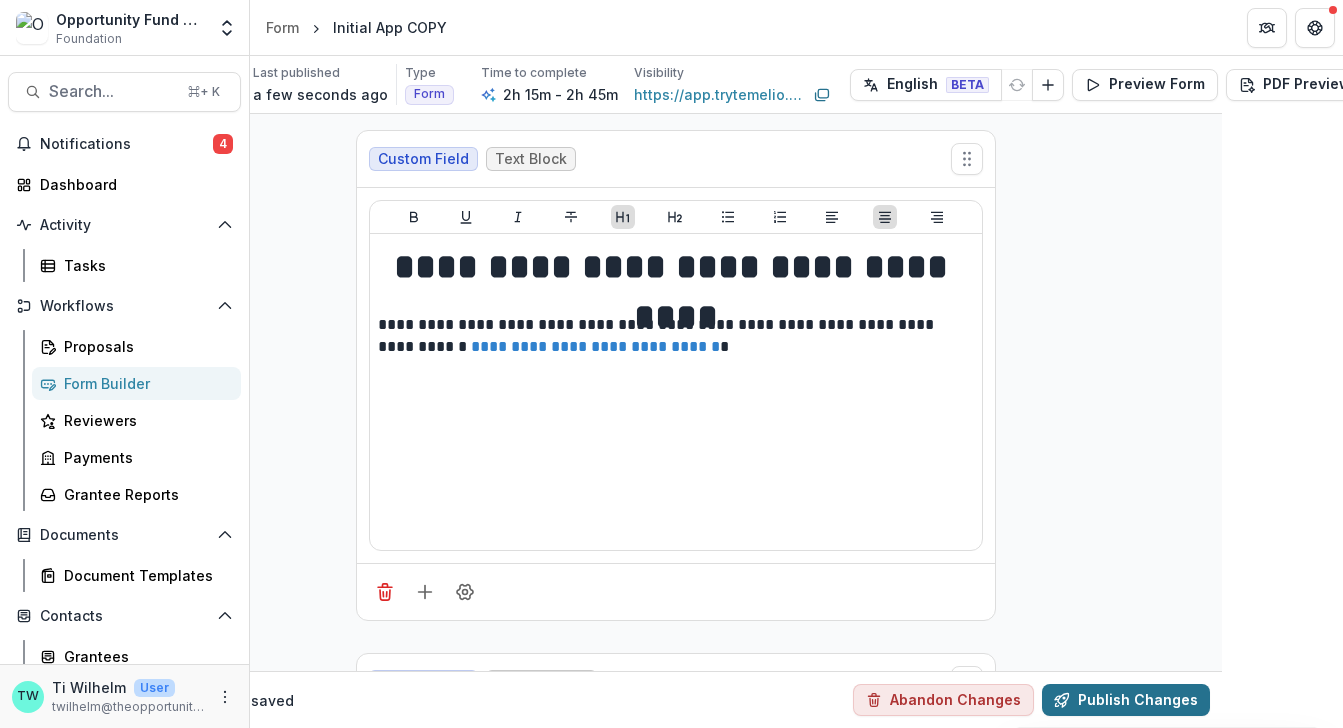 click on "Publish Changes" at bounding box center [1126, 700] 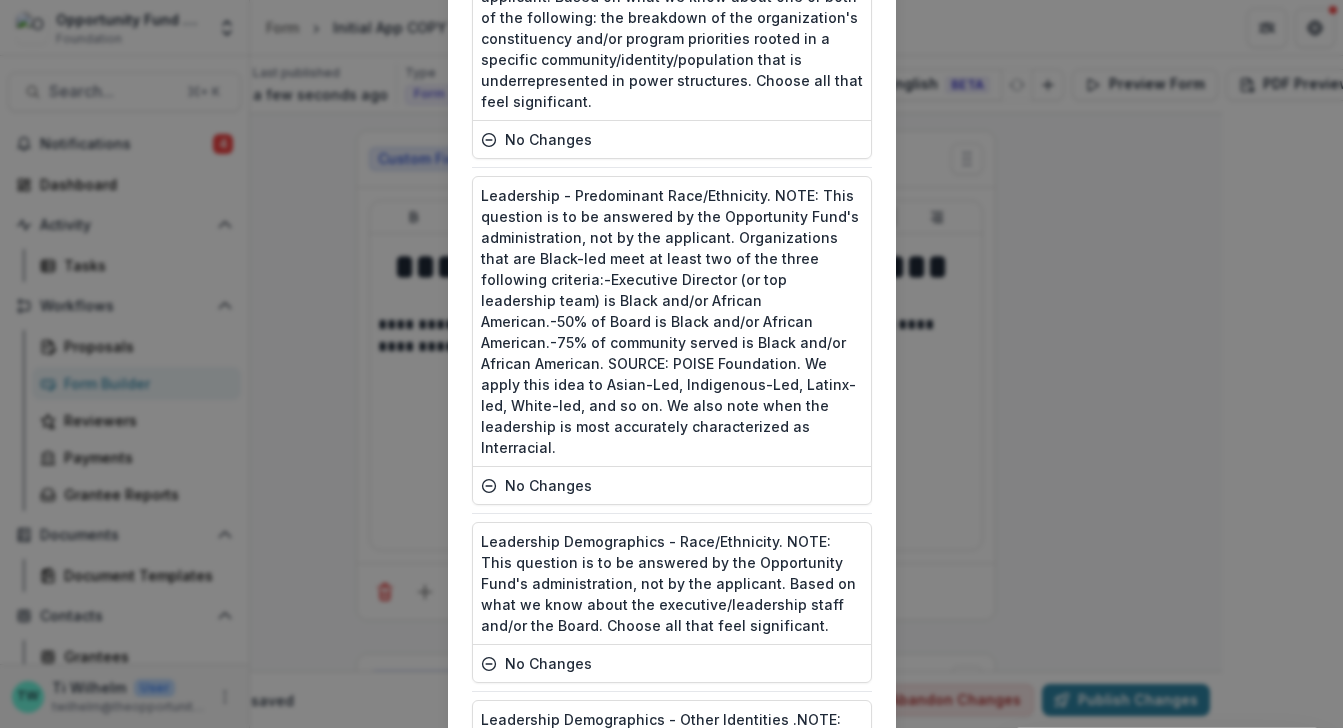 scroll, scrollTop: 4960, scrollLeft: 0, axis: vertical 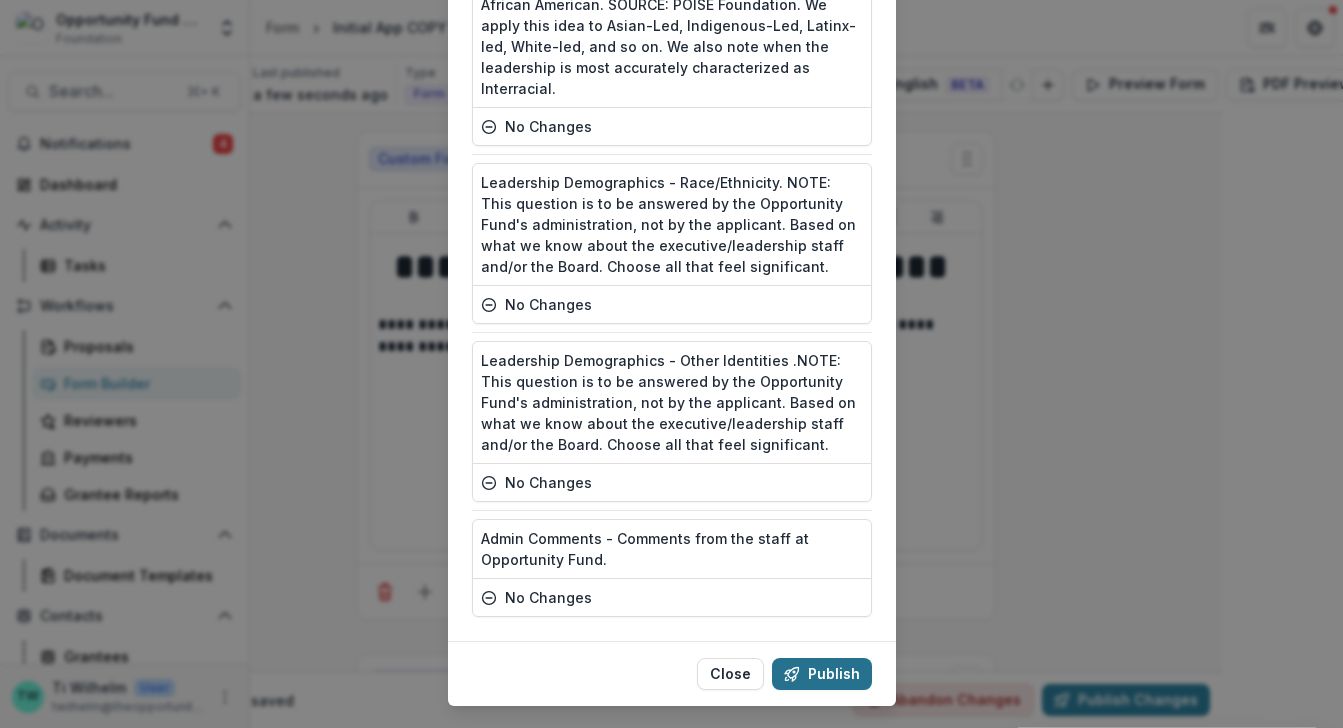 click on "Publish" at bounding box center [822, 674] 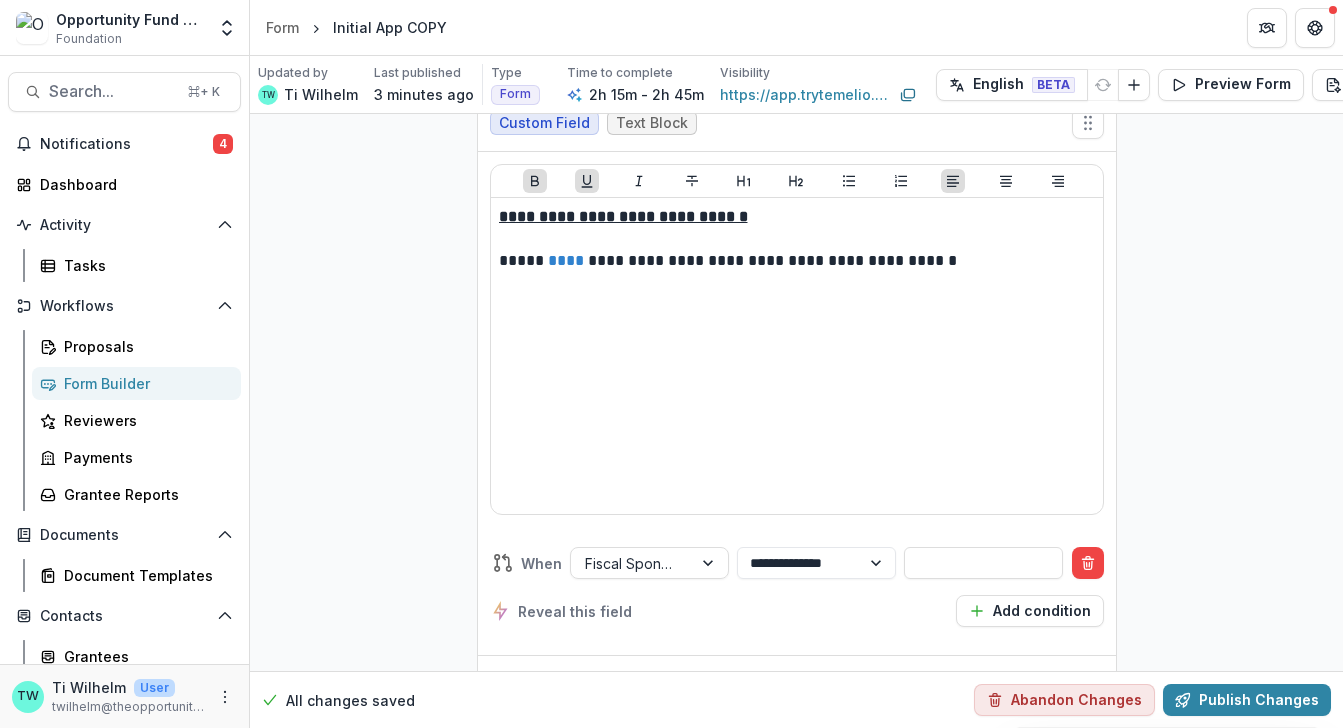 scroll, scrollTop: 6201, scrollLeft: 0, axis: vertical 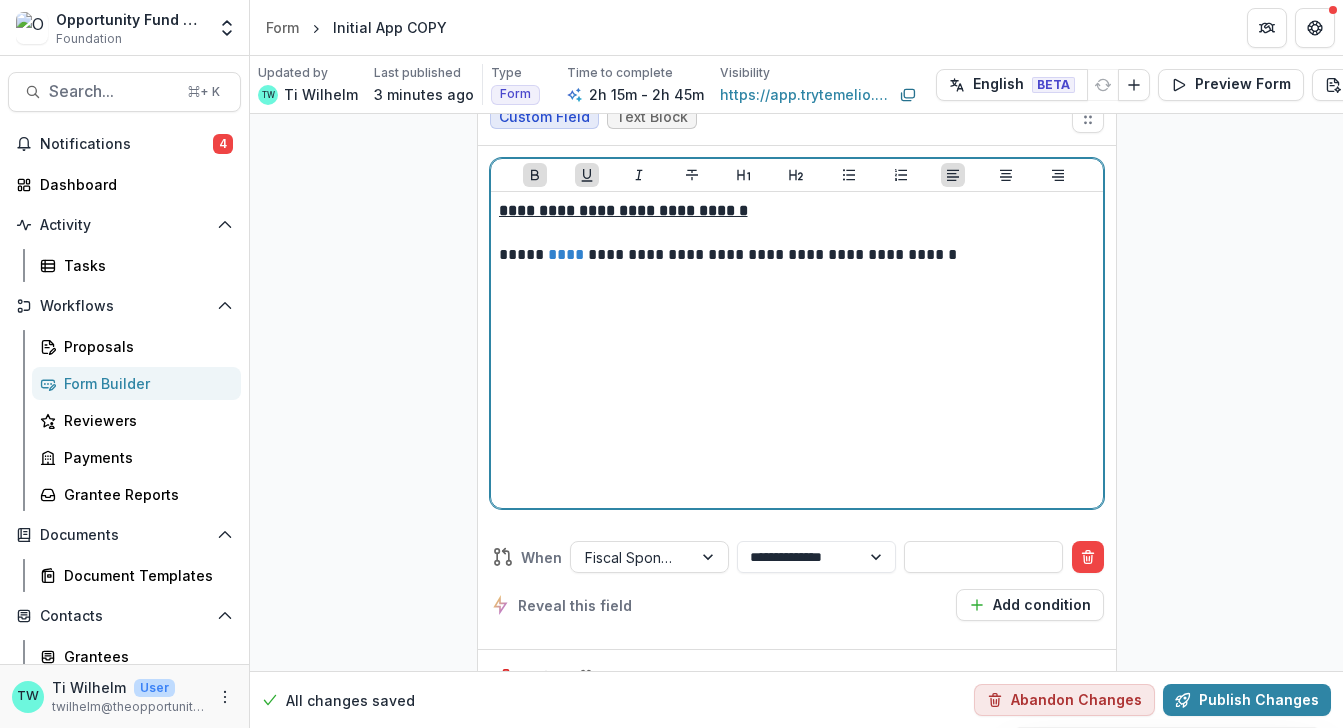 click on "**********" at bounding box center (623, 210) 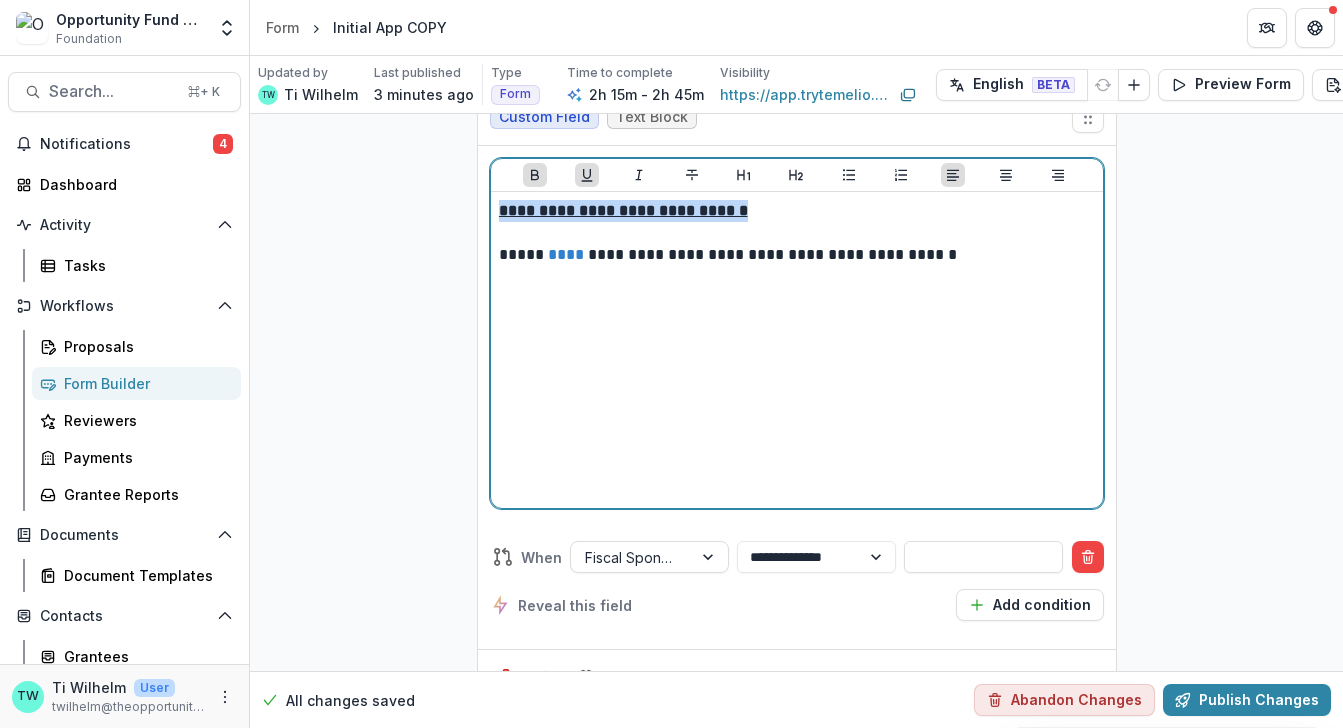 drag, startPoint x: 765, startPoint y: 209, endPoint x: 458, endPoint y: 209, distance: 307 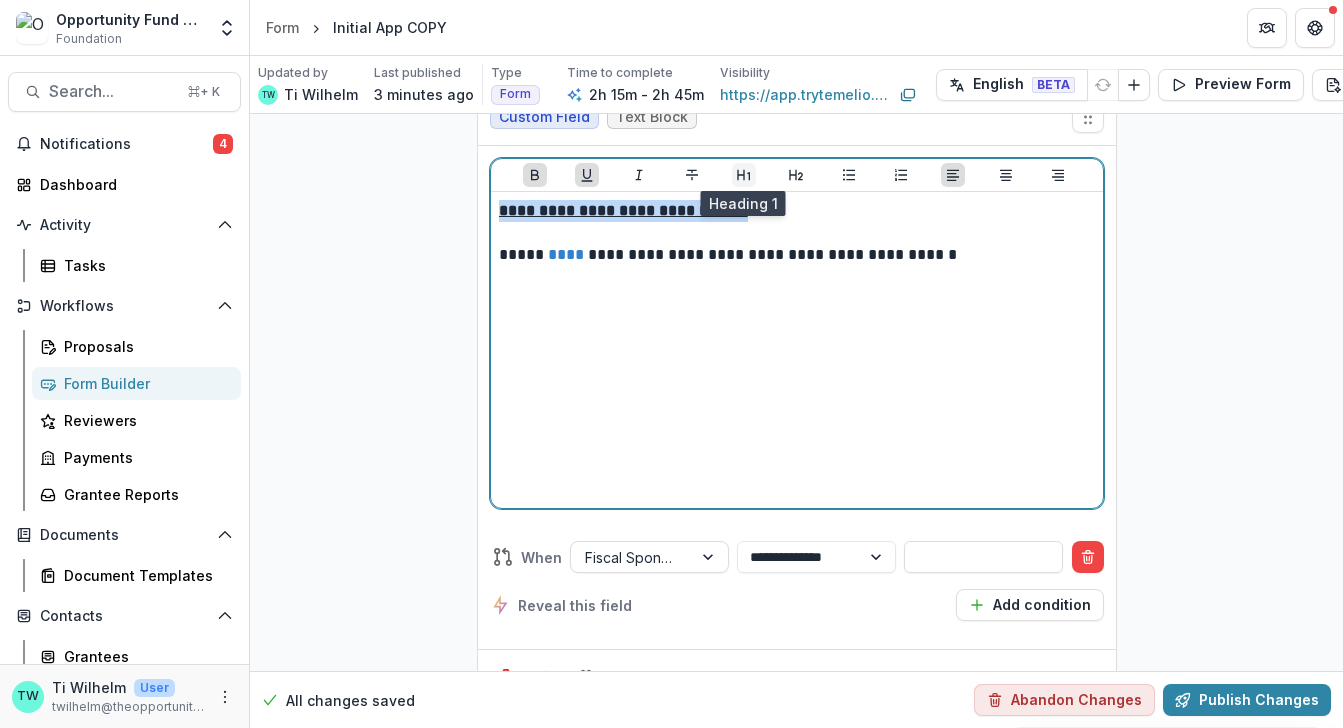 click 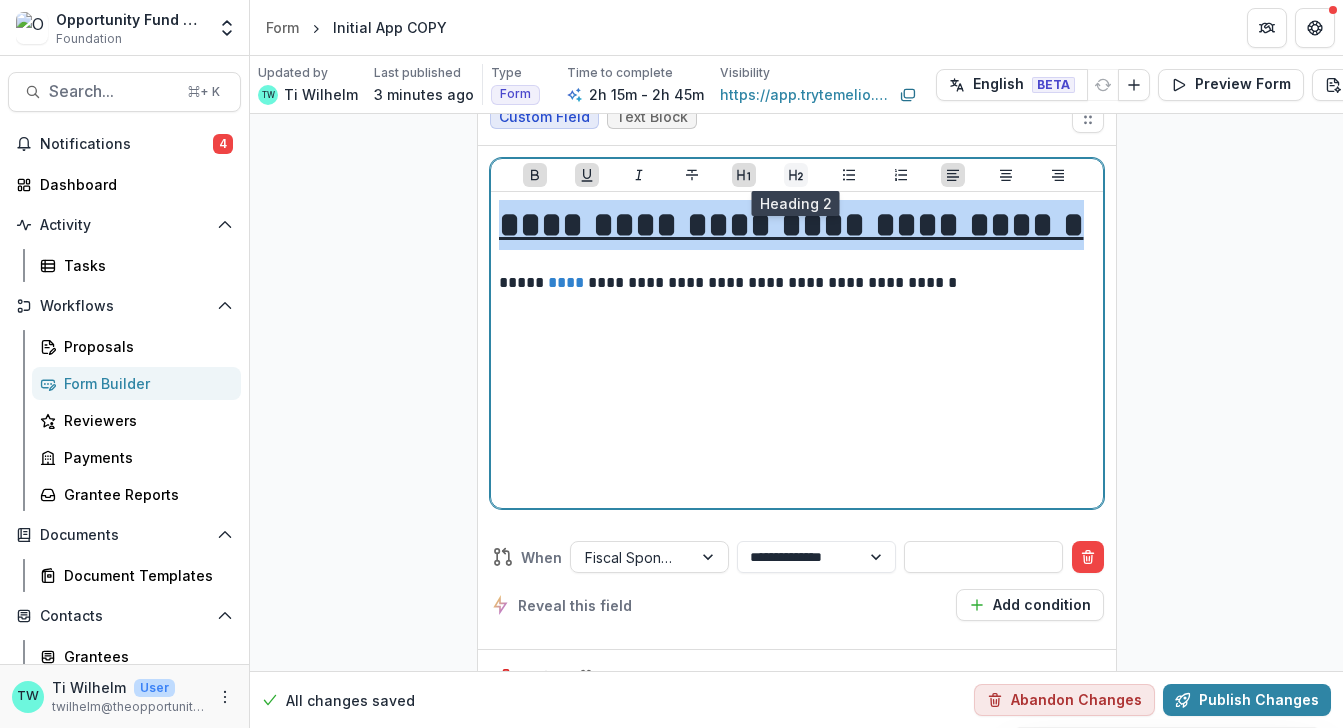 click 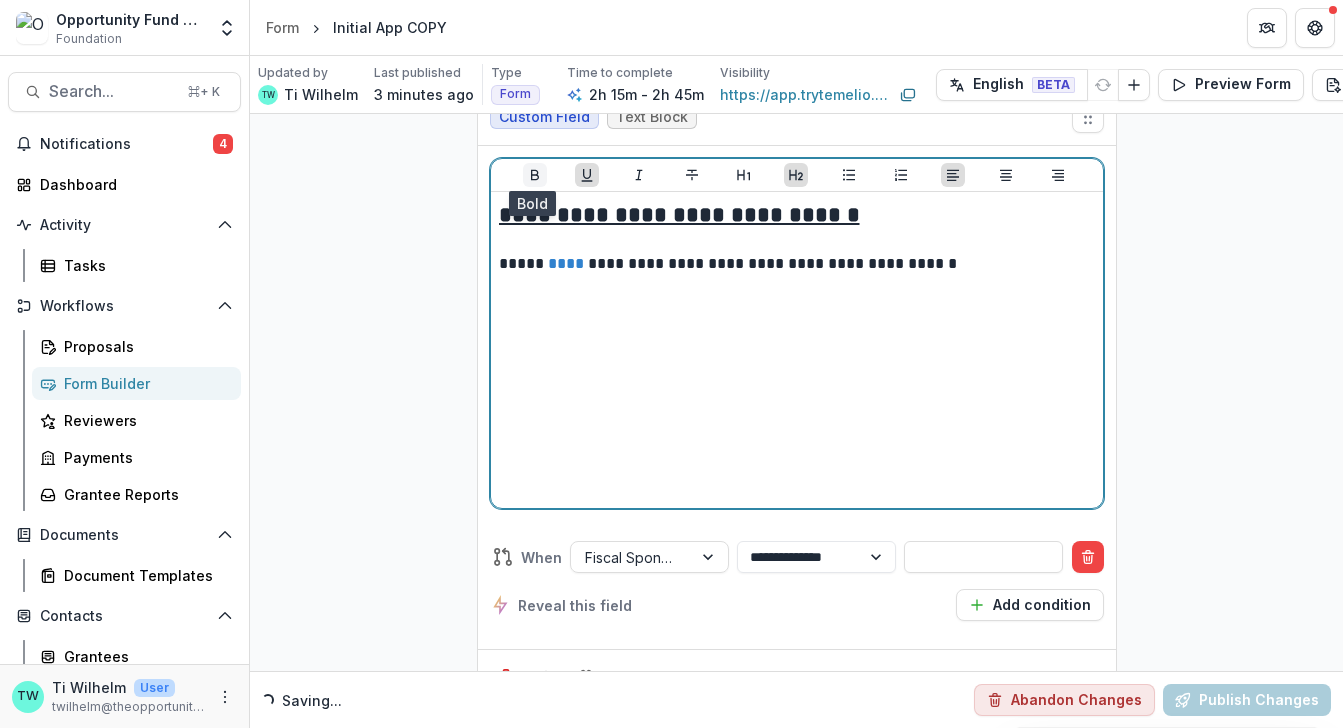 click 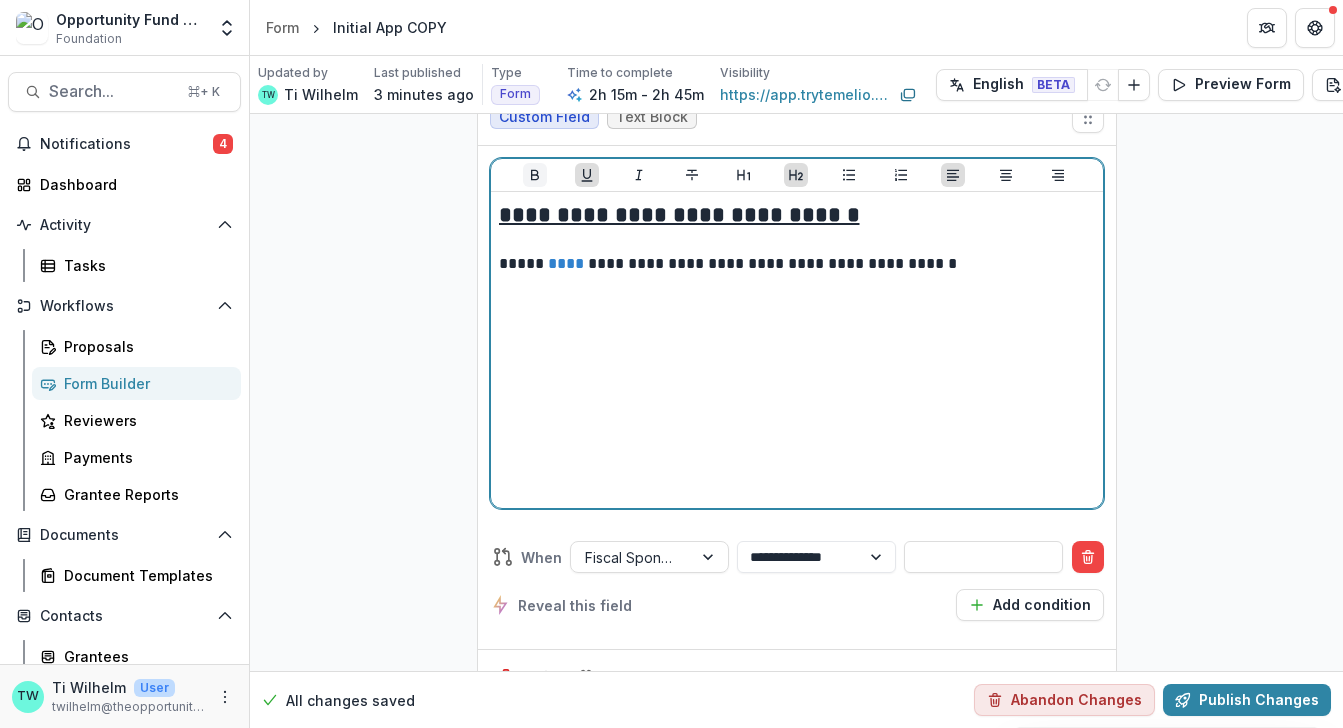 click 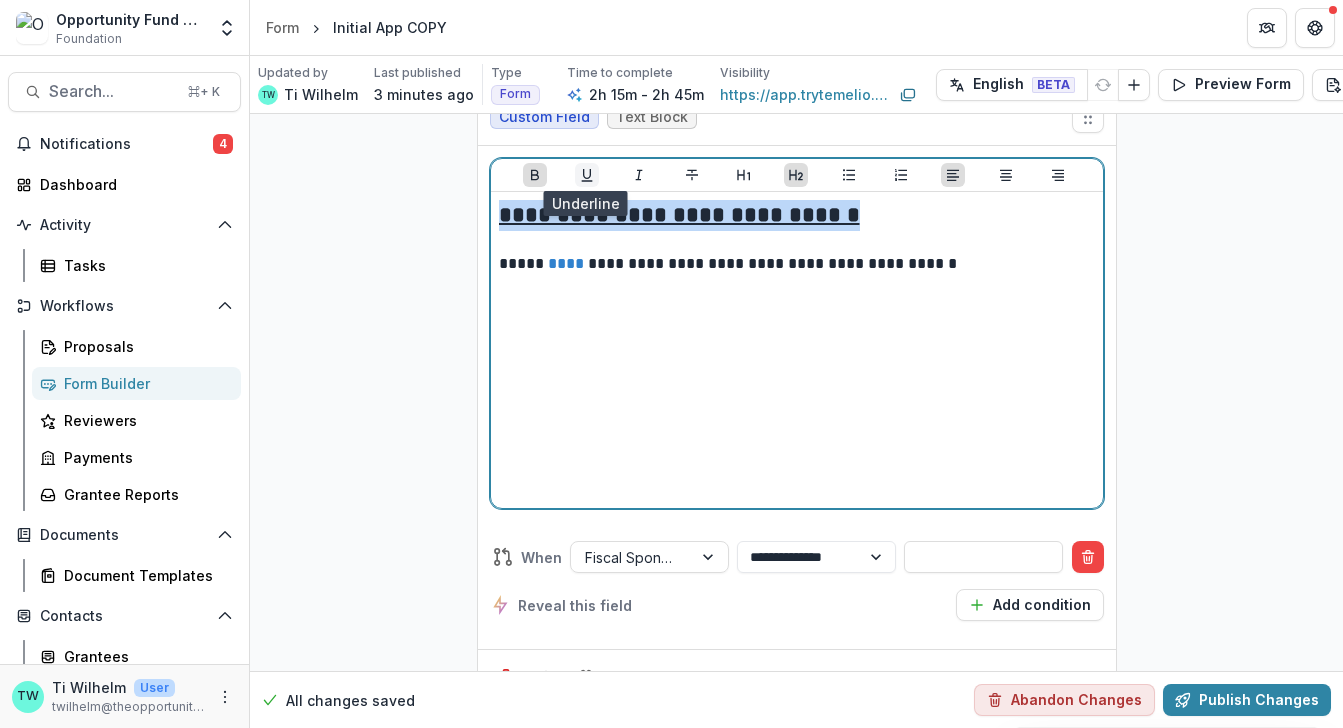 click 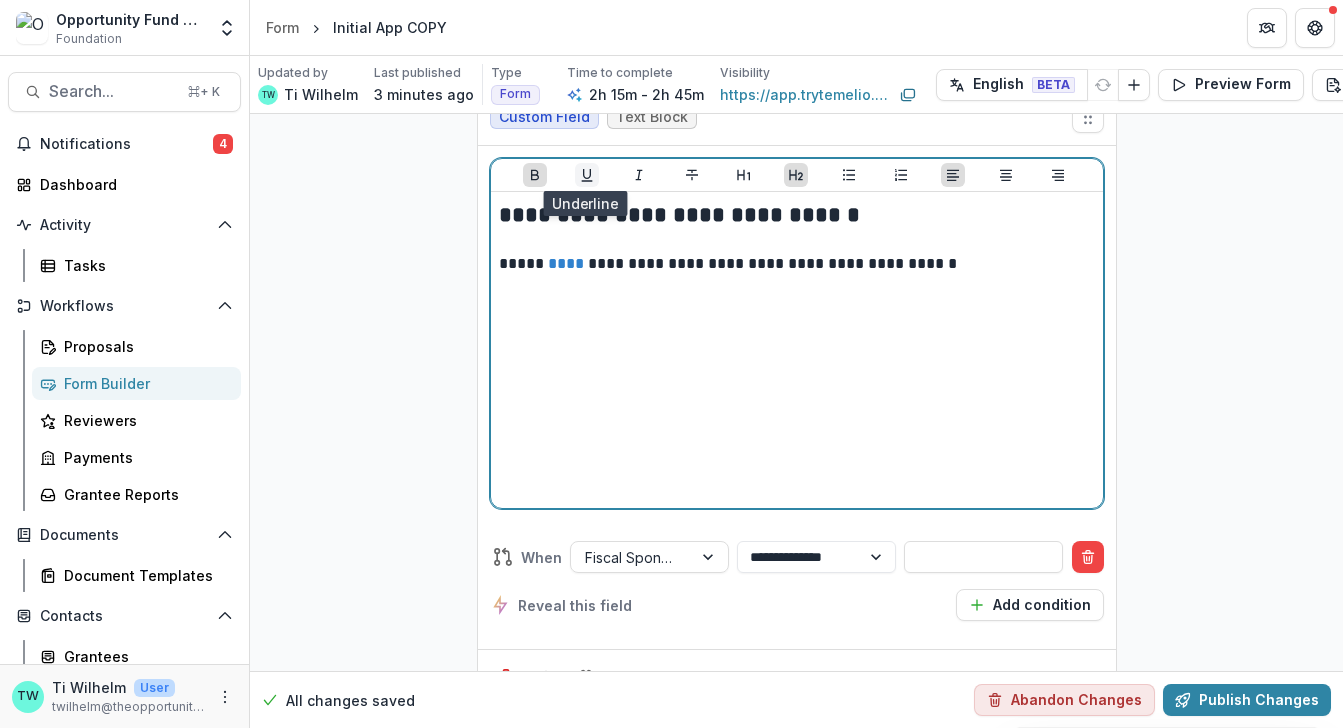click 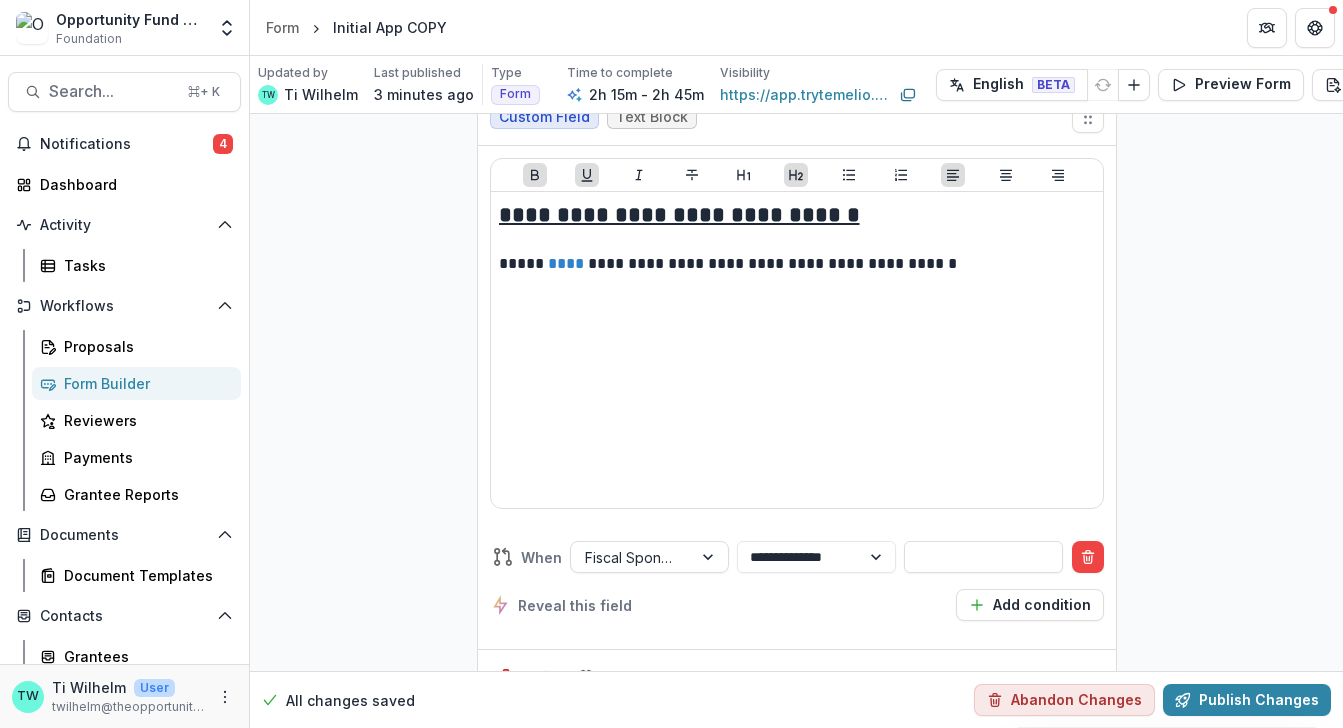 click on "**********" at bounding box center [796, 9895] 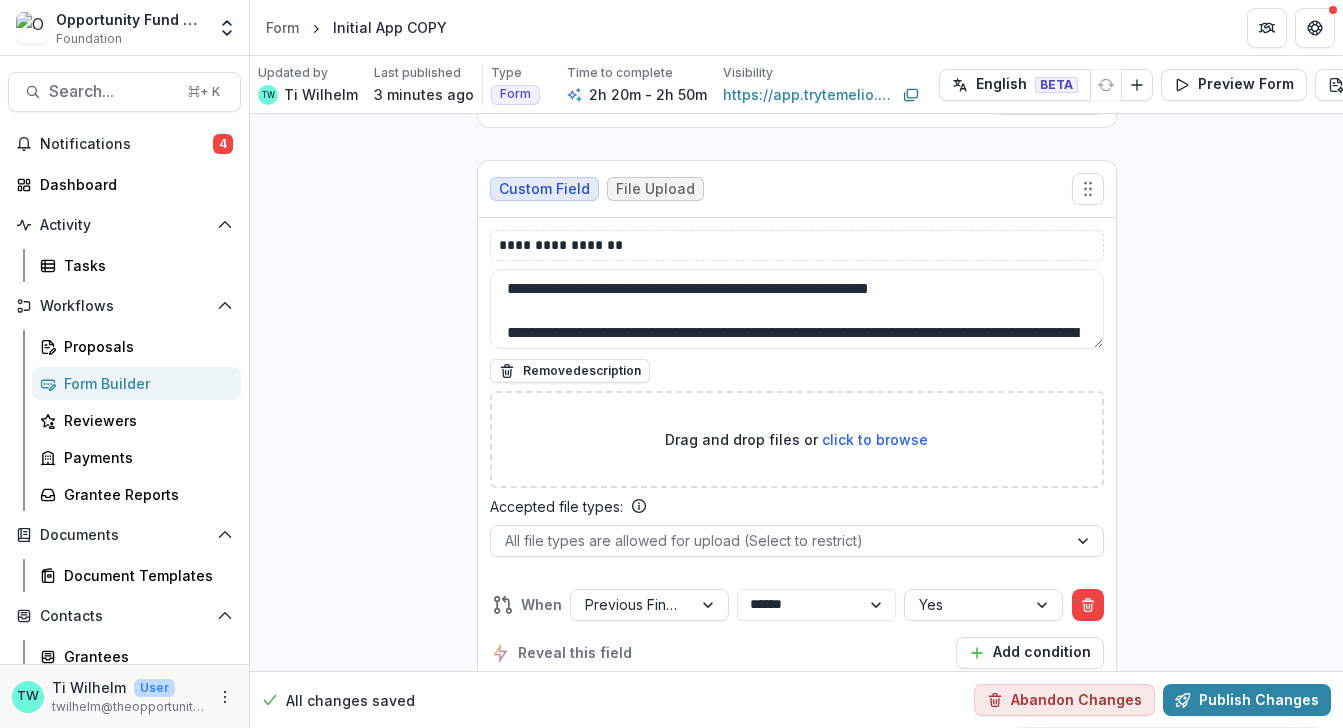 scroll, scrollTop: 13472, scrollLeft: 0, axis: vertical 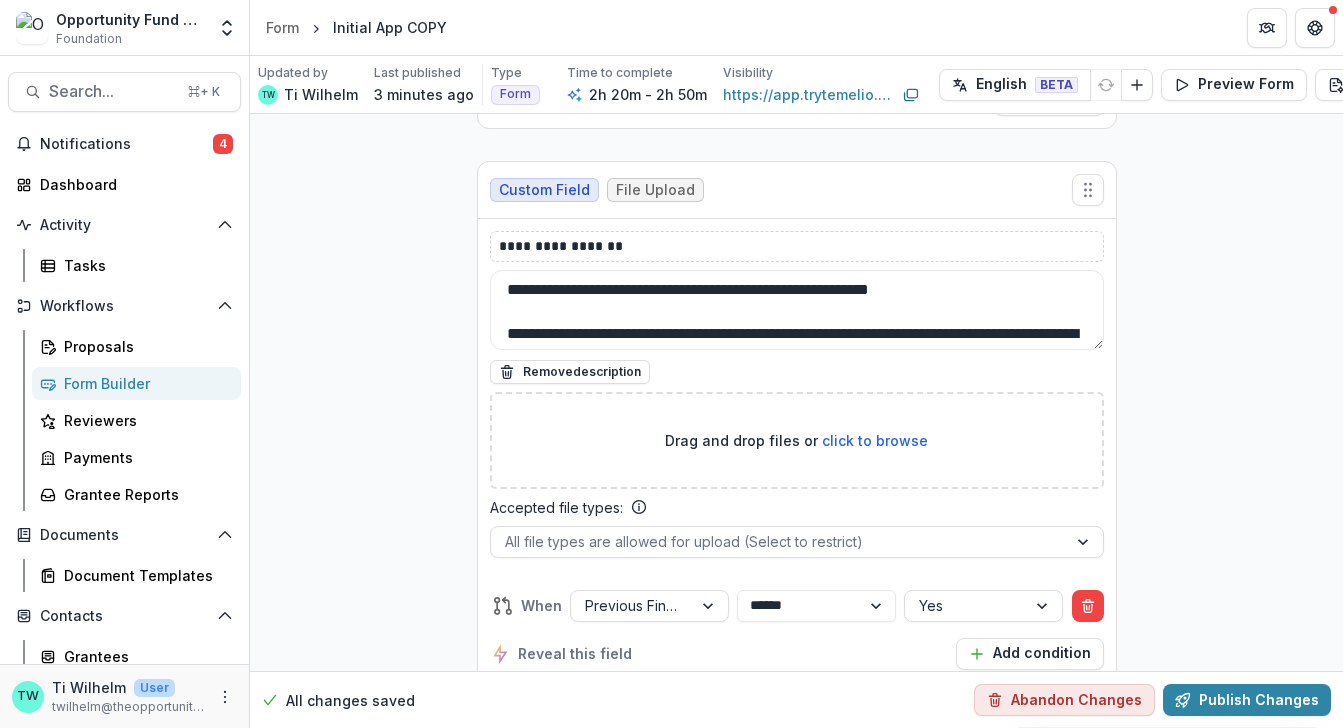 click on "**********" at bounding box center (797, 246) 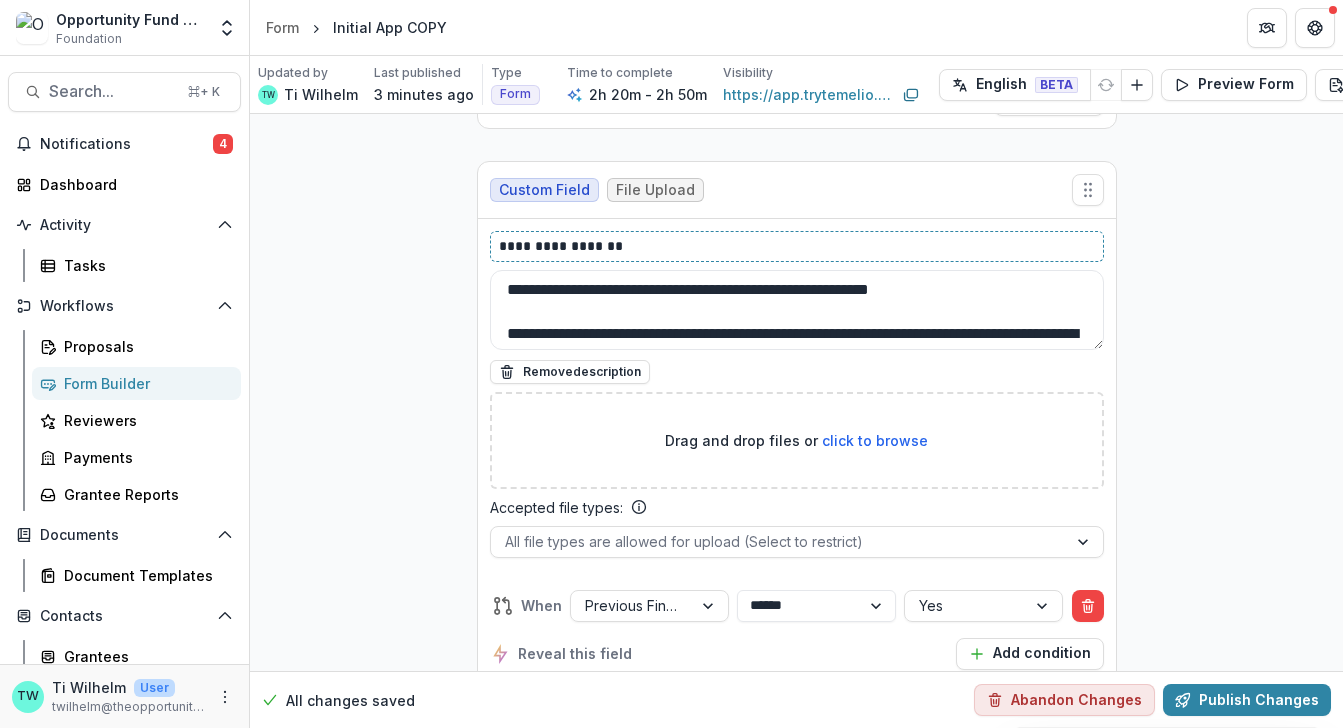click on "**********" at bounding box center (797, 246) 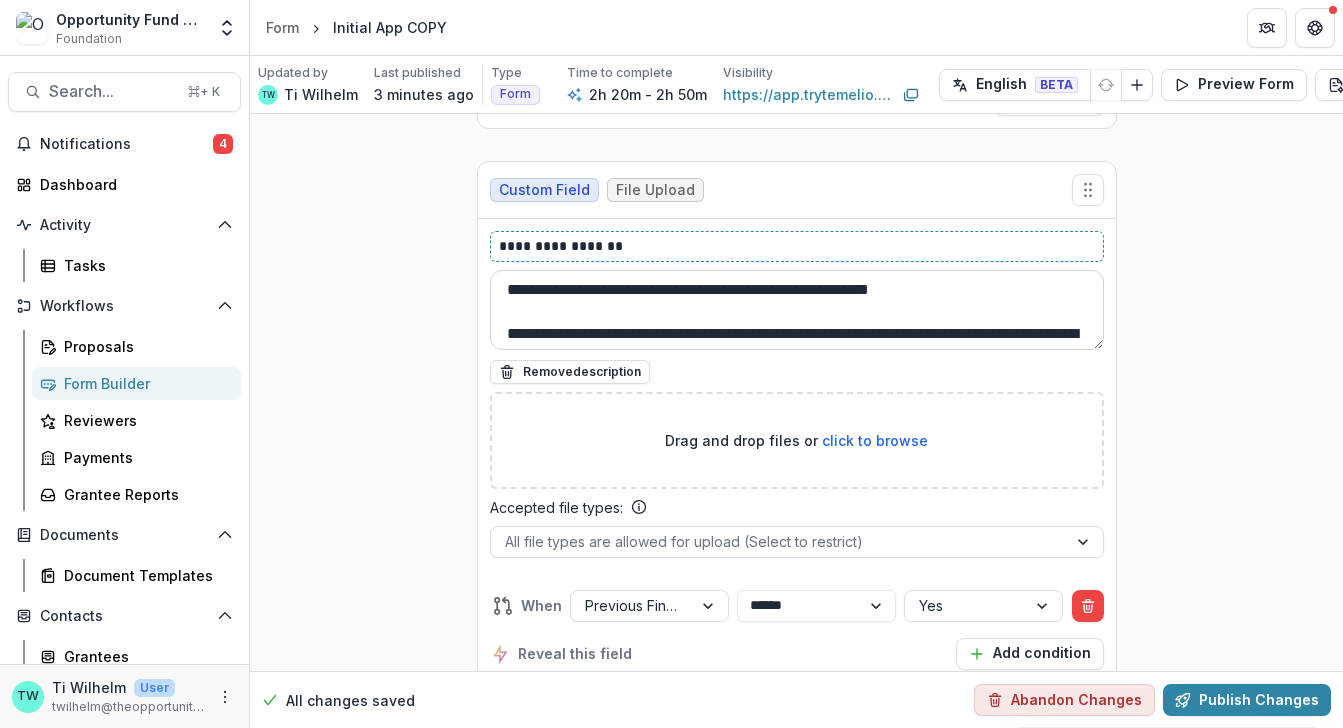 type 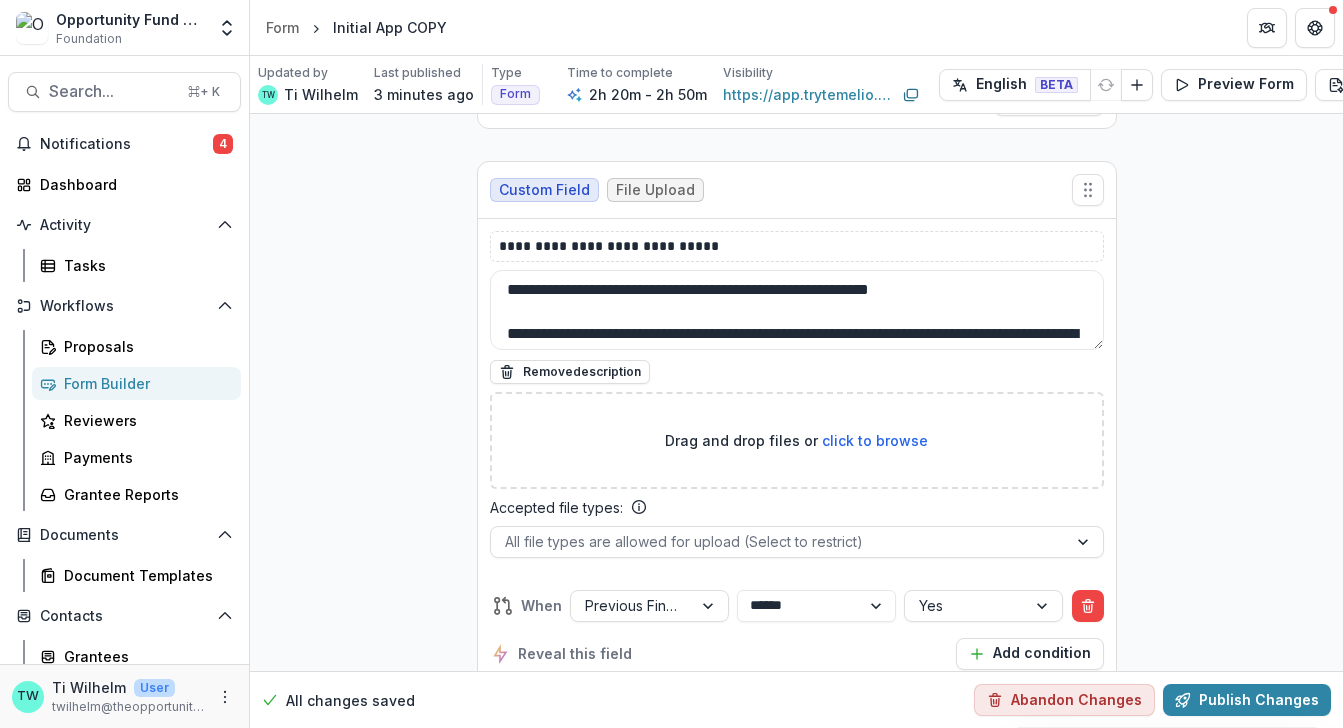 click on "**********" at bounding box center [796, 2624] 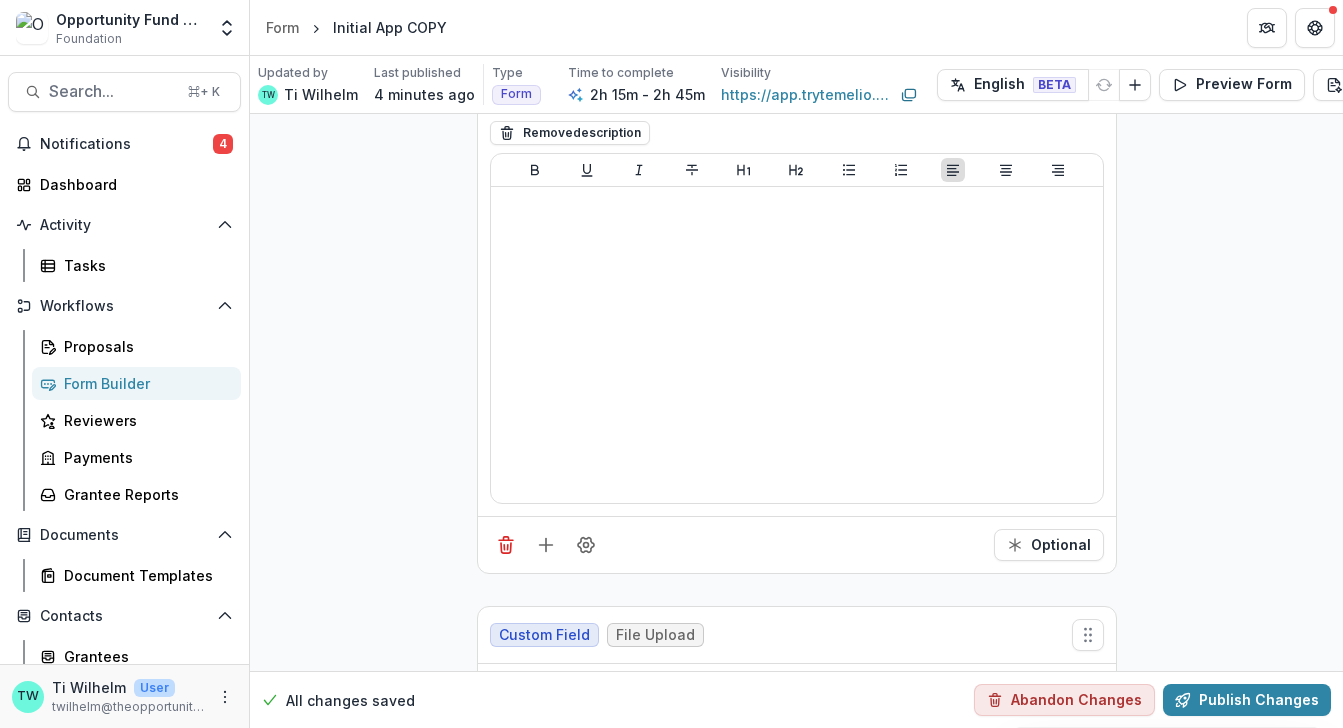scroll, scrollTop: 15184, scrollLeft: 0, axis: vertical 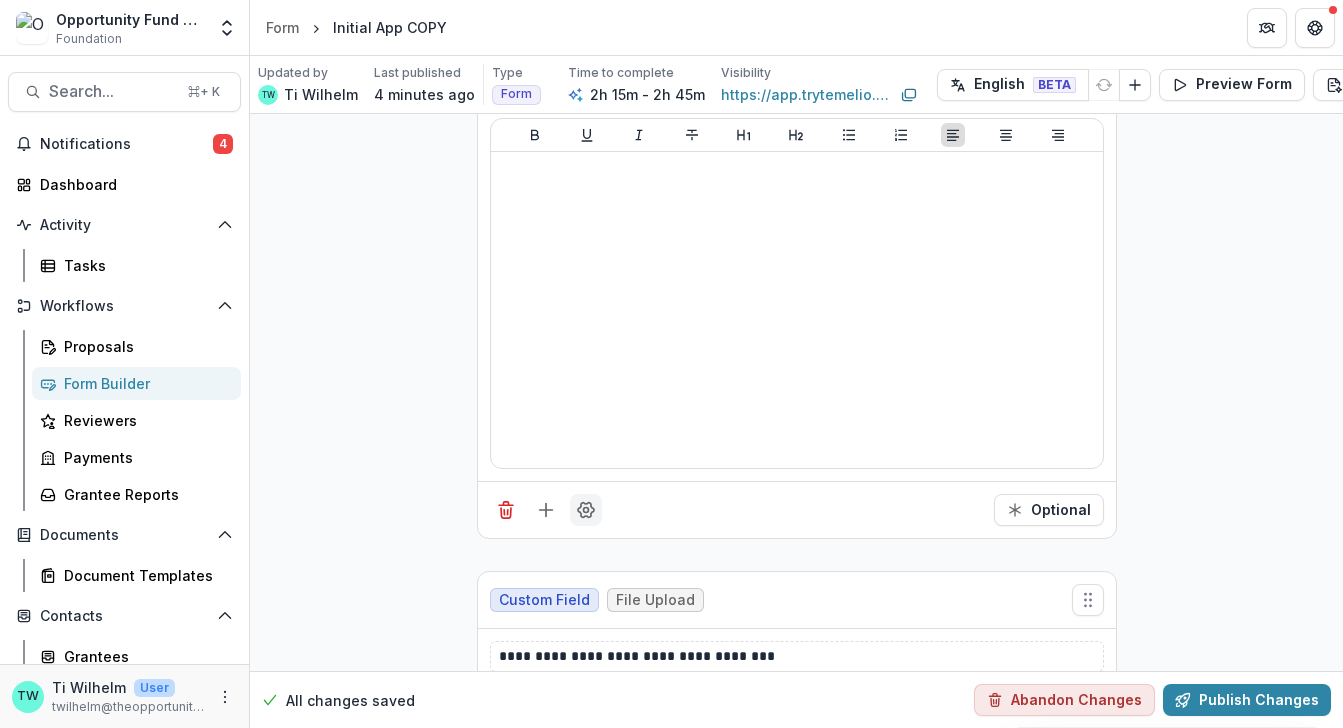click 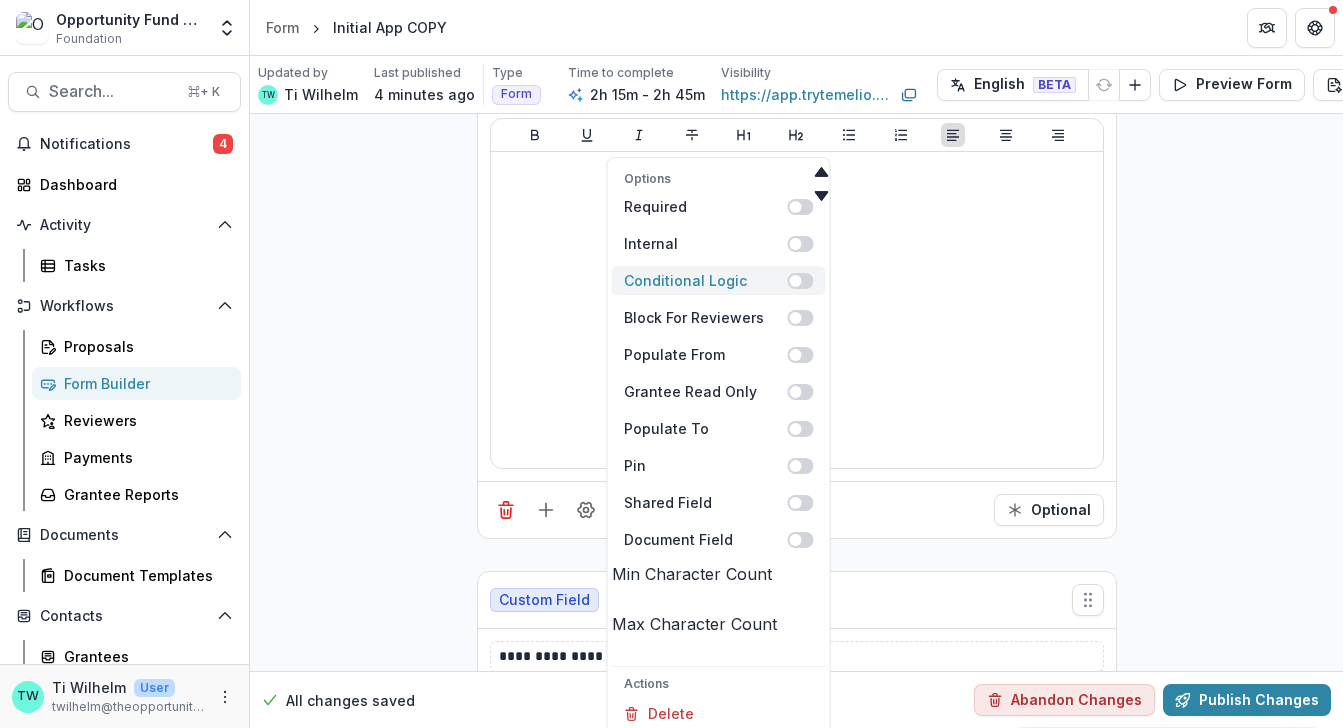 click at bounding box center [801, 281] 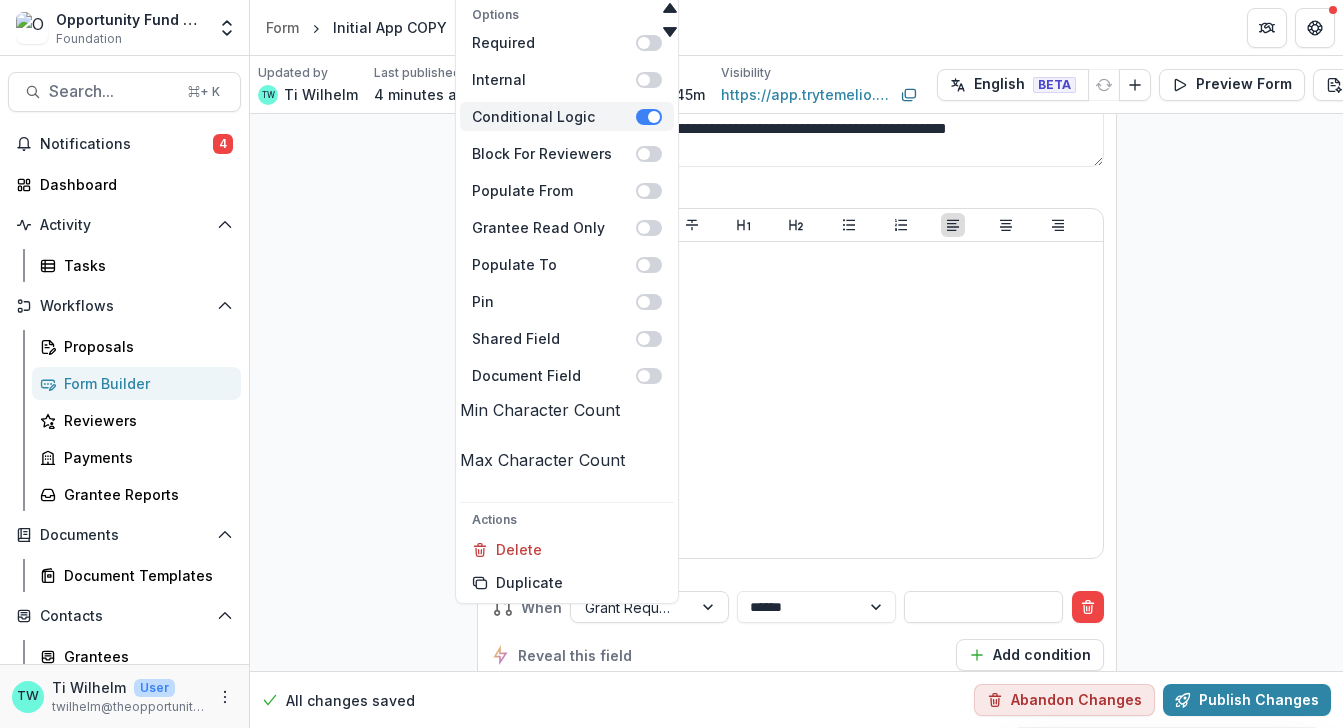 scroll, scrollTop: 15274, scrollLeft: 0, axis: vertical 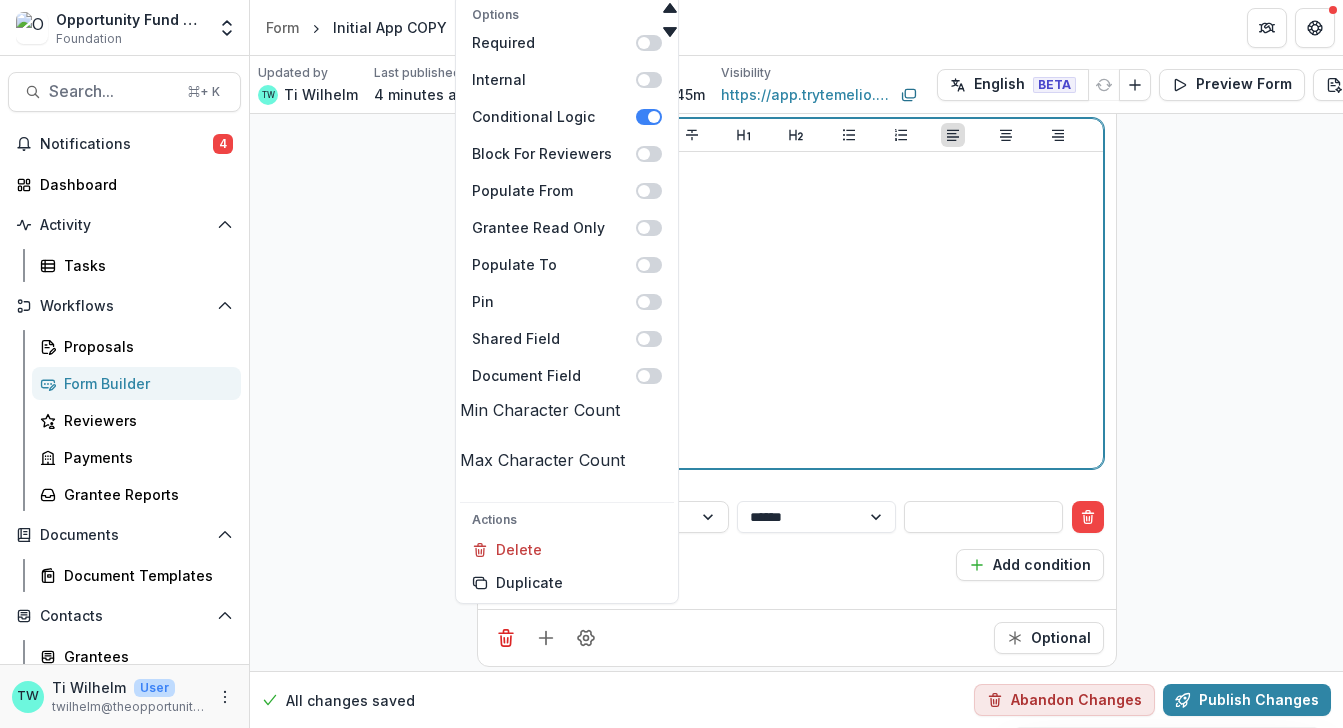 click at bounding box center [797, 310] 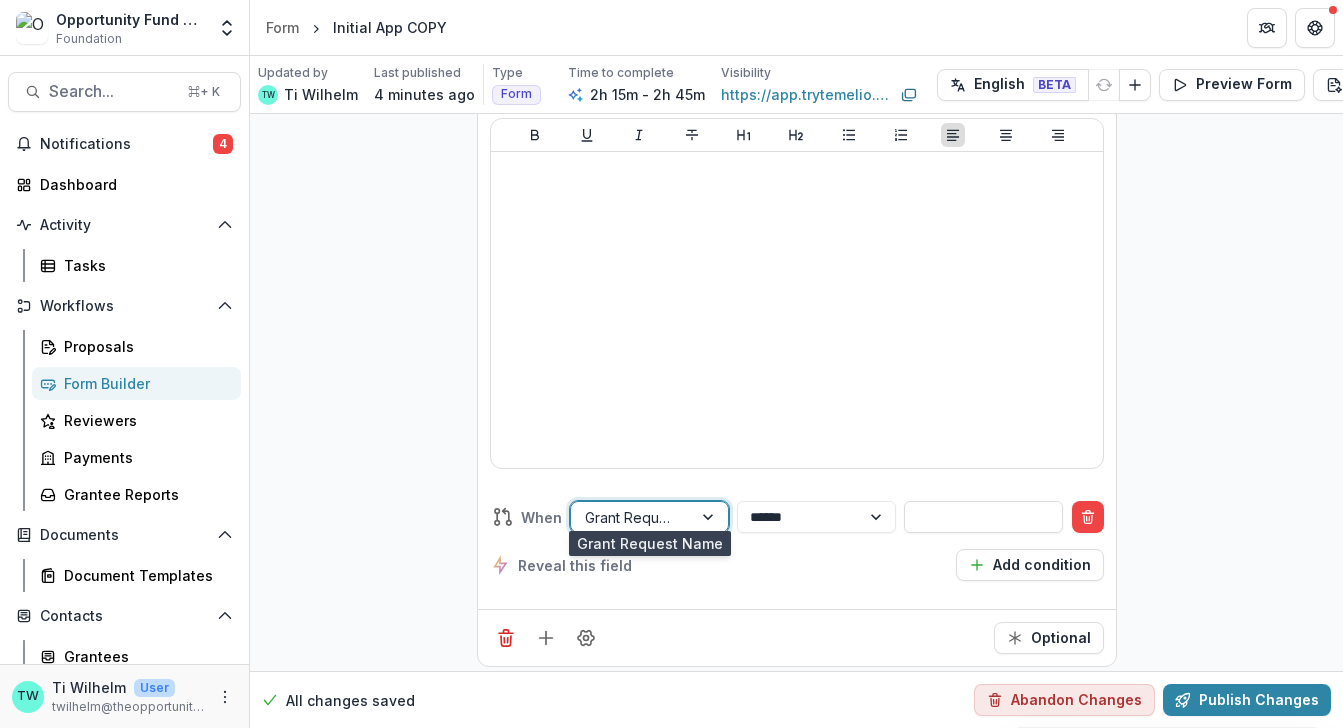 click at bounding box center (710, 517) 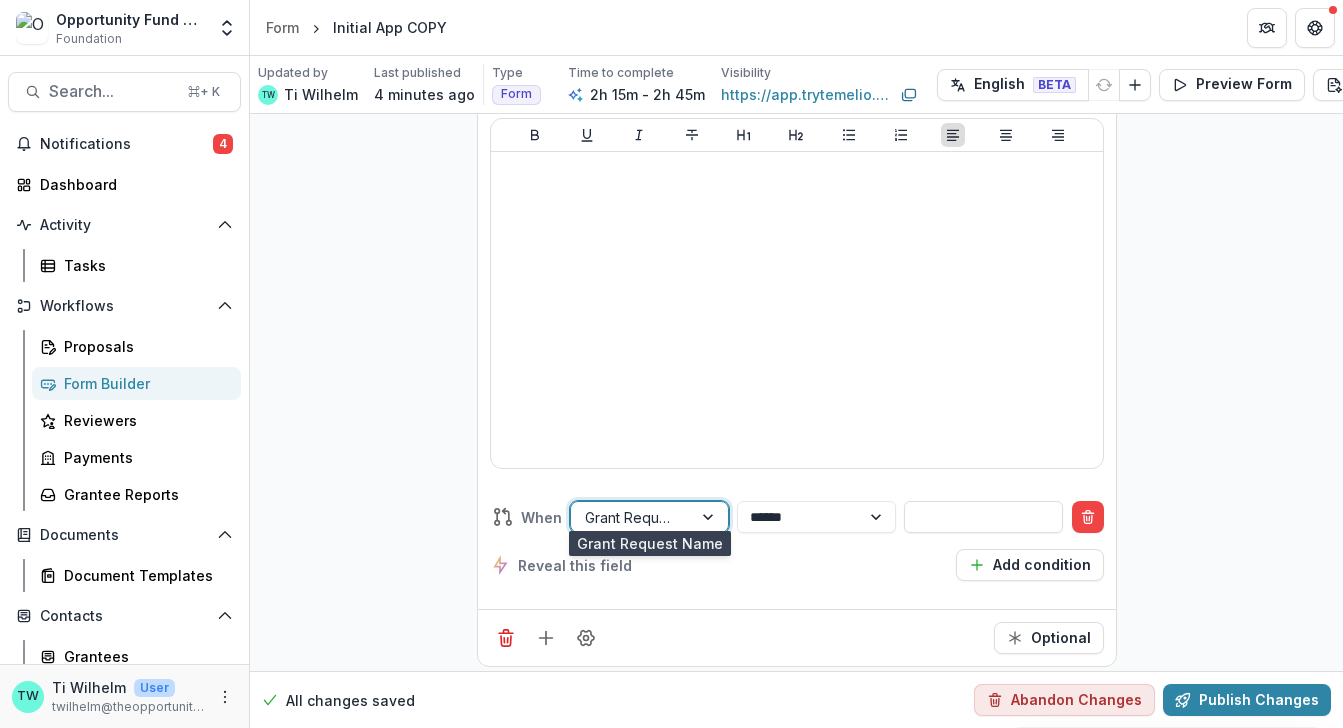 scroll, scrollTop: 685, scrollLeft: 0, axis: vertical 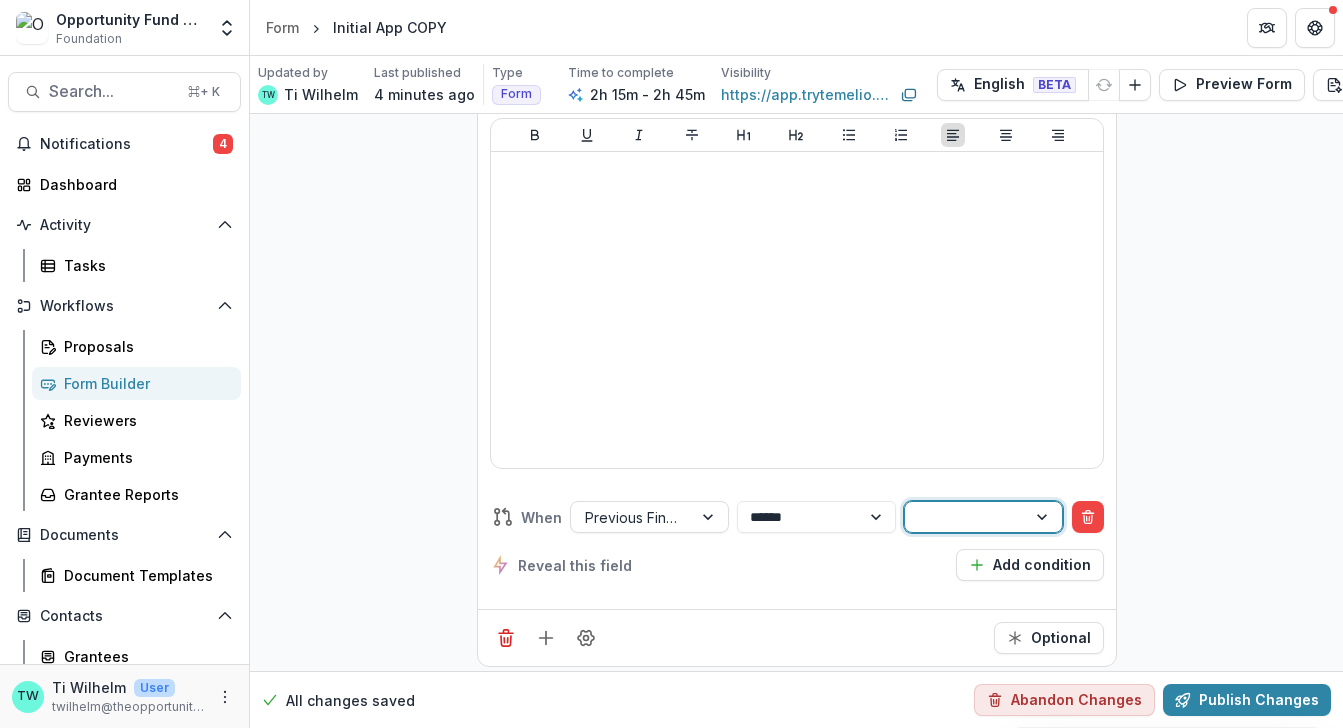 click at bounding box center [965, 517] 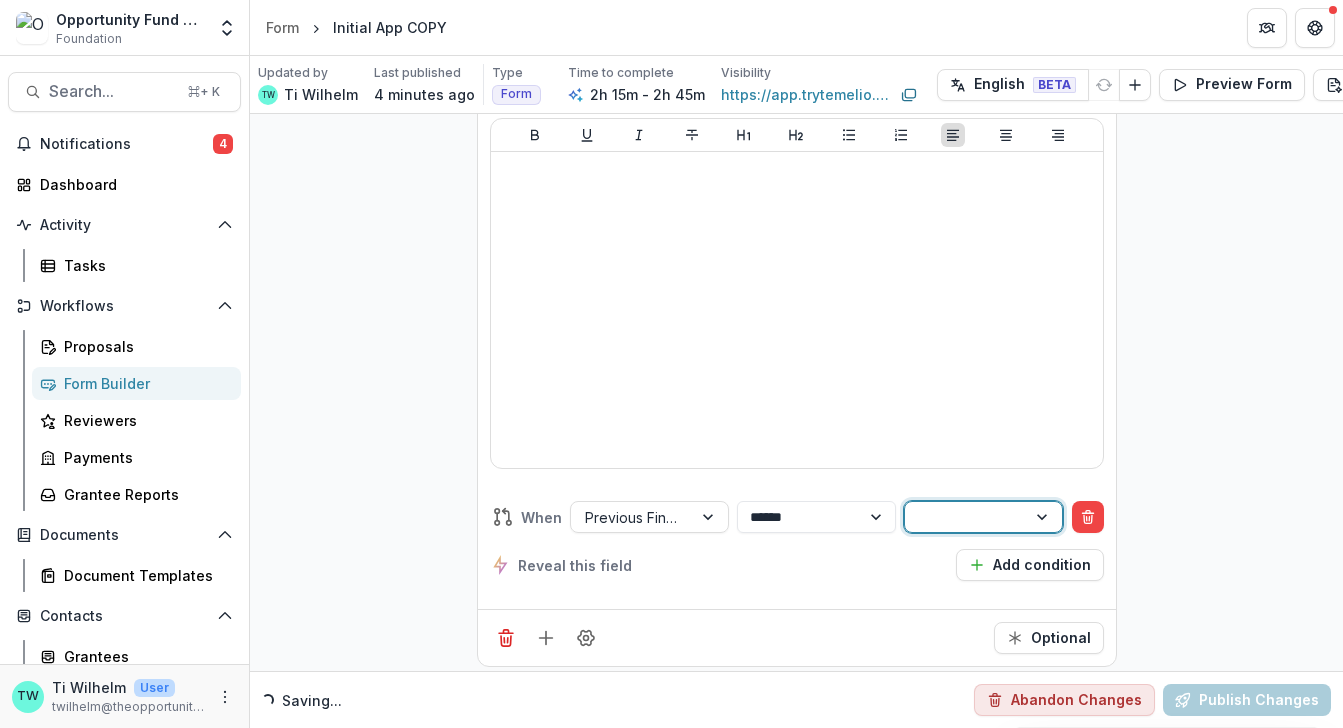 click on "Yes" at bounding box center [671, 756] 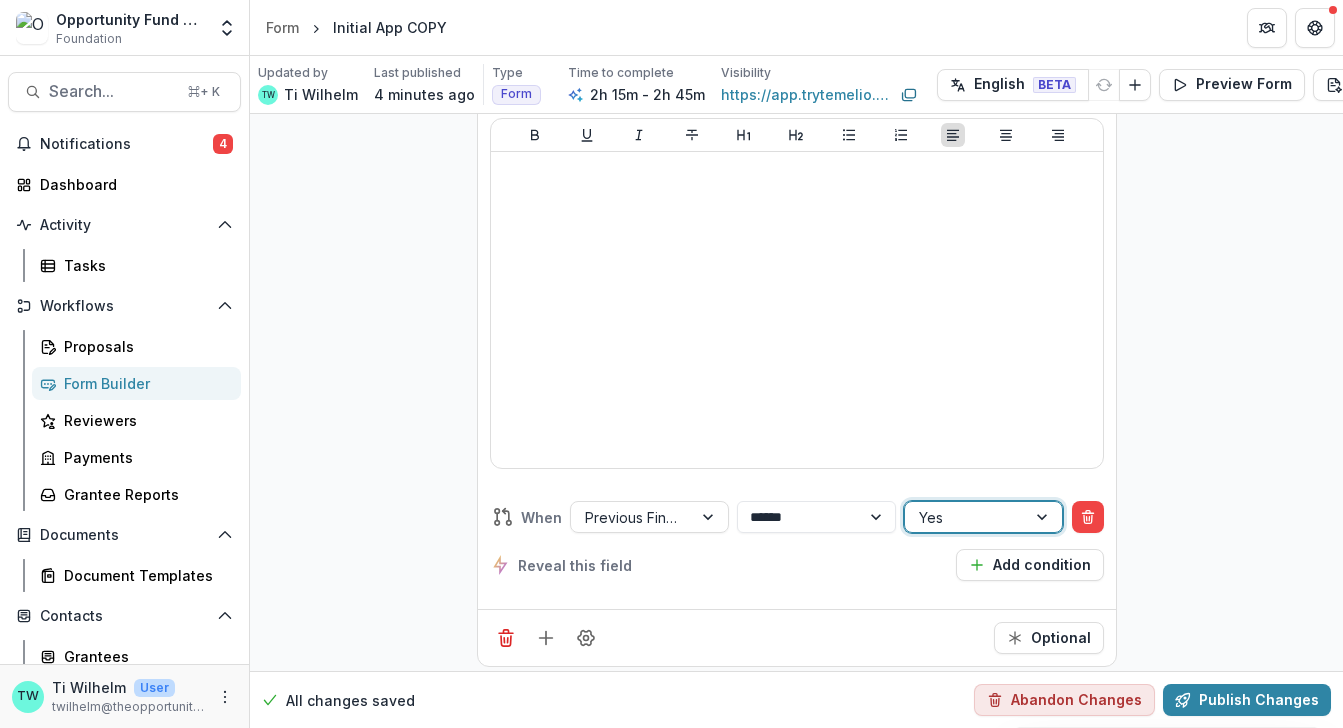 click on "**********" at bounding box center [796, 966] 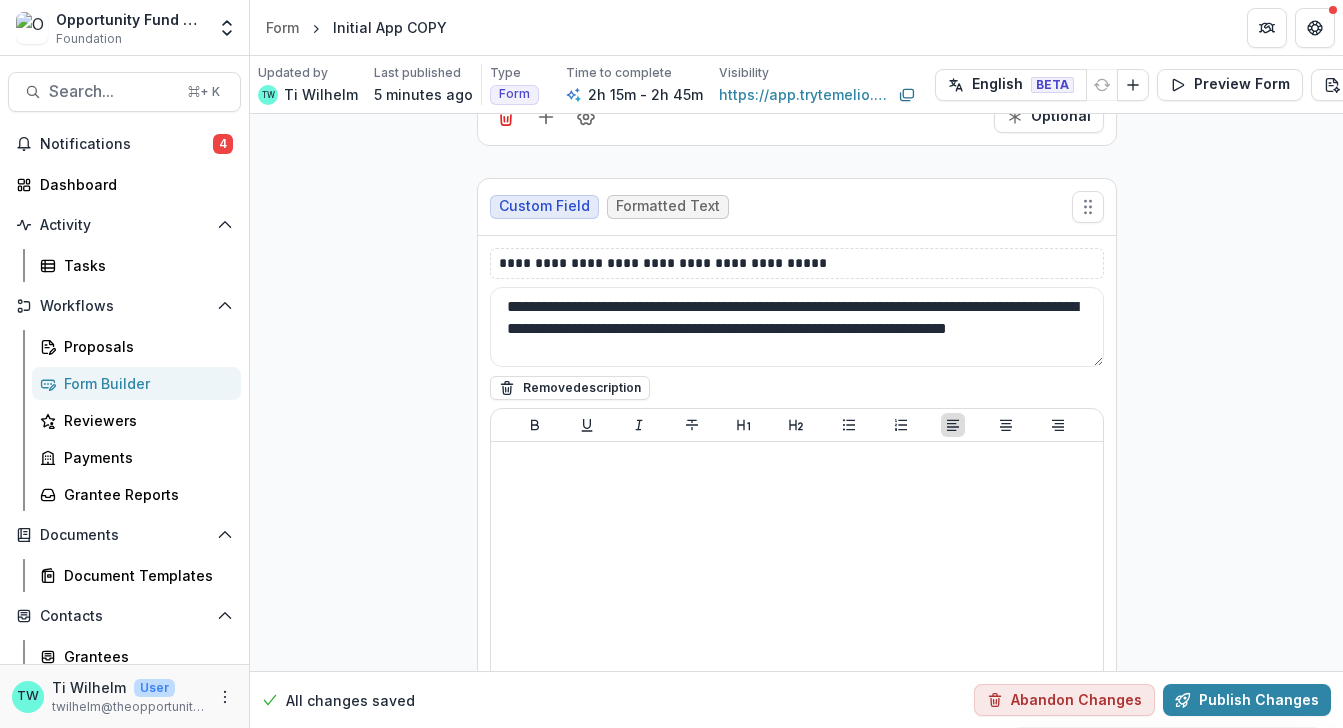 scroll, scrollTop: 14906, scrollLeft: 0, axis: vertical 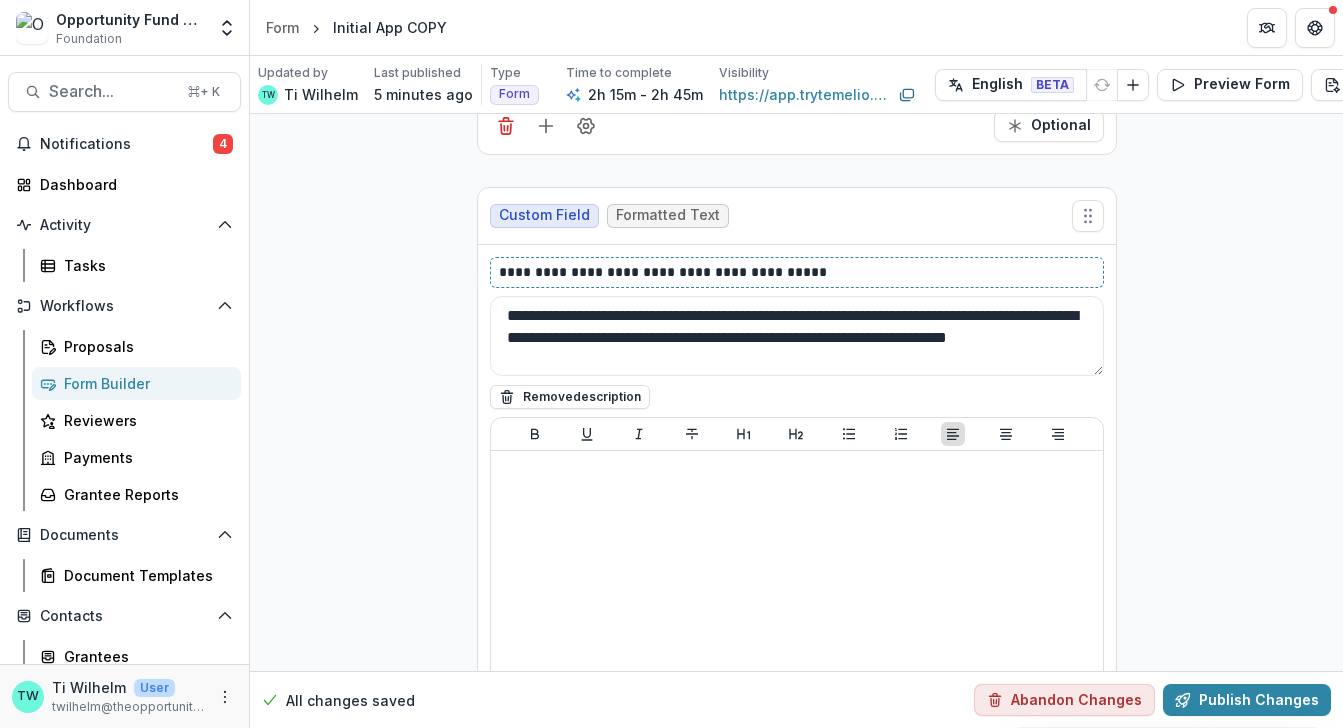 click on "**********" at bounding box center [797, 272] 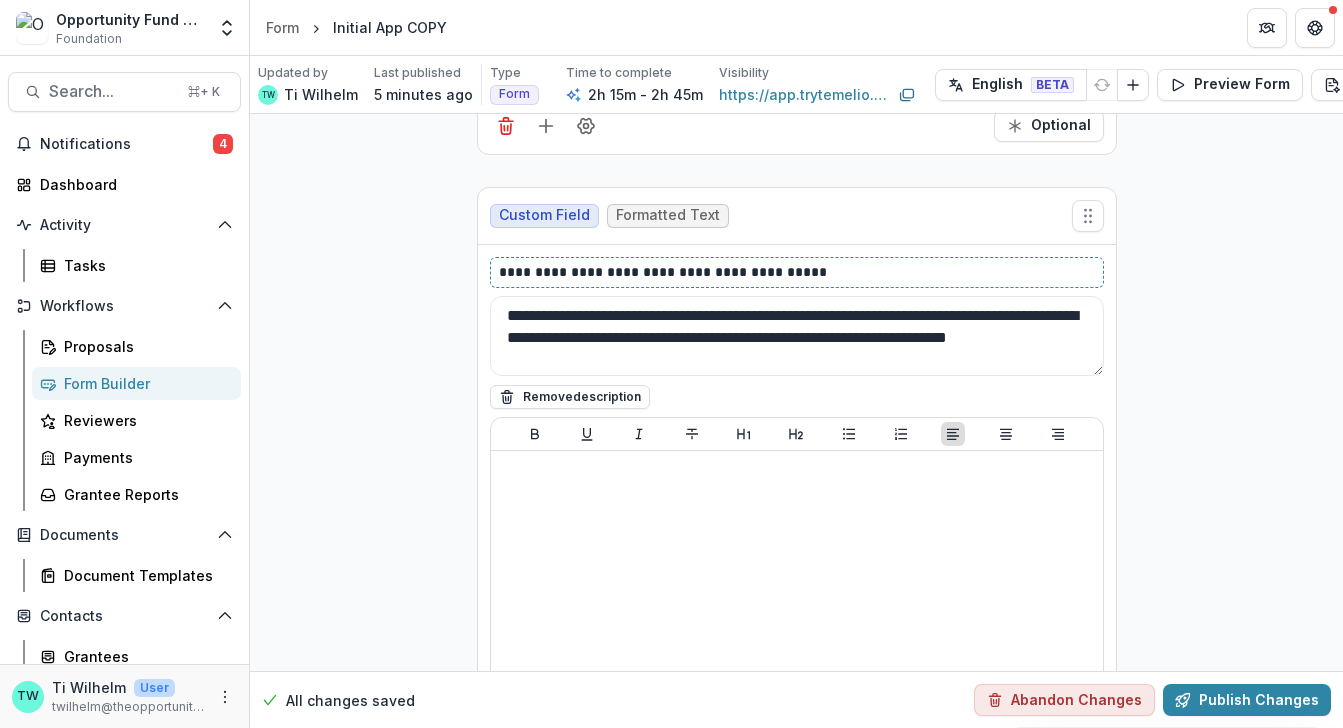 type 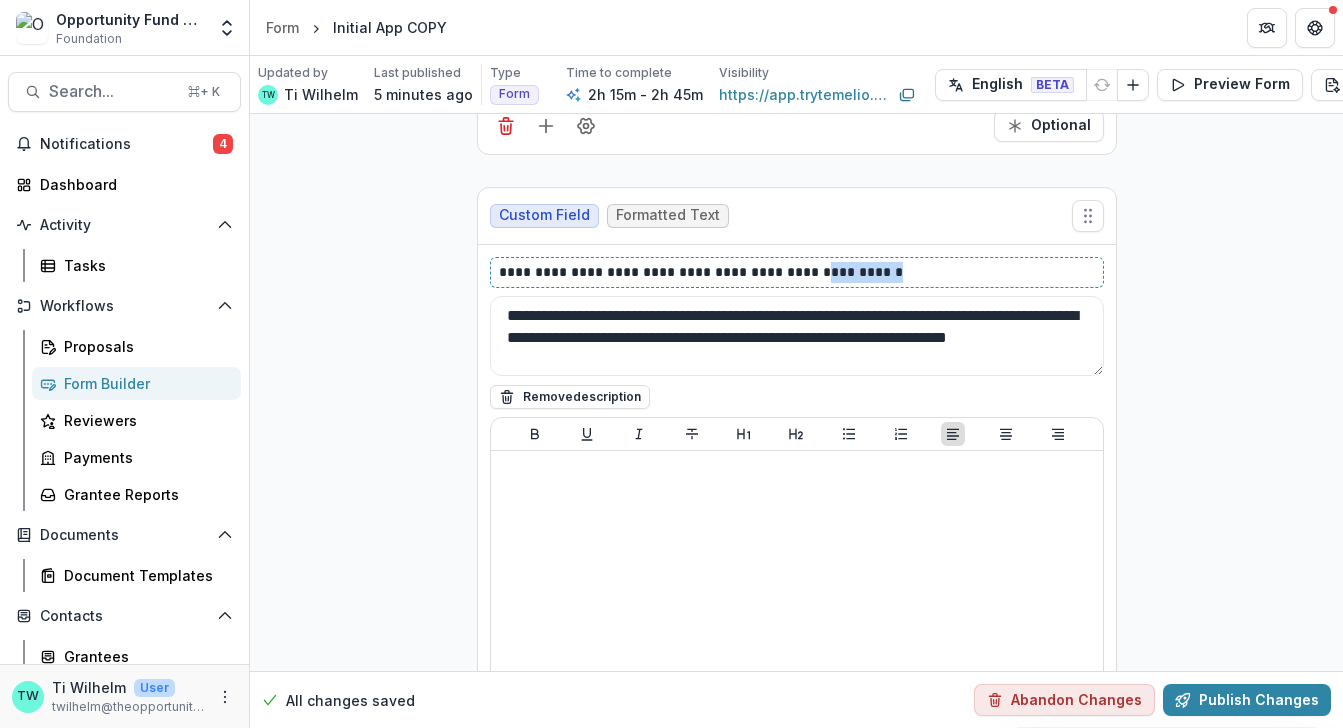 drag, startPoint x: 813, startPoint y: 263, endPoint x: 894, endPoint y: 268, distance: 81.154175 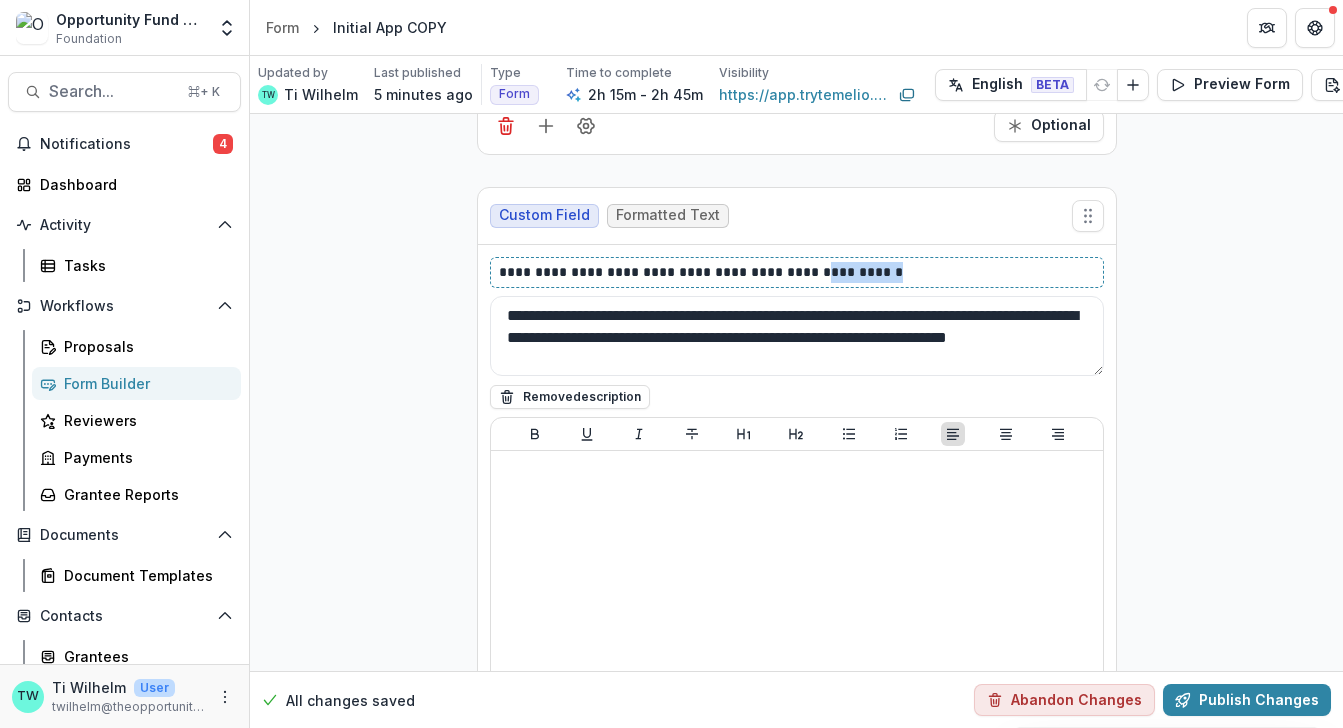 click on "**********" at bounding box center (797, 272) 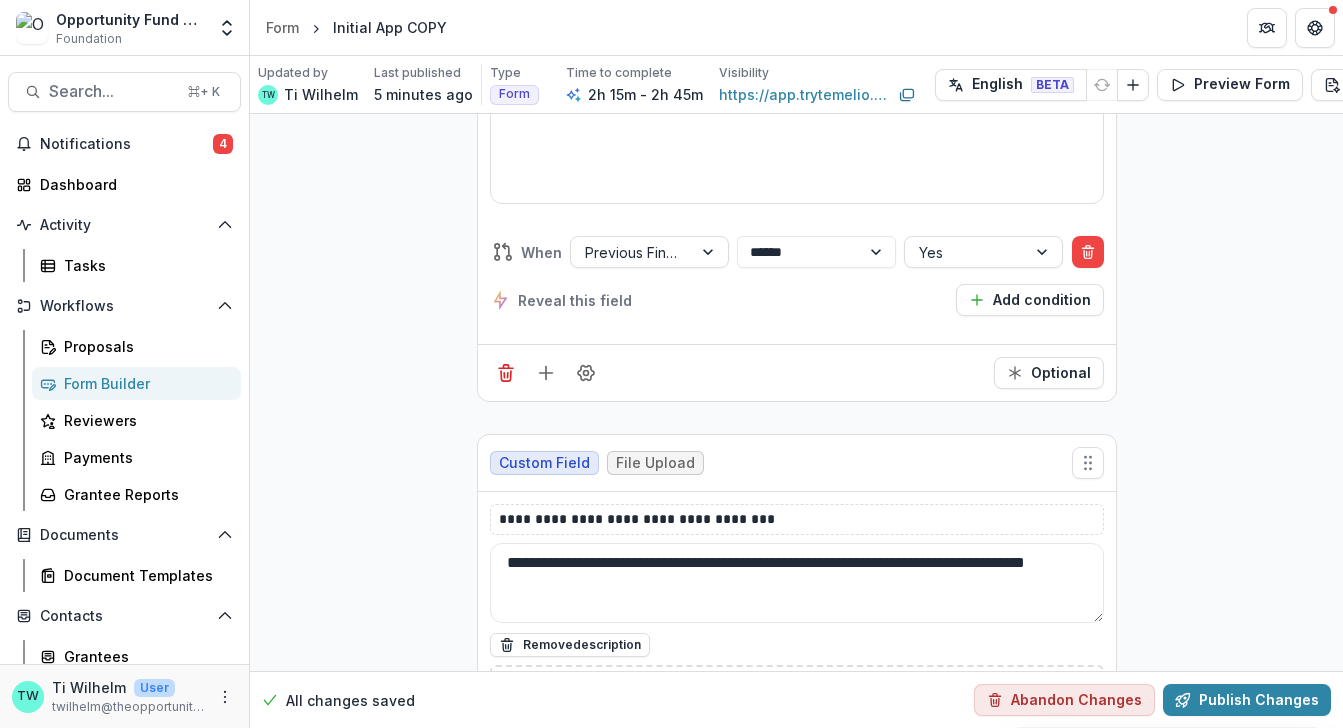 scroll, scrollTop: 15471, scrollLeft: 0, axis: vertical 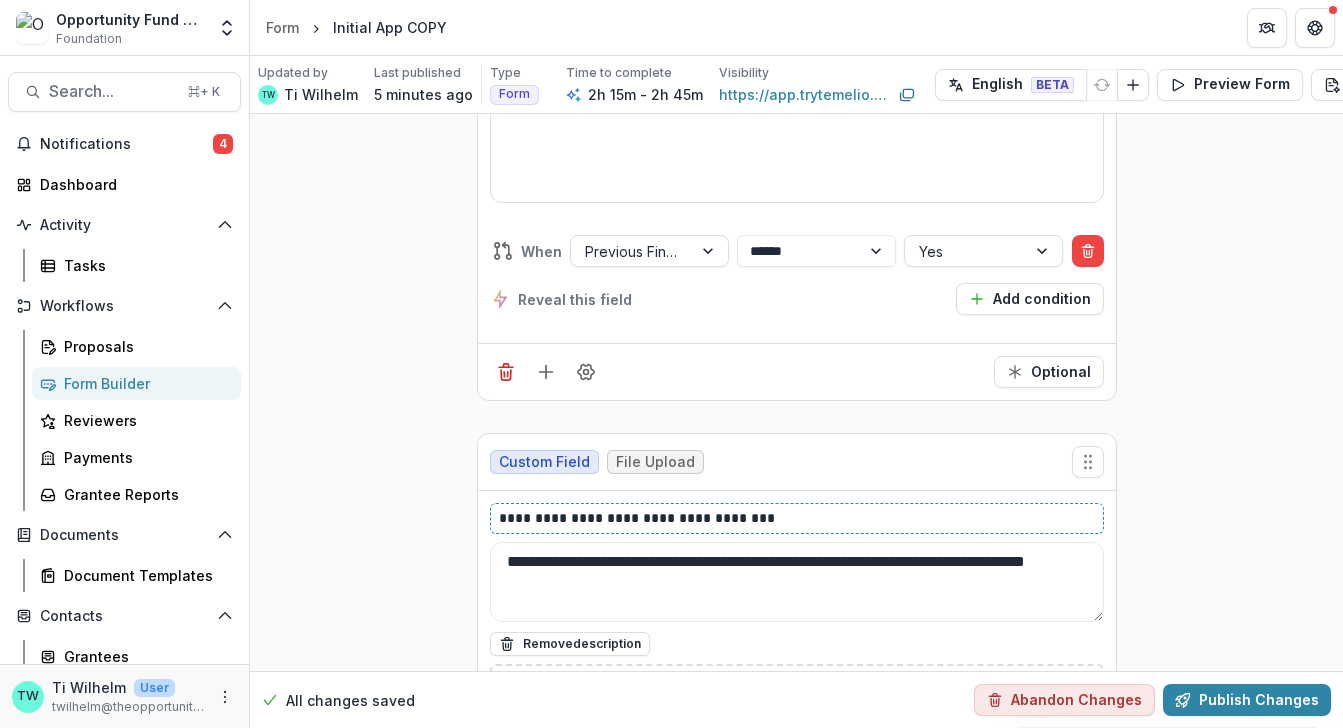 click on "**********" at bounding box center (797, 518) 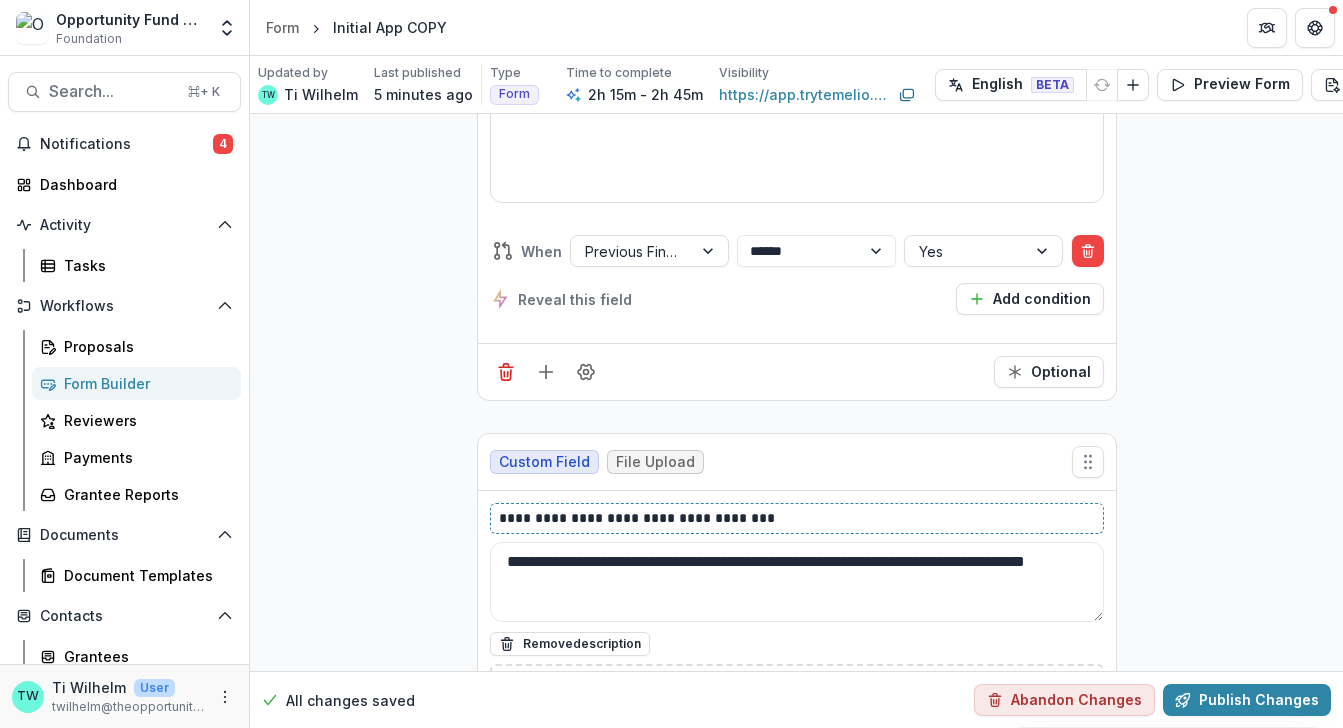 type 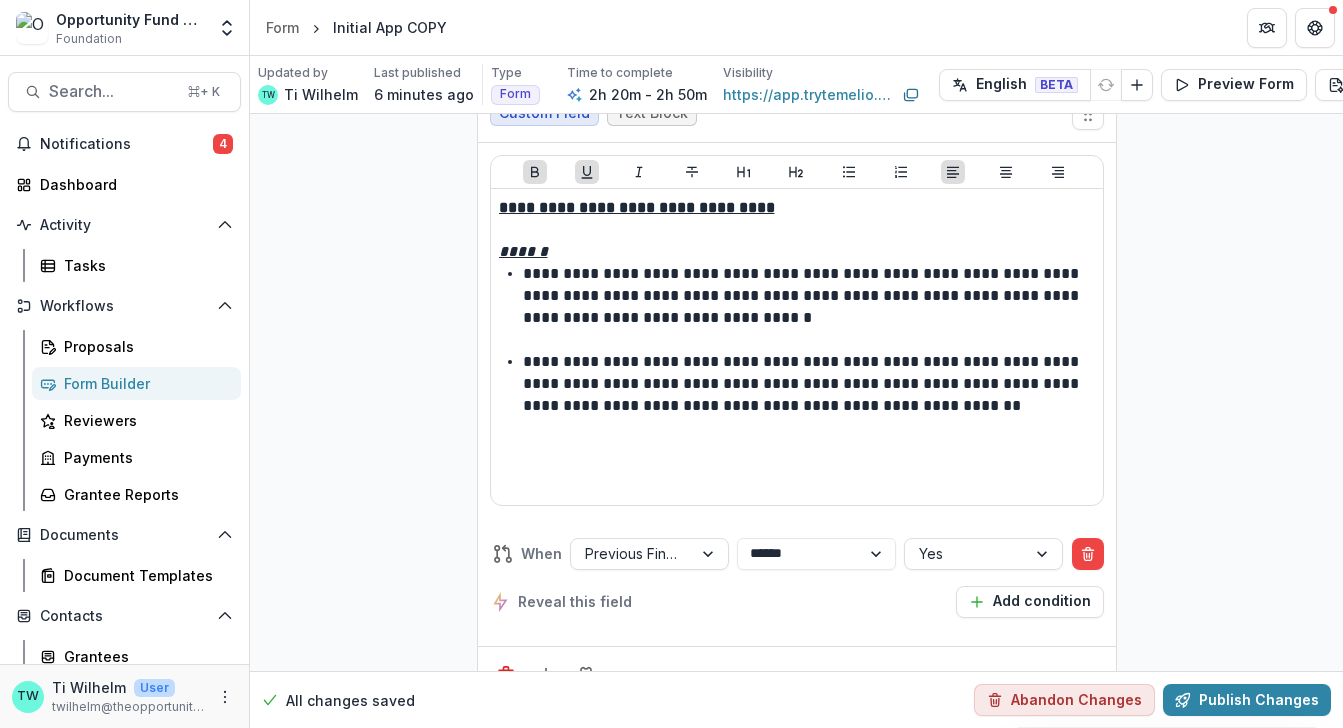 scroll, scrollTop: 12115, scrollLeft: 0, axis: vertical 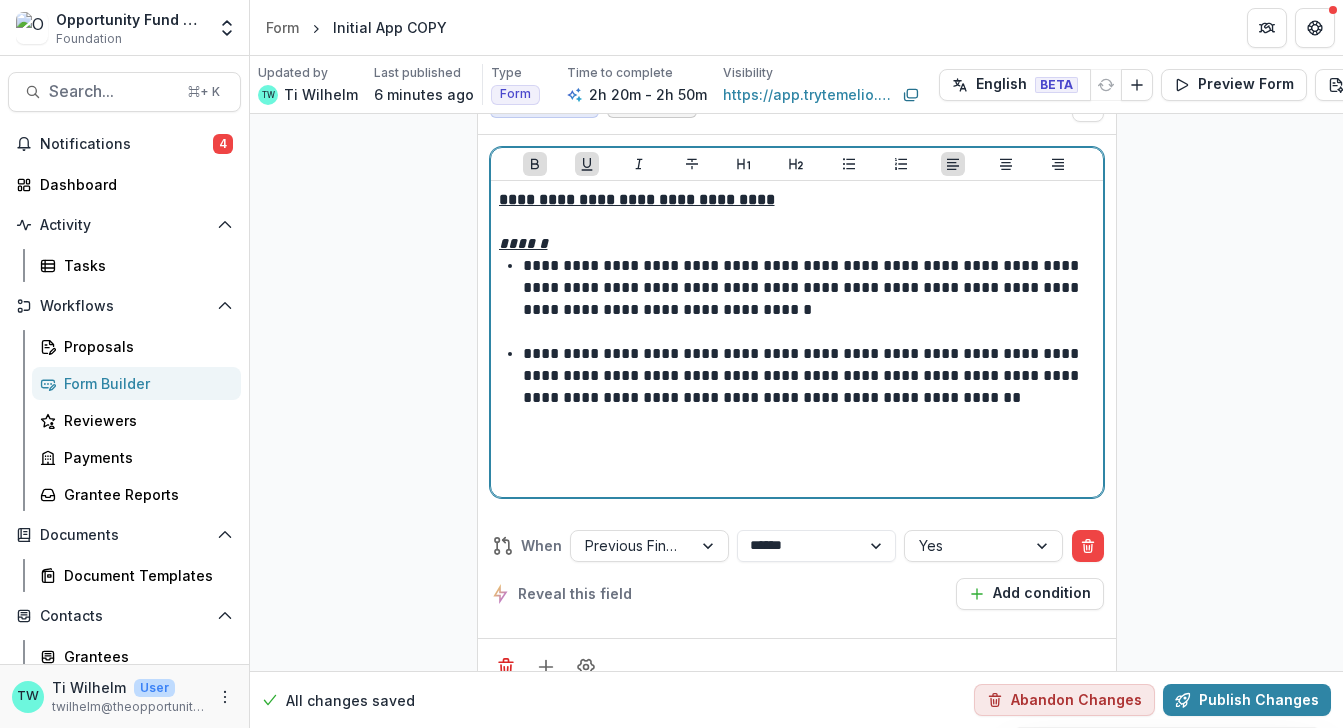 click on "**********" at bounding box center (809, 376) 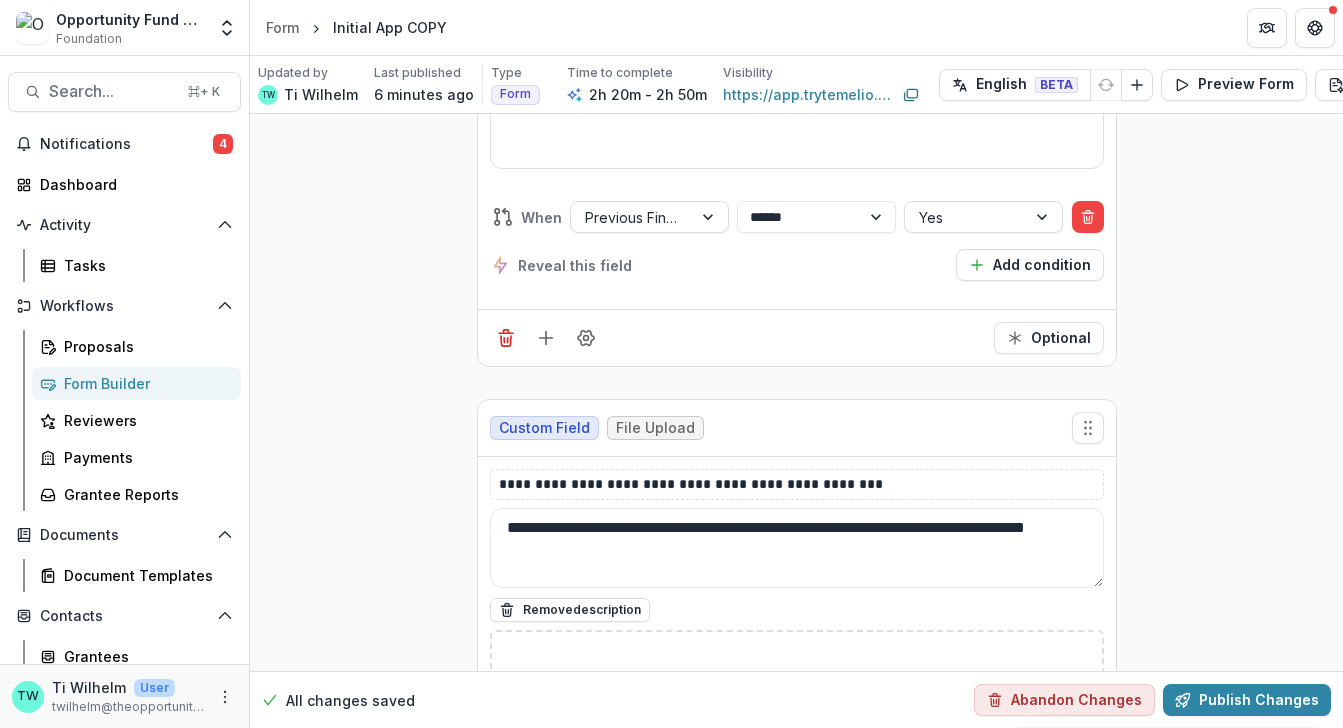 scroll, scrollTop: 15535, scrollLeft: 0, axis: vertical 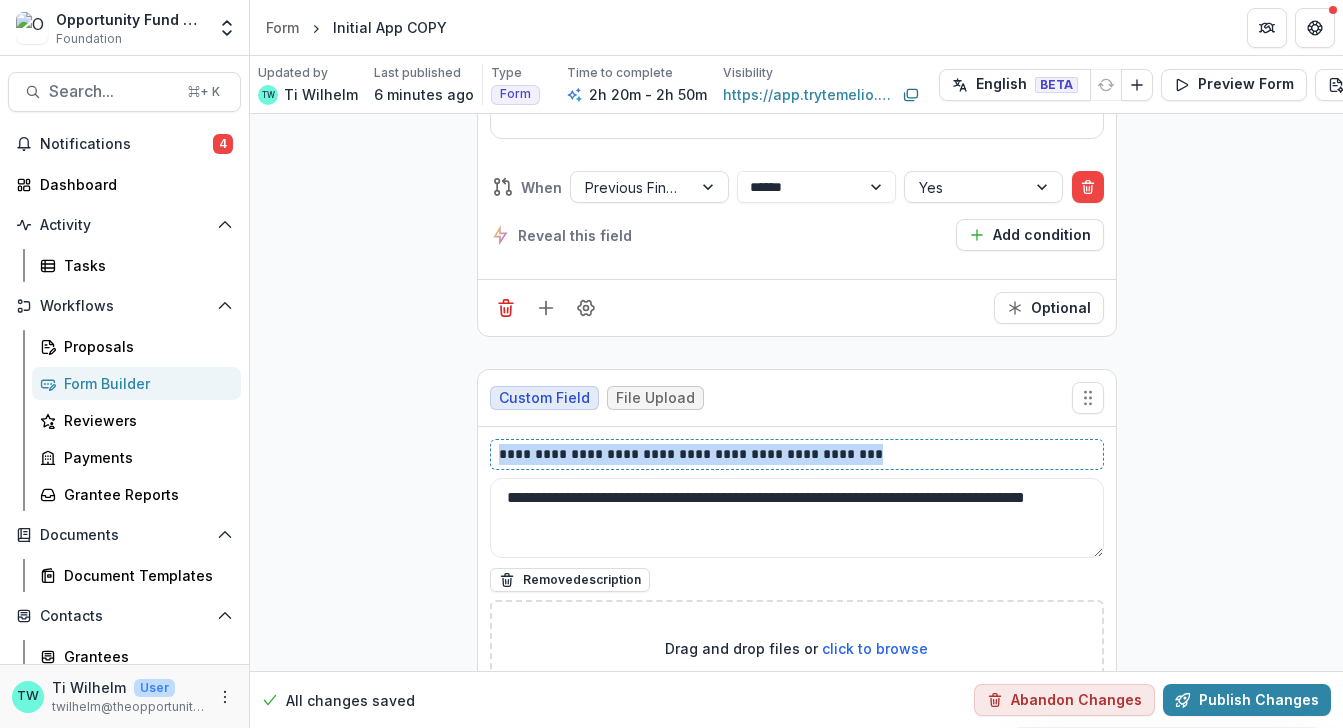drag, startPoint x: 891, startPoint y: 439, endPoint x: 465, endPoint y: 434, distance: 426.02933 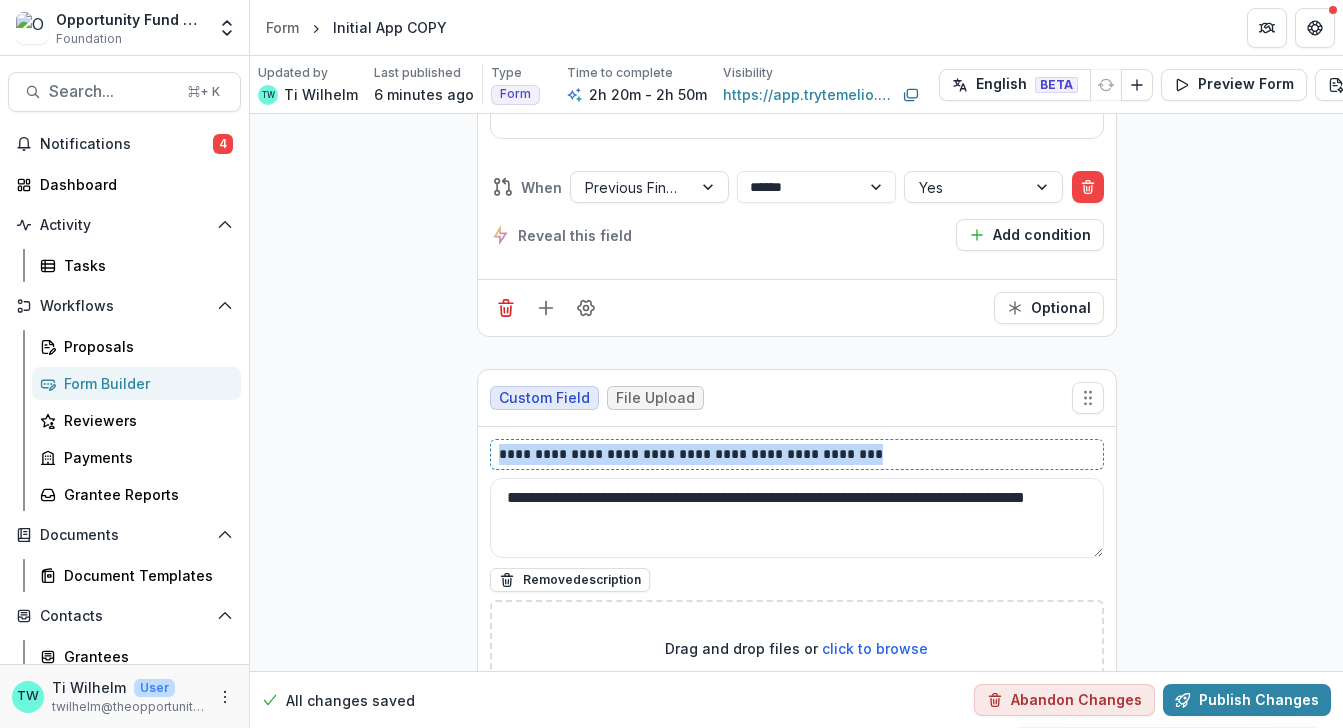 click on "**********" at bounding box center [797, 636] 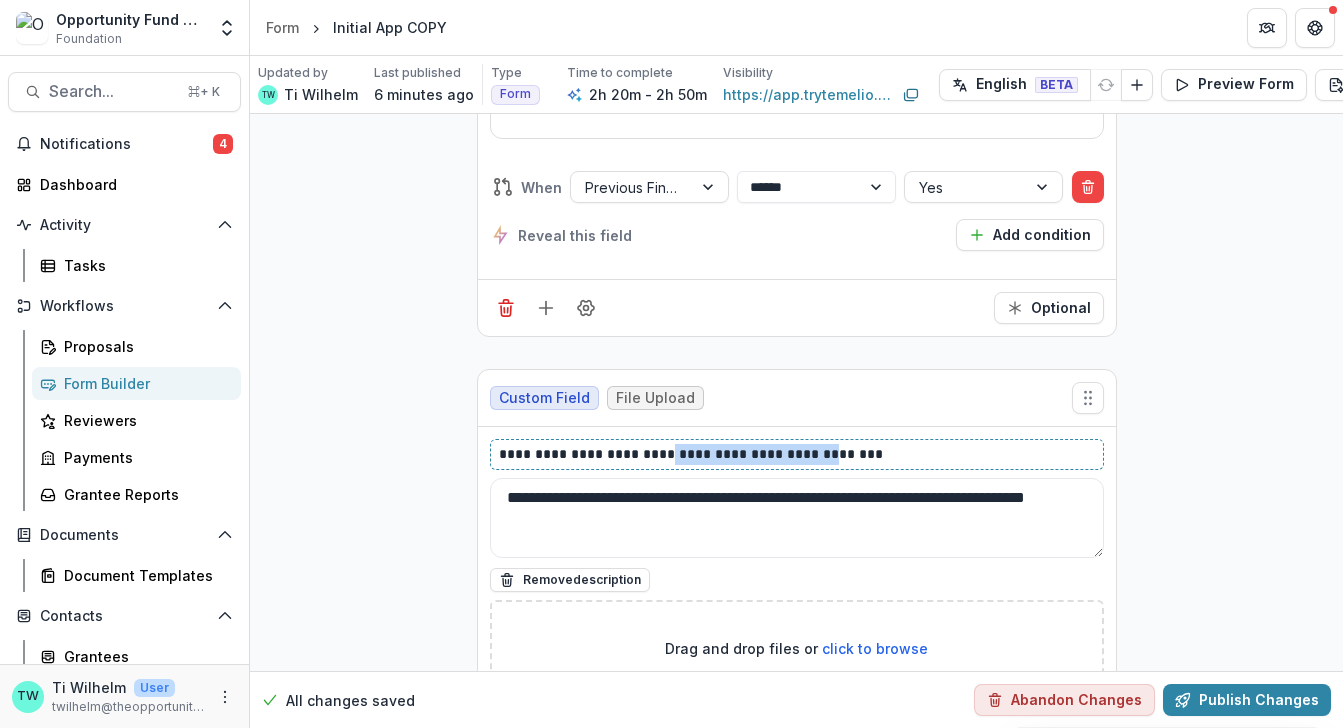 drag, startPoint x: 668, startPoint y: 444, endPoint x: 818, endPoint y: 447, distance: 150.03 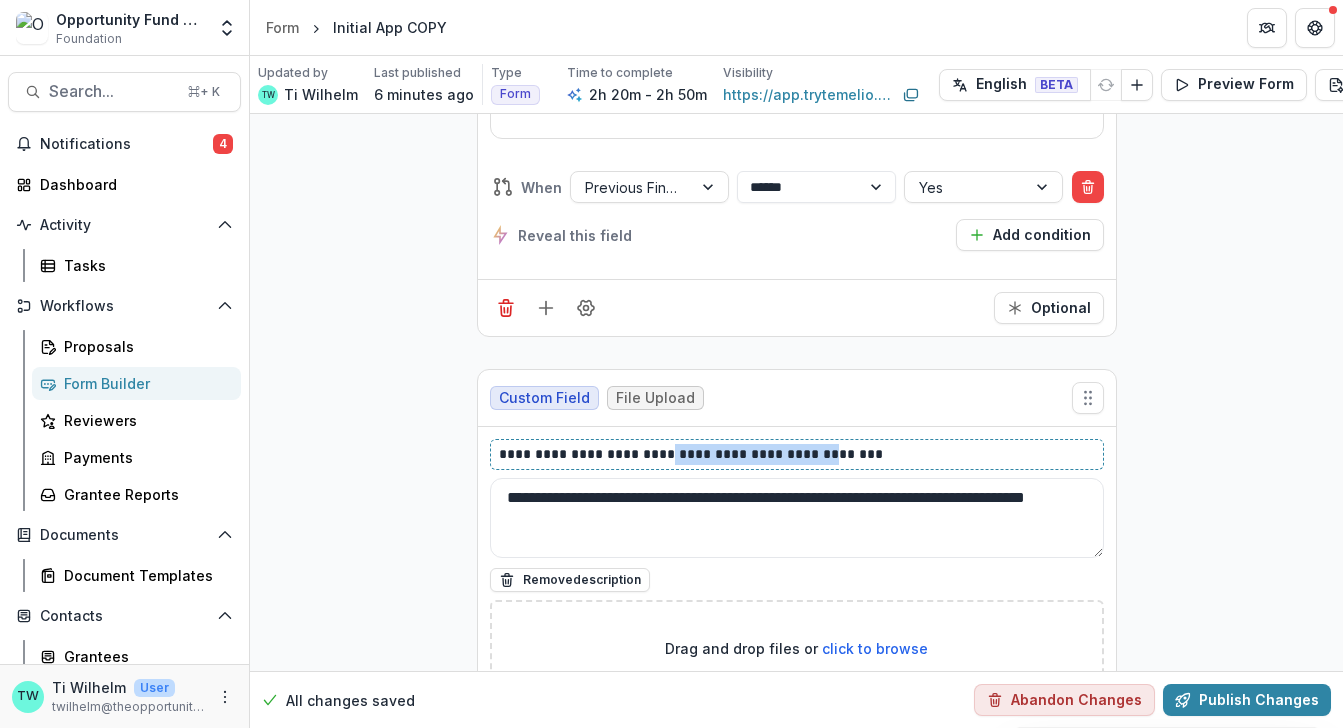 click on "**********" at bounding box center [797, 454] 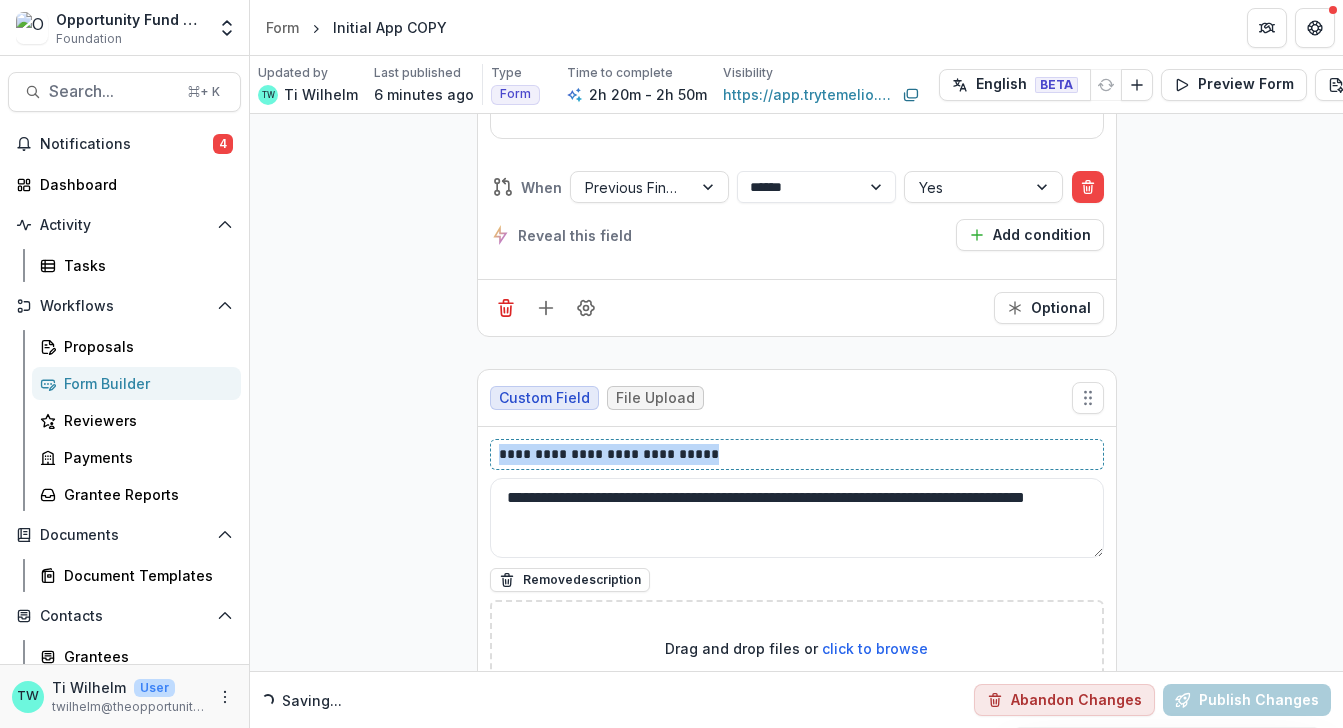 drag, startPoint x: 722, startPoint y: 442, endPoint x: 478, endPoint y: 451, distance: 244.16592 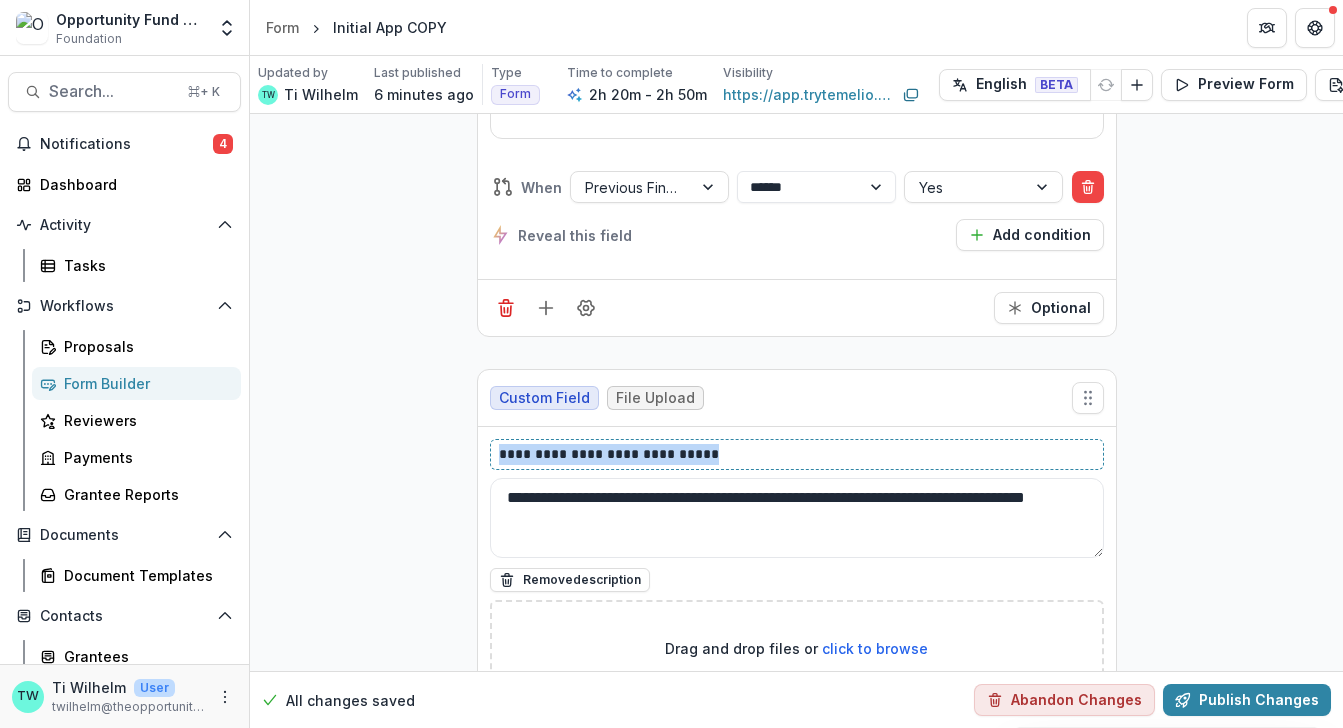 copy on "**********" 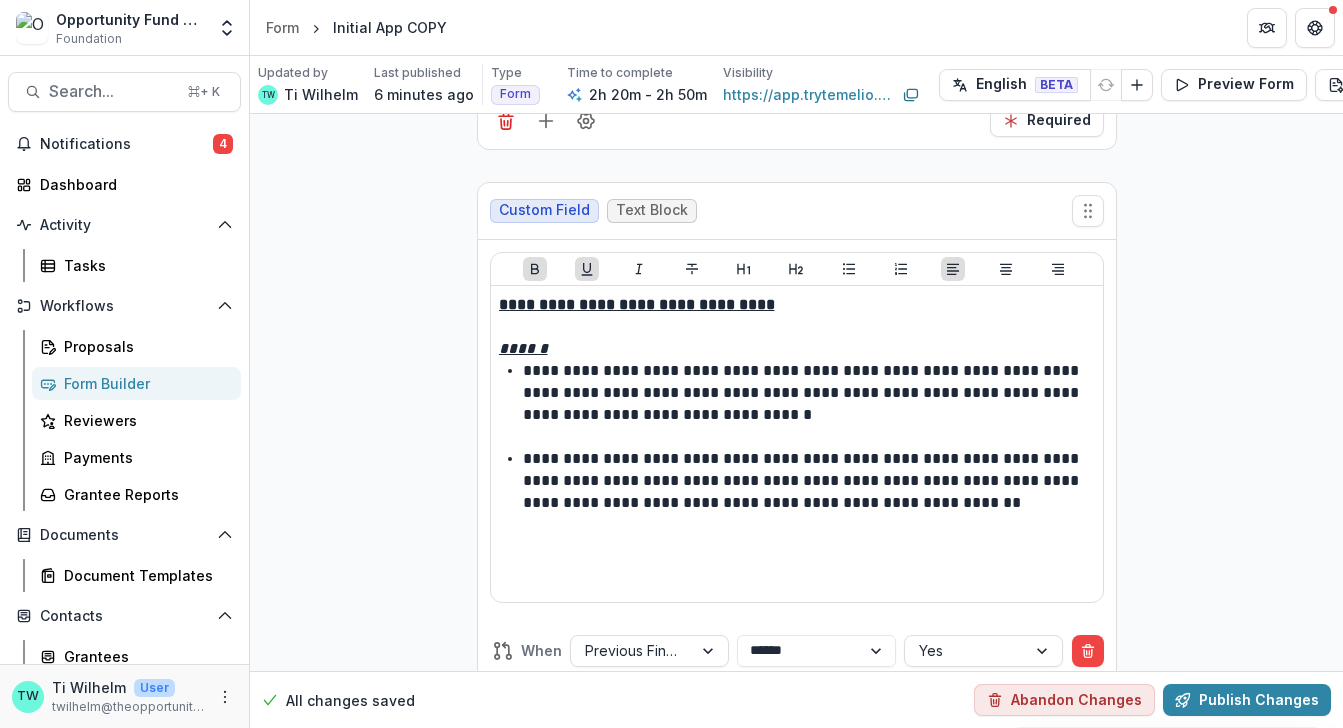 scroll, scrollTop: 12013, scrollLeft: 0, axis: vertical 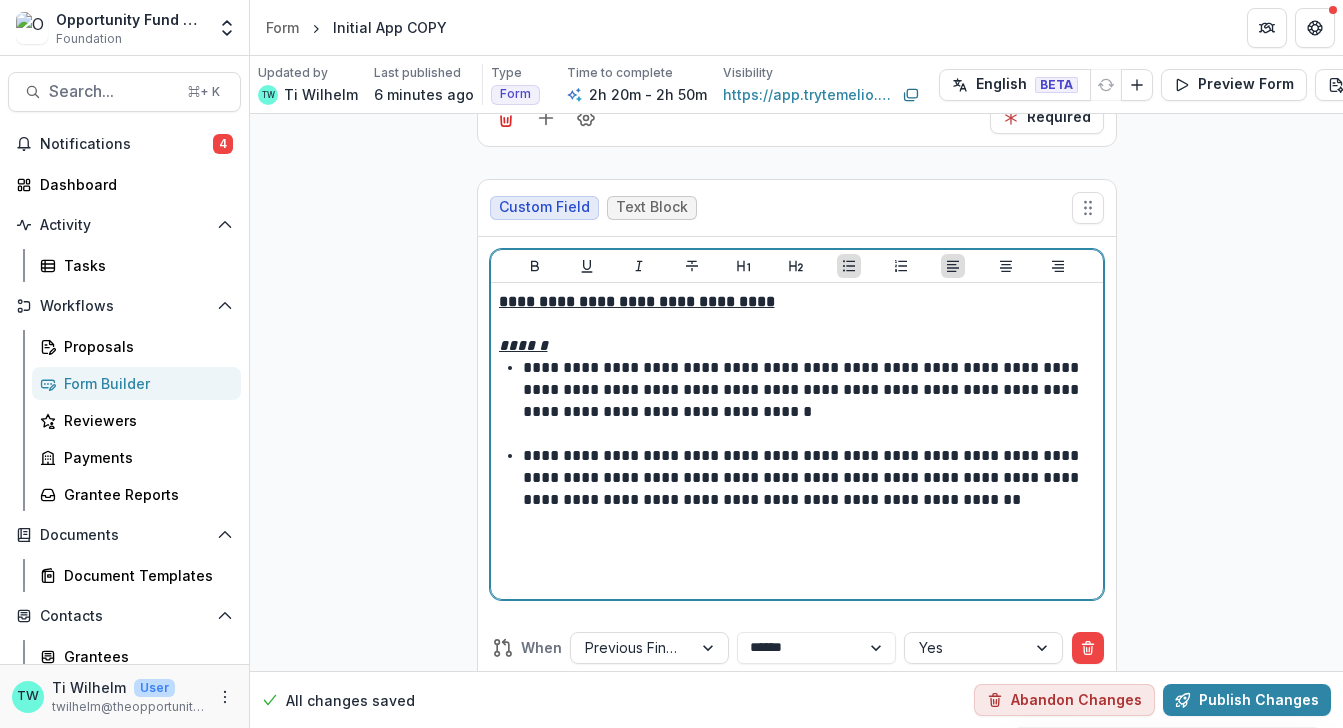 drag, startPoint x: 908, startPoint y: 492, endPoint x: 653, endPoint y: 492, distance: 255 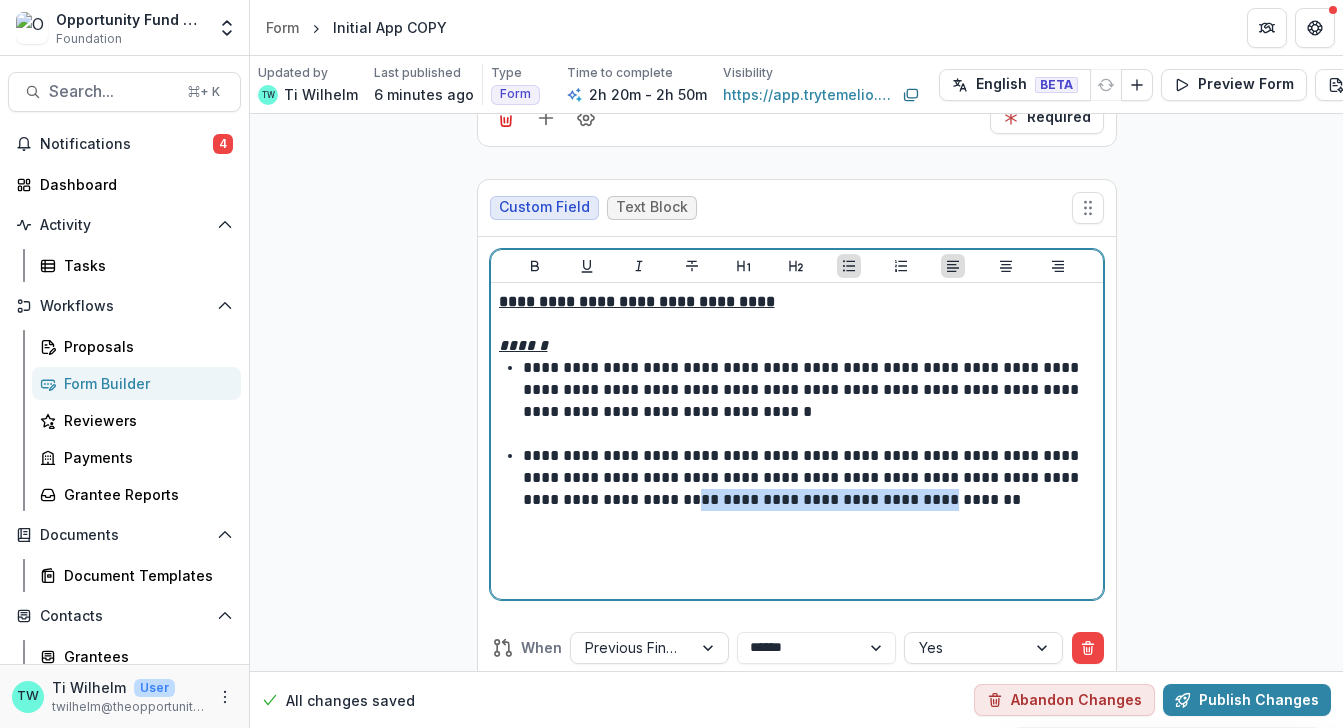 drag, startPoint x: 653, startPoint y: 492, endPoint x: 907, endPoint y: 500, distance: 254.12595 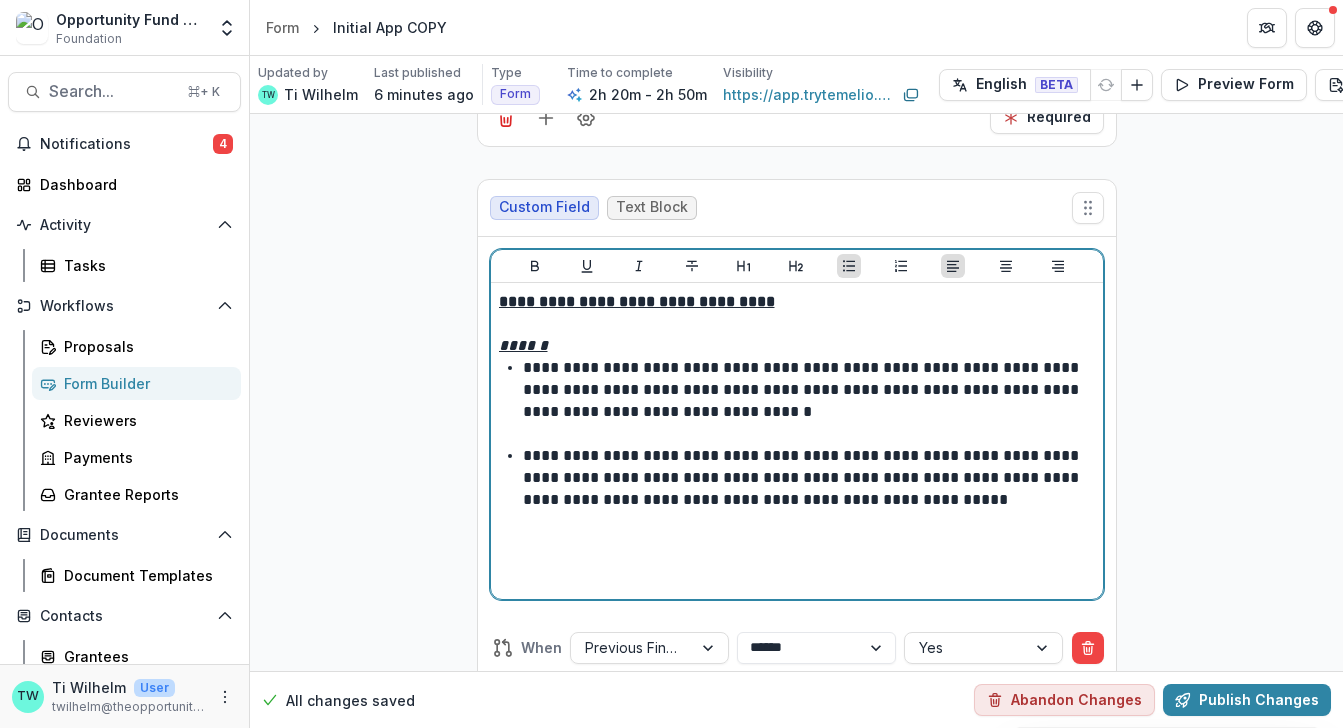 click on "**********" at bounding box center [809, 478] 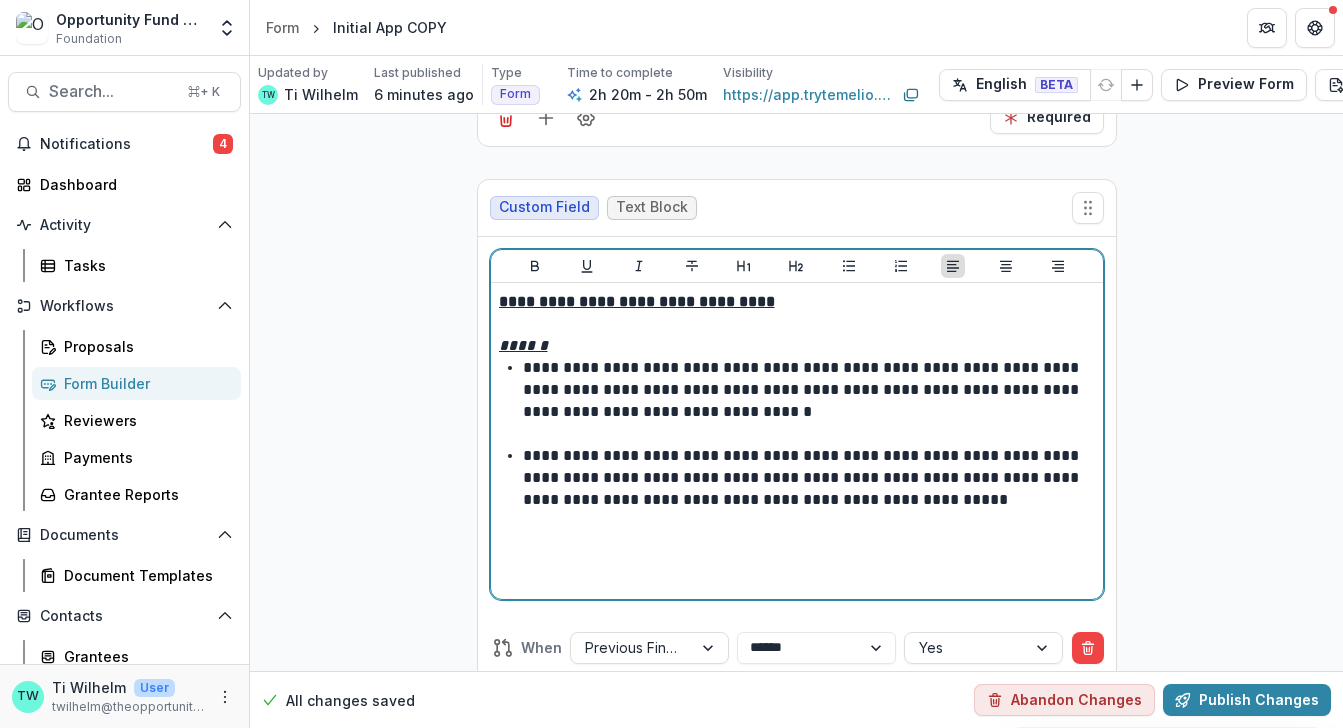 type 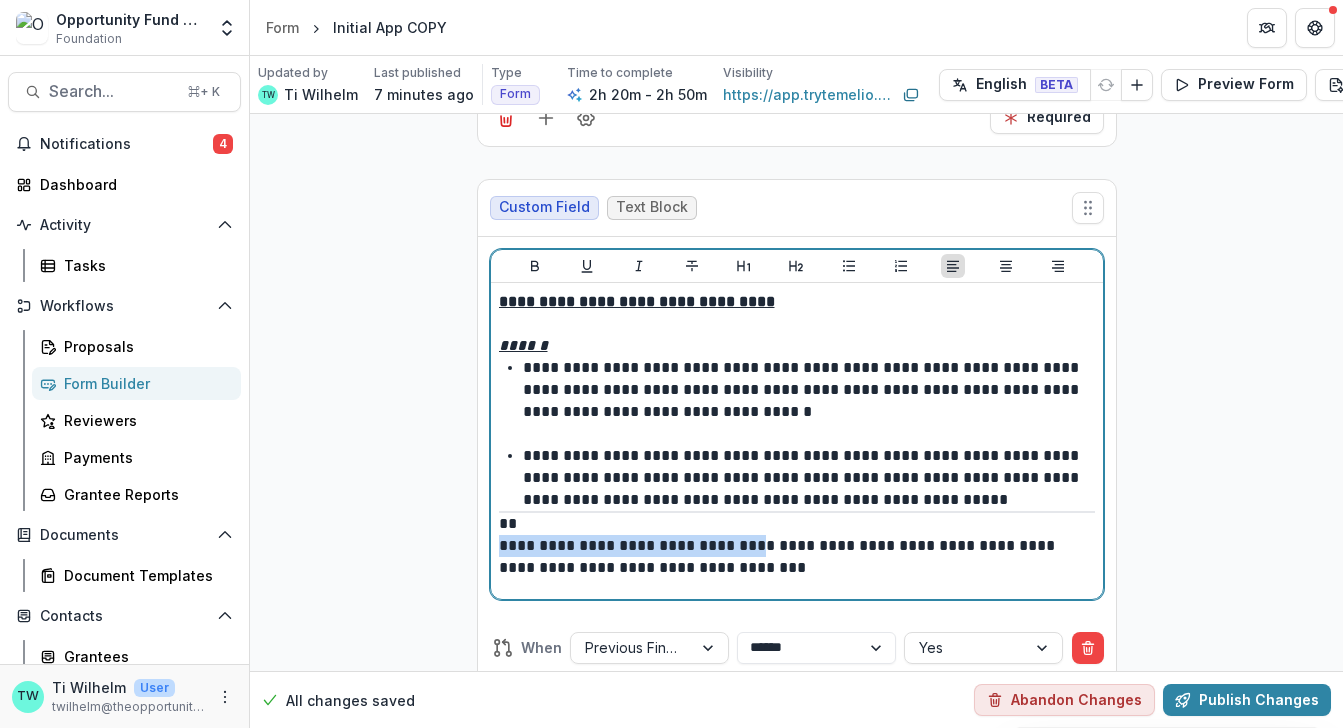 drag, startPoint x: 757, startPoint y: 542, endPoint x: 488, endPoint y: 534, distance: 269.11893 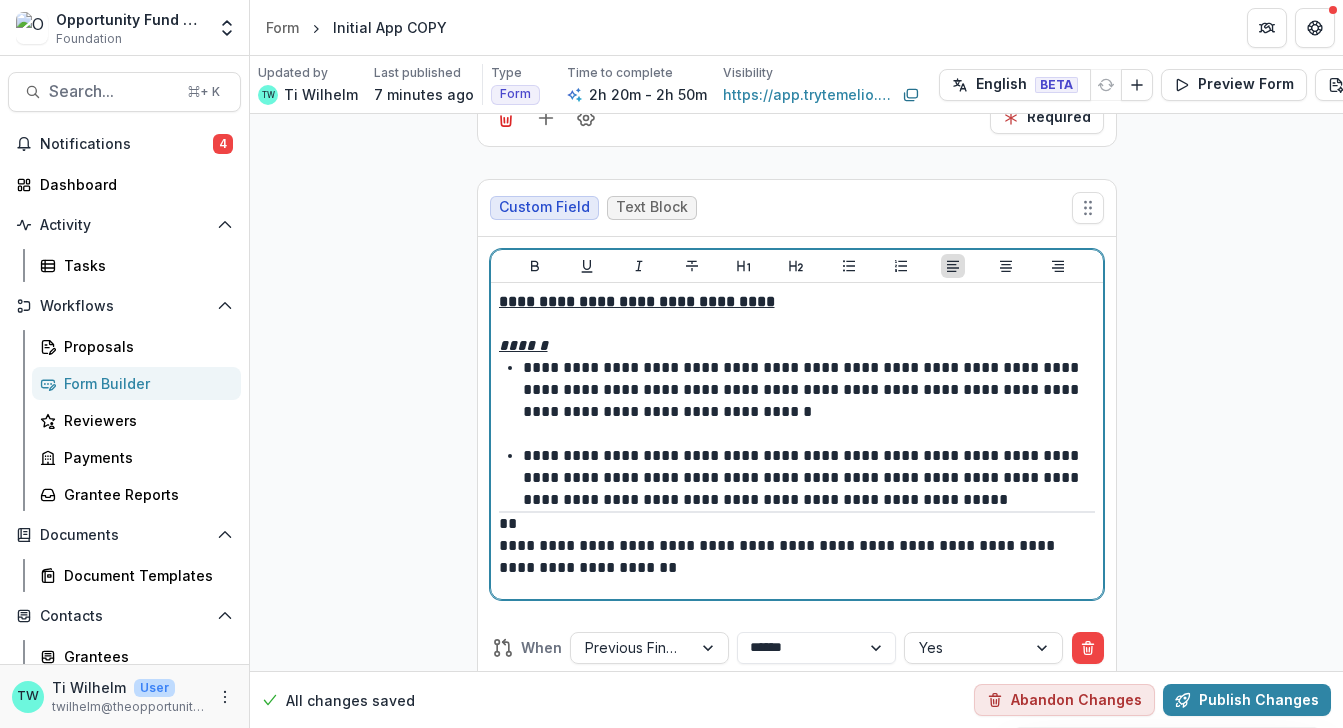 click on "**********" at bounding box center (797, 557) 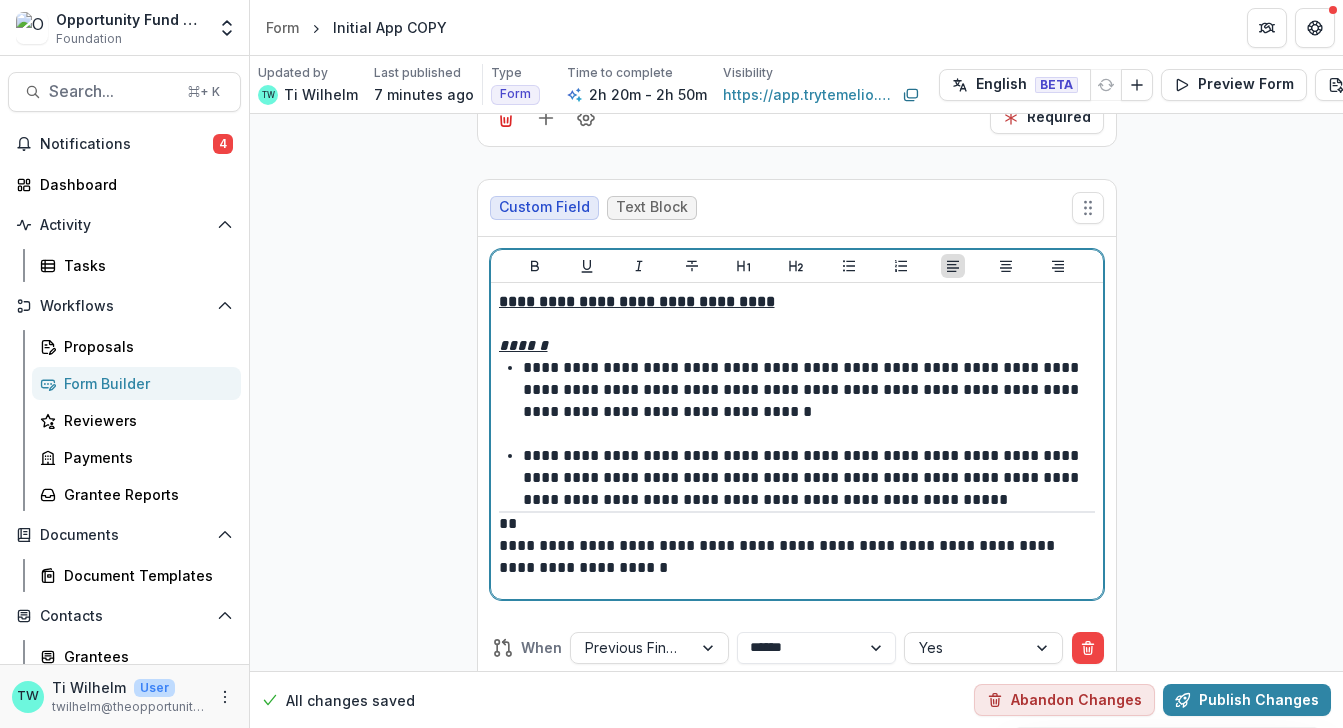 click on "**********" at bounding box center (797, 557) 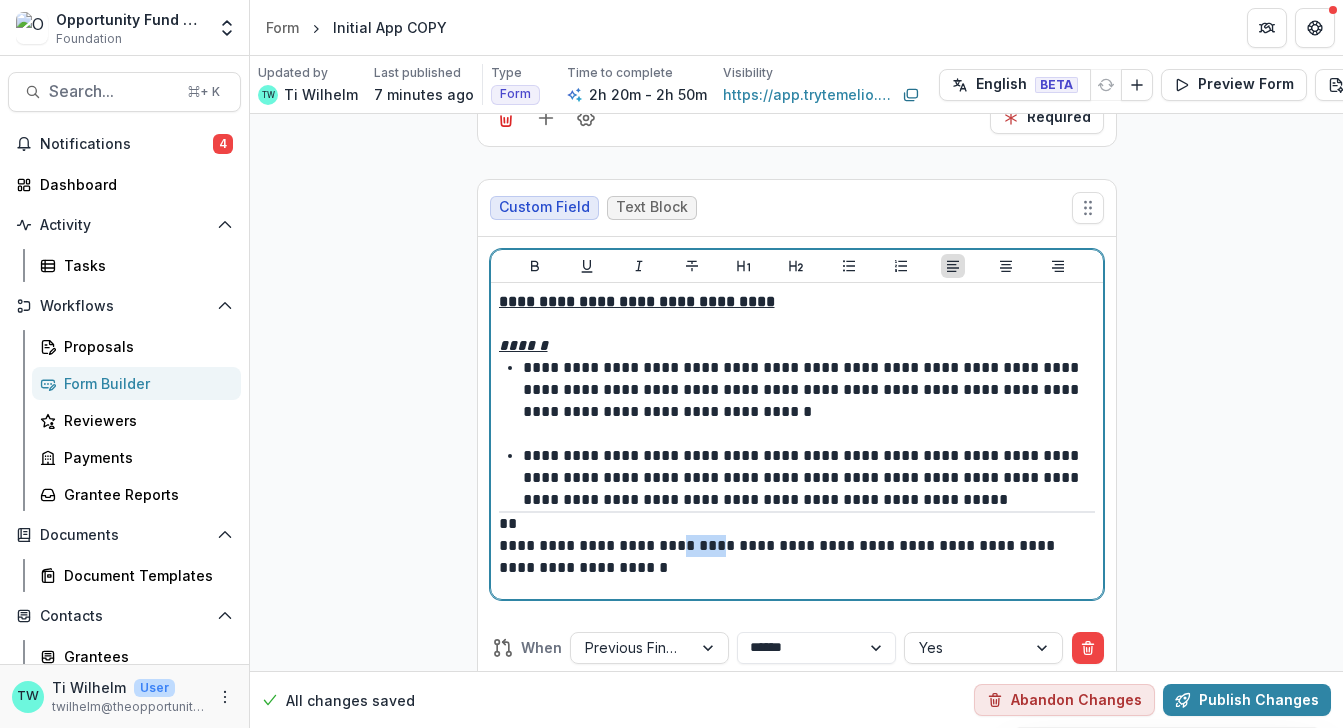 click on "**********" at bounding box center (797, 557) 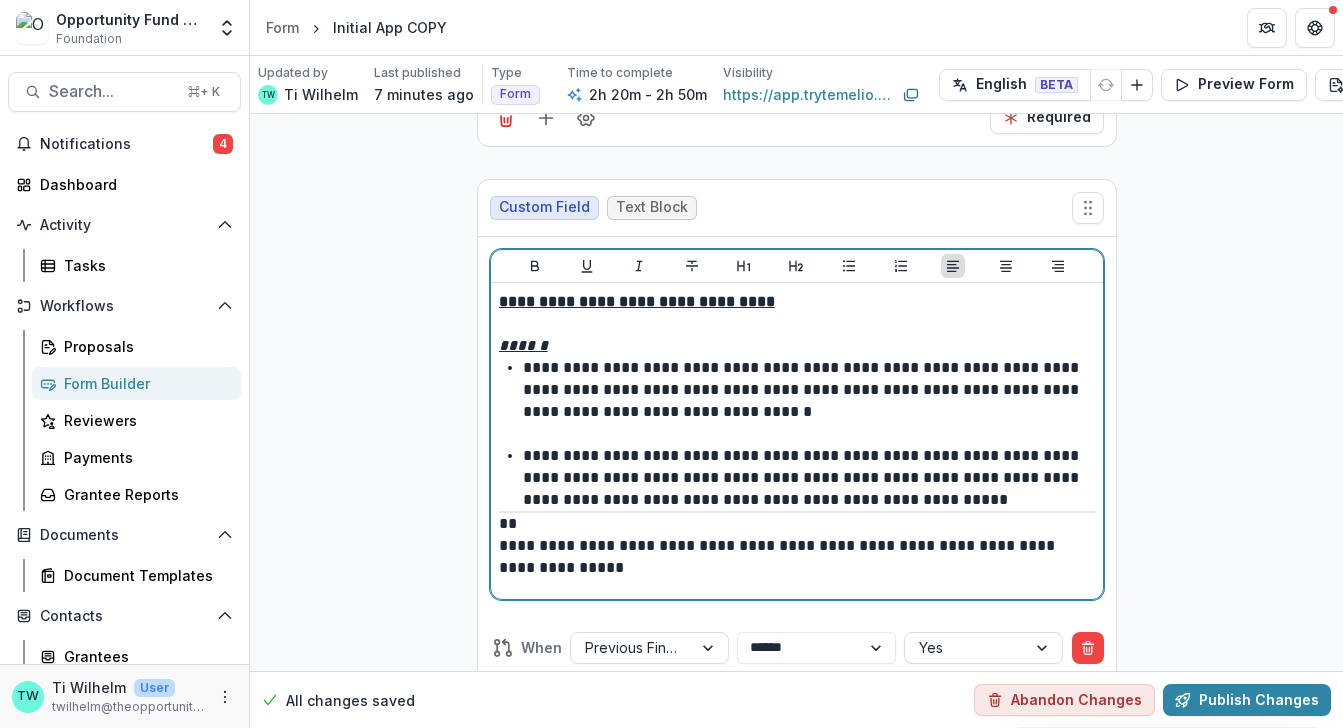 click on "**********" at bounding box center [797, 557] 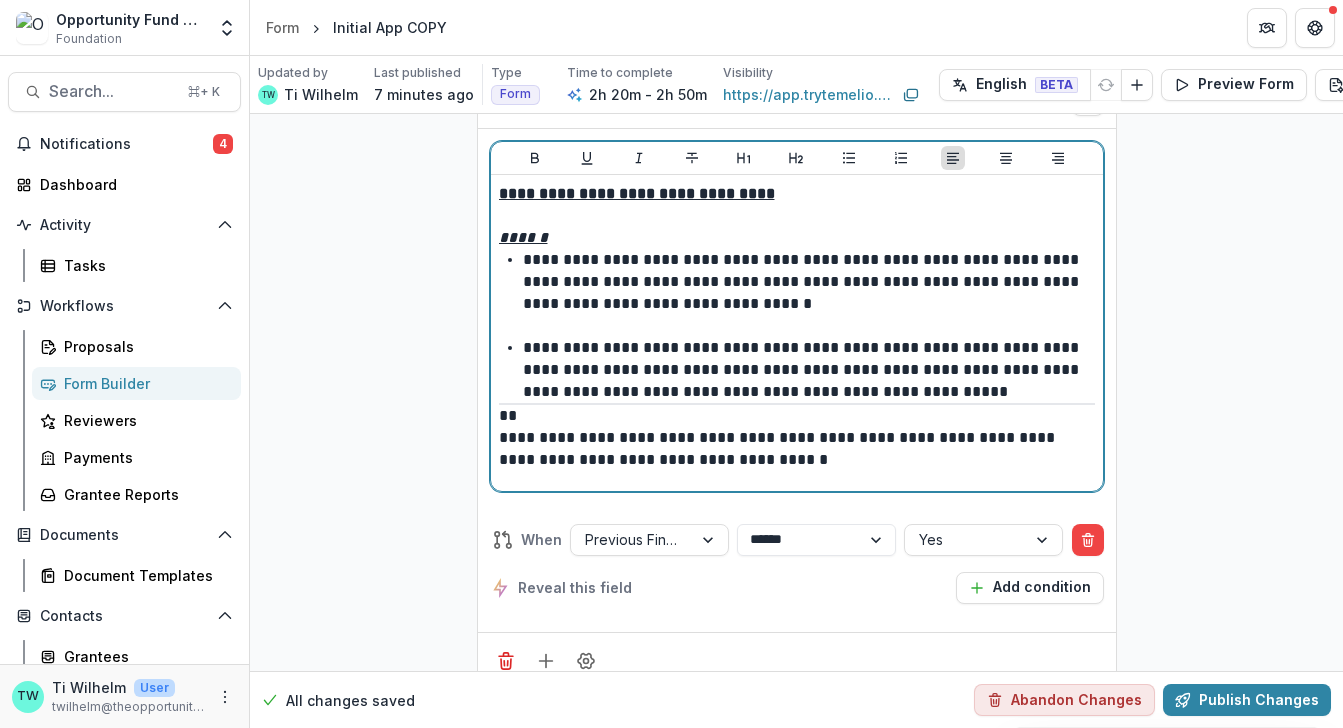 scroll, scrollTop: 12138, scrollLeft: 0, axis: vertical 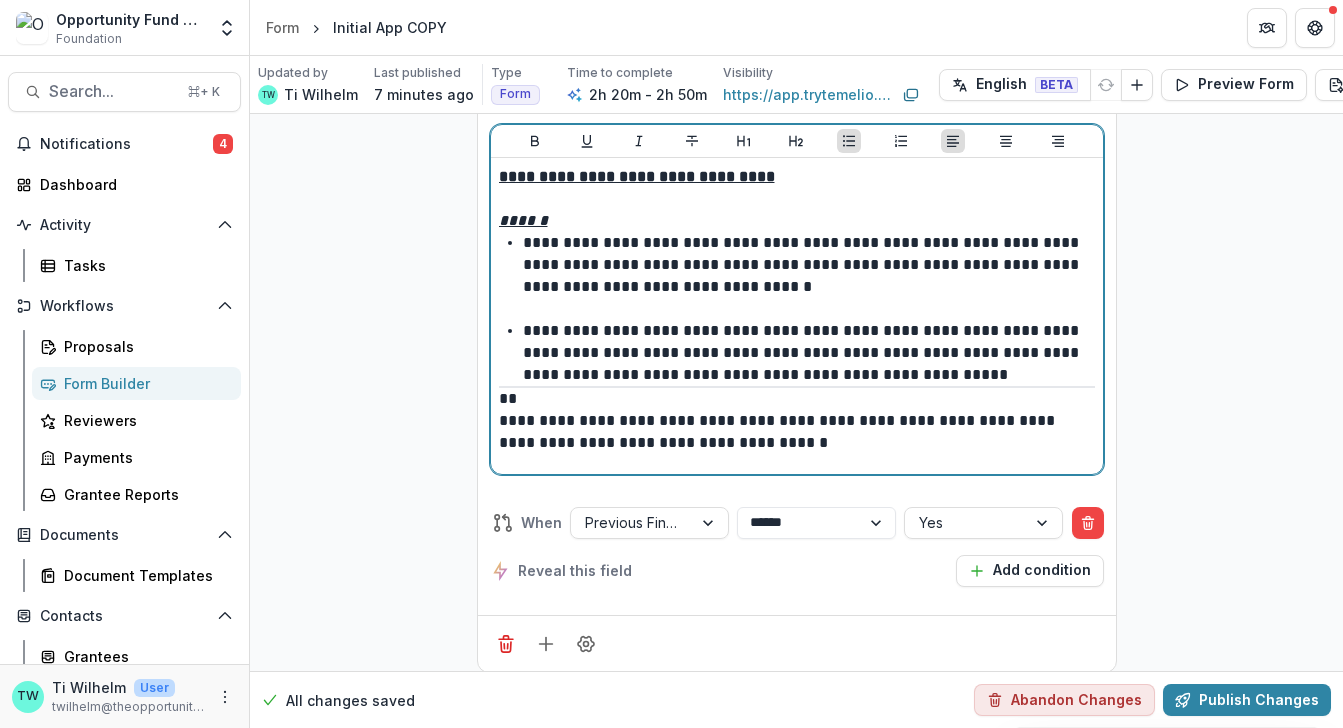 click on "**********" at bounding box center [809, 353] 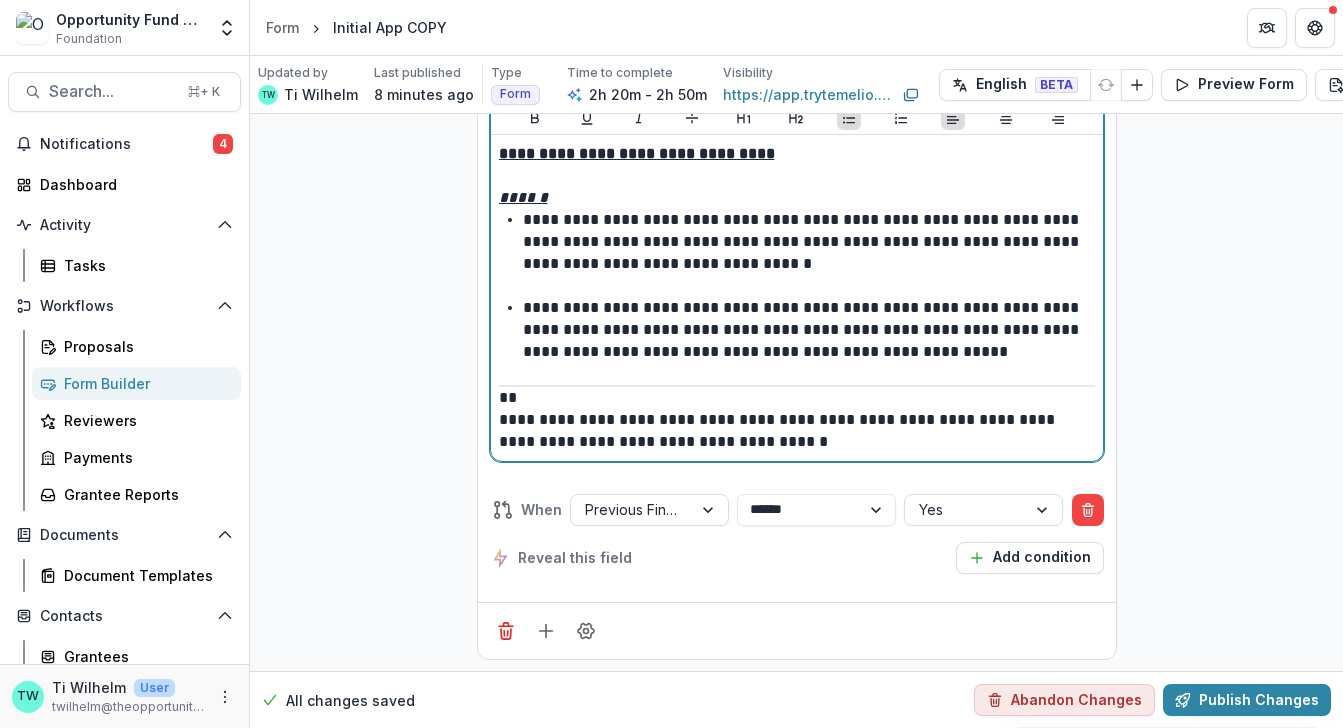 scroll, scrollTop: 12153, scrollLeft: 0, axis: vertical 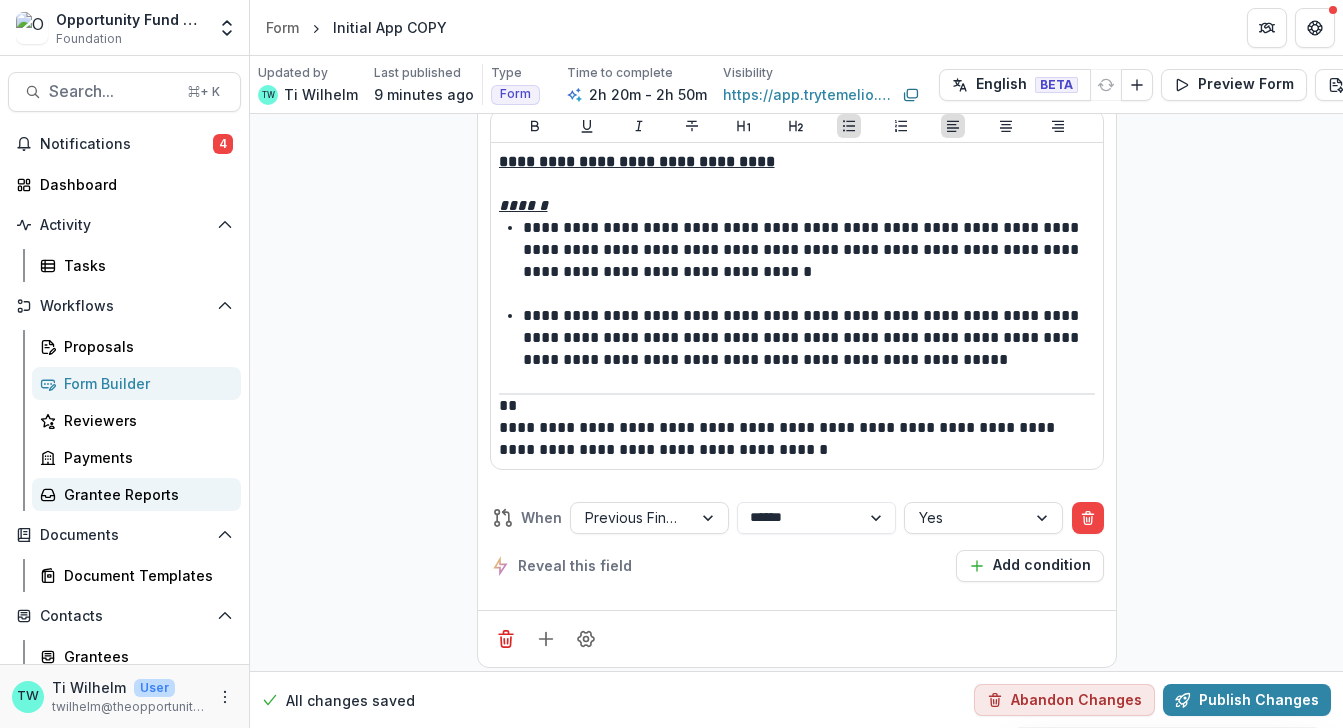click on "Grantee Reports" at bounding box center [144, 494] 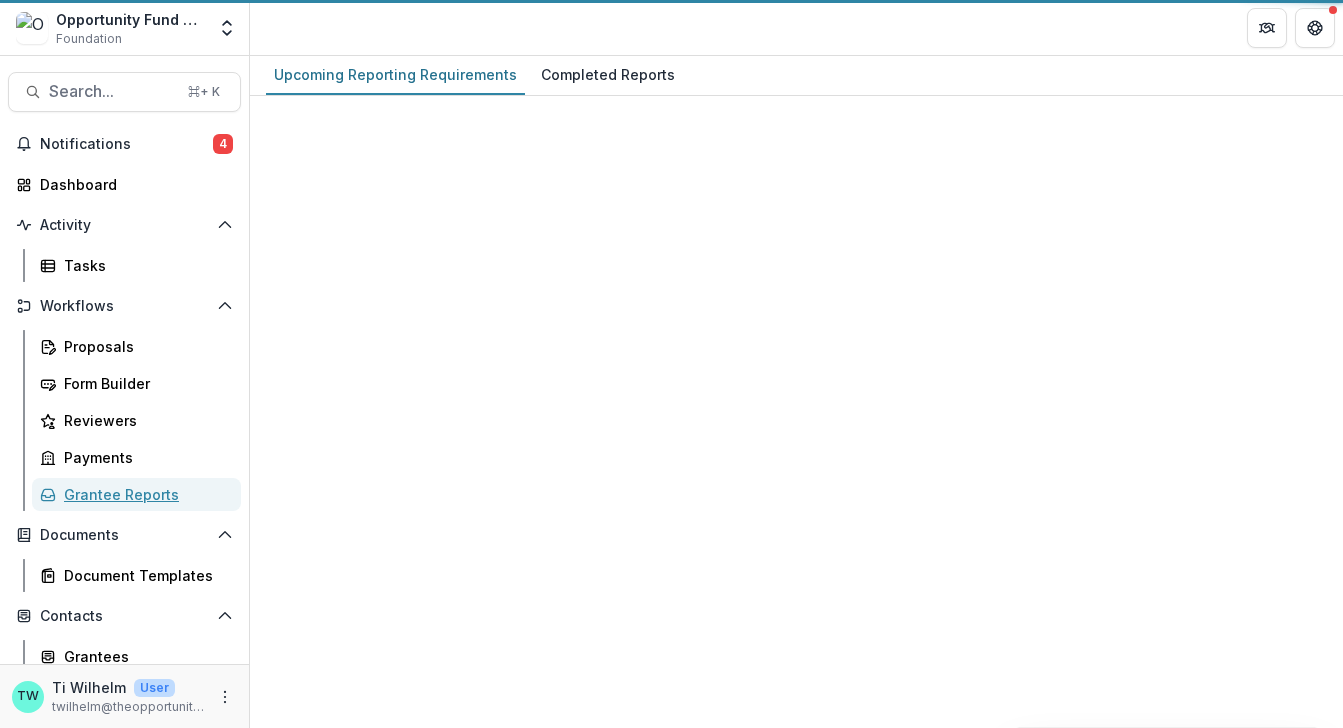 scroll, scrollTop: 0, scrollLeft: 0, axis: both 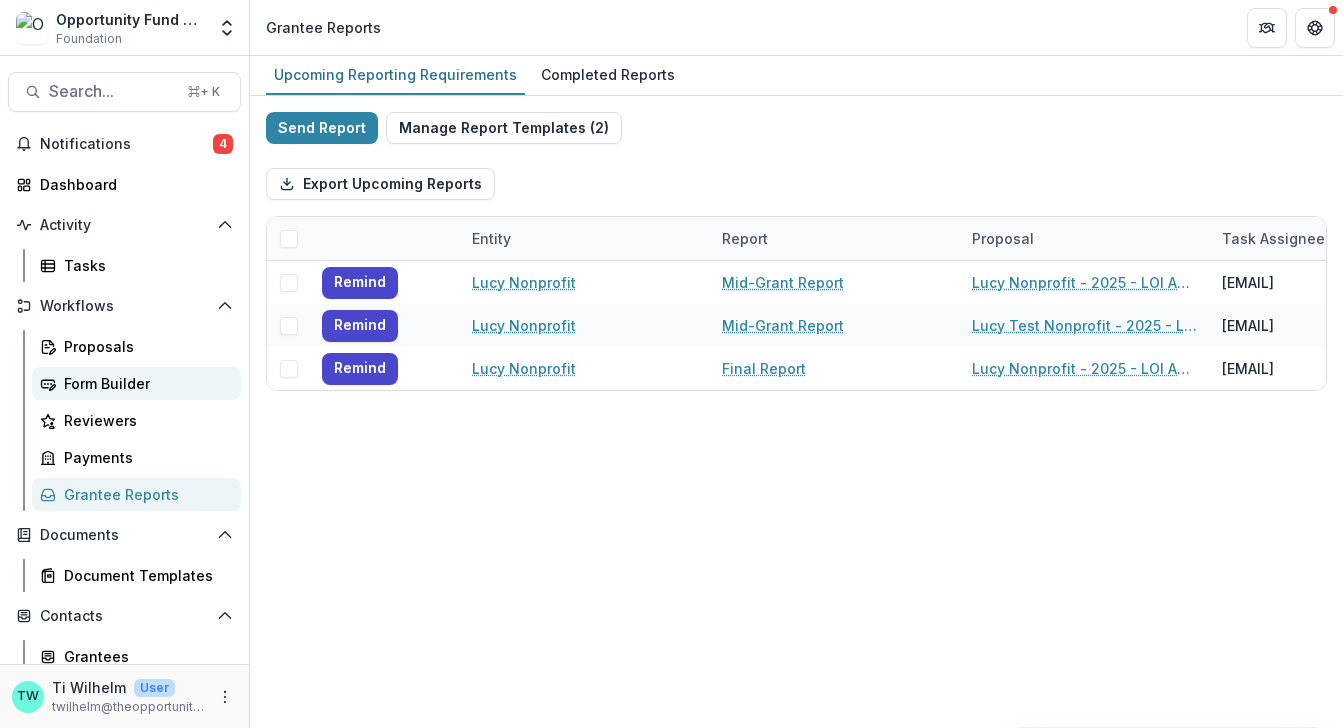 click on "Form Builder" at bounding box center (144, 383) 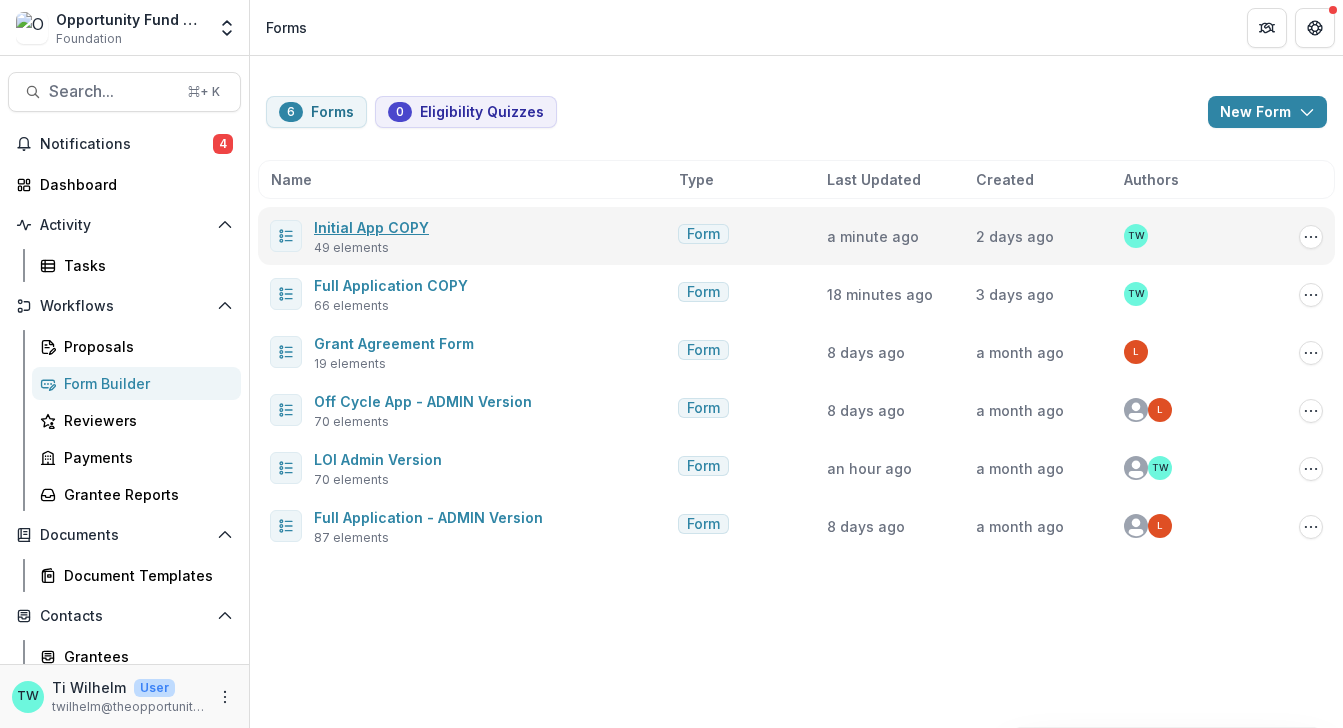 click on "Initial App COPY" at bounding box center (371, 227) 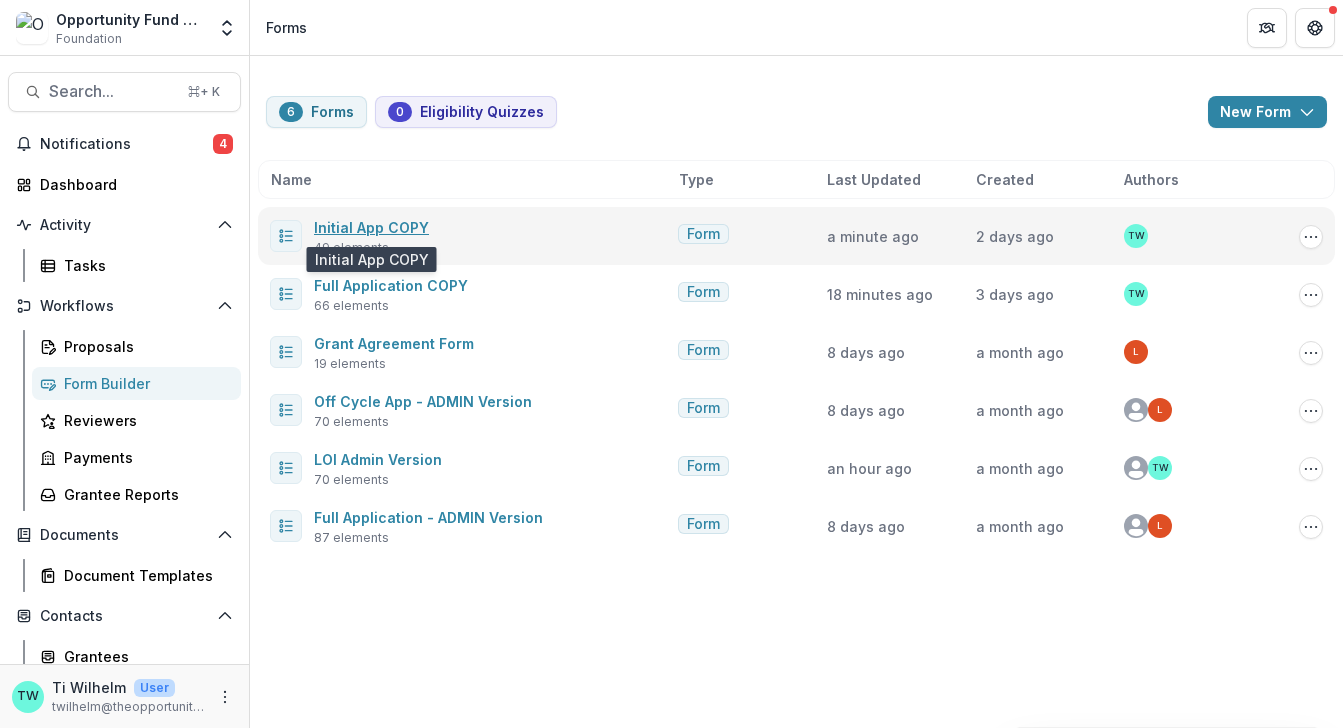 select on "**********" 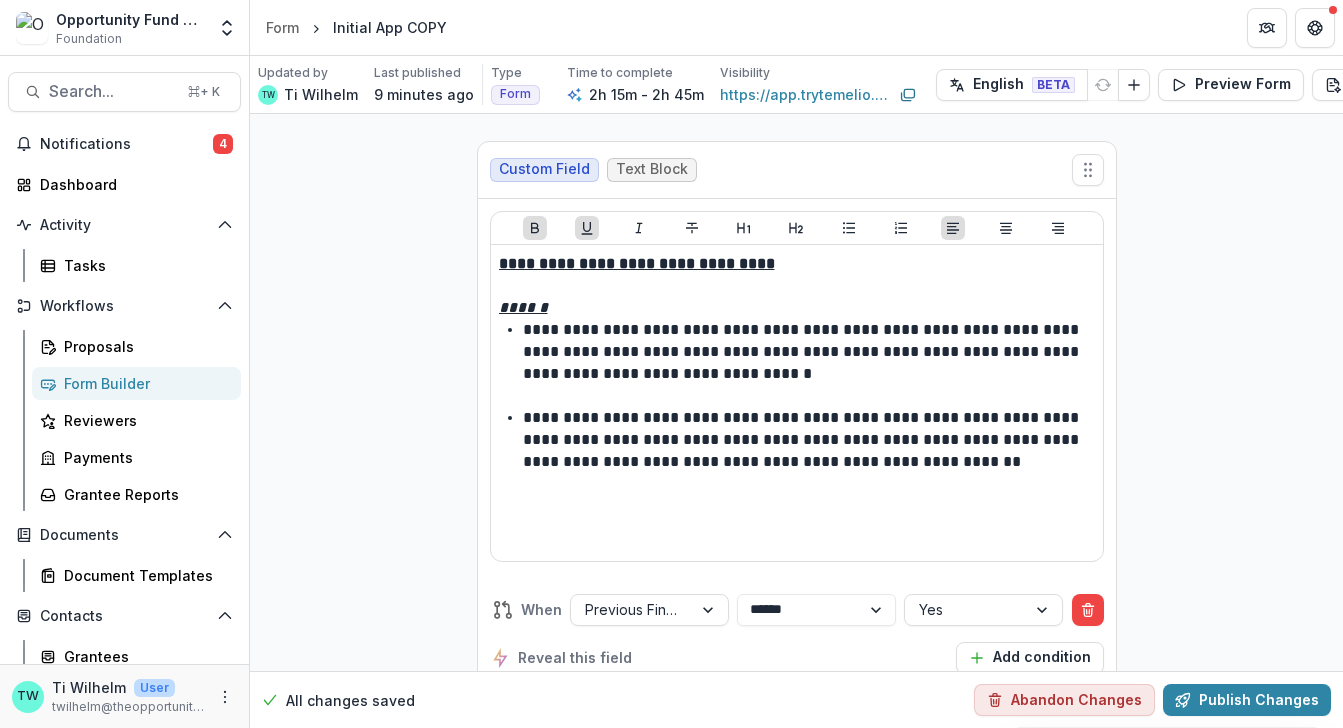 scroll, scrollTop: 11724, scrollLeft: 0, axis: vertical 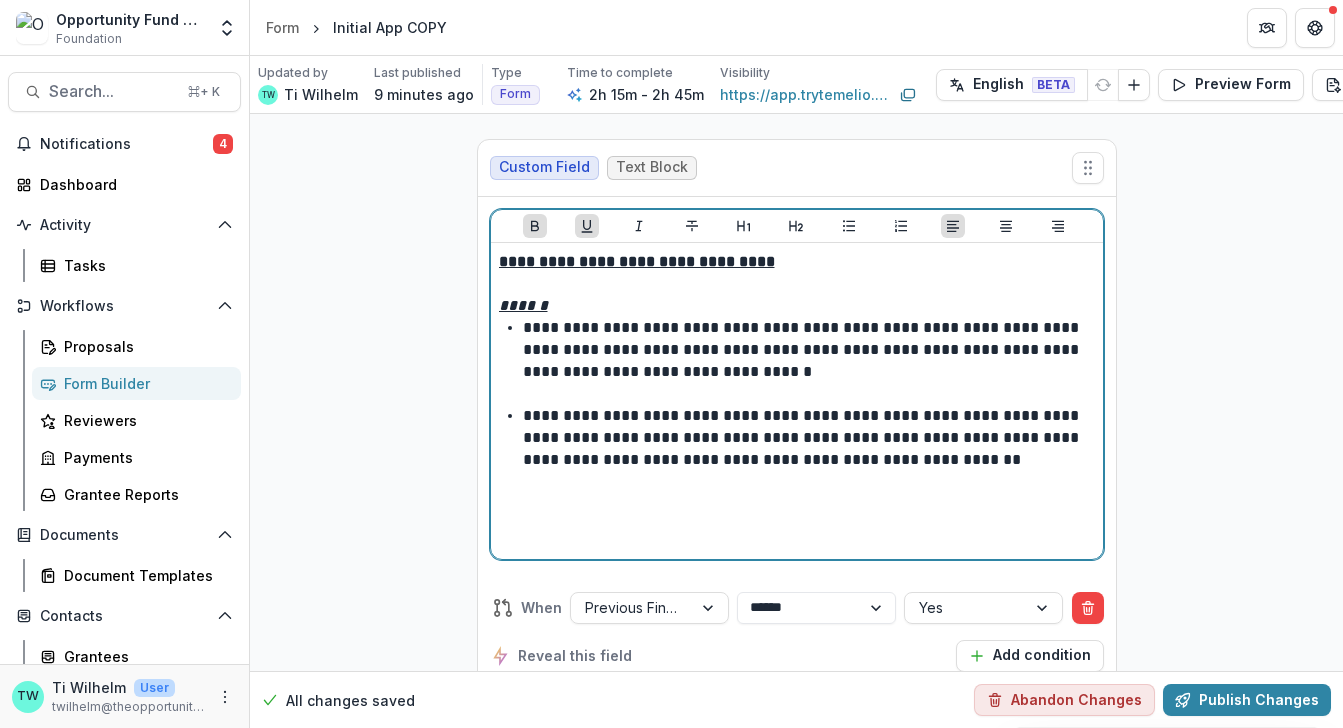 click on "**********" at bounding box center (797, 401) 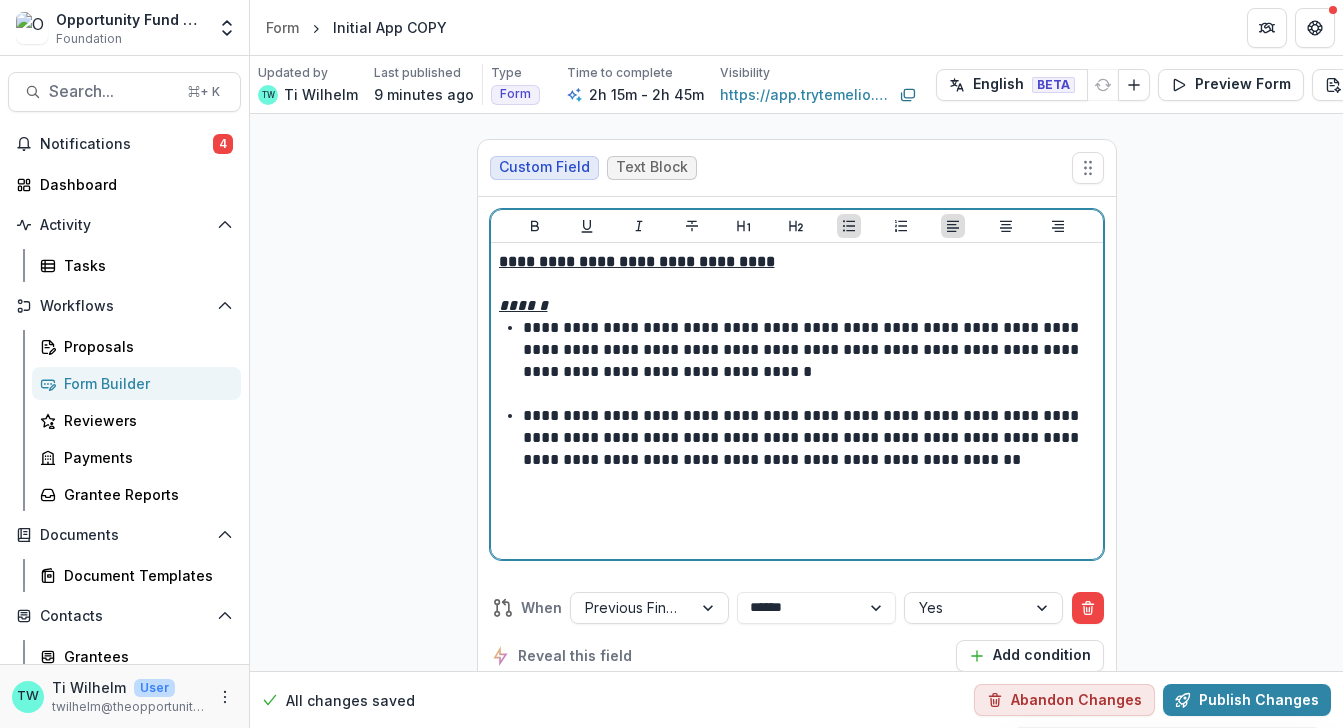 click on "**********" at bounding box center [797, 401] 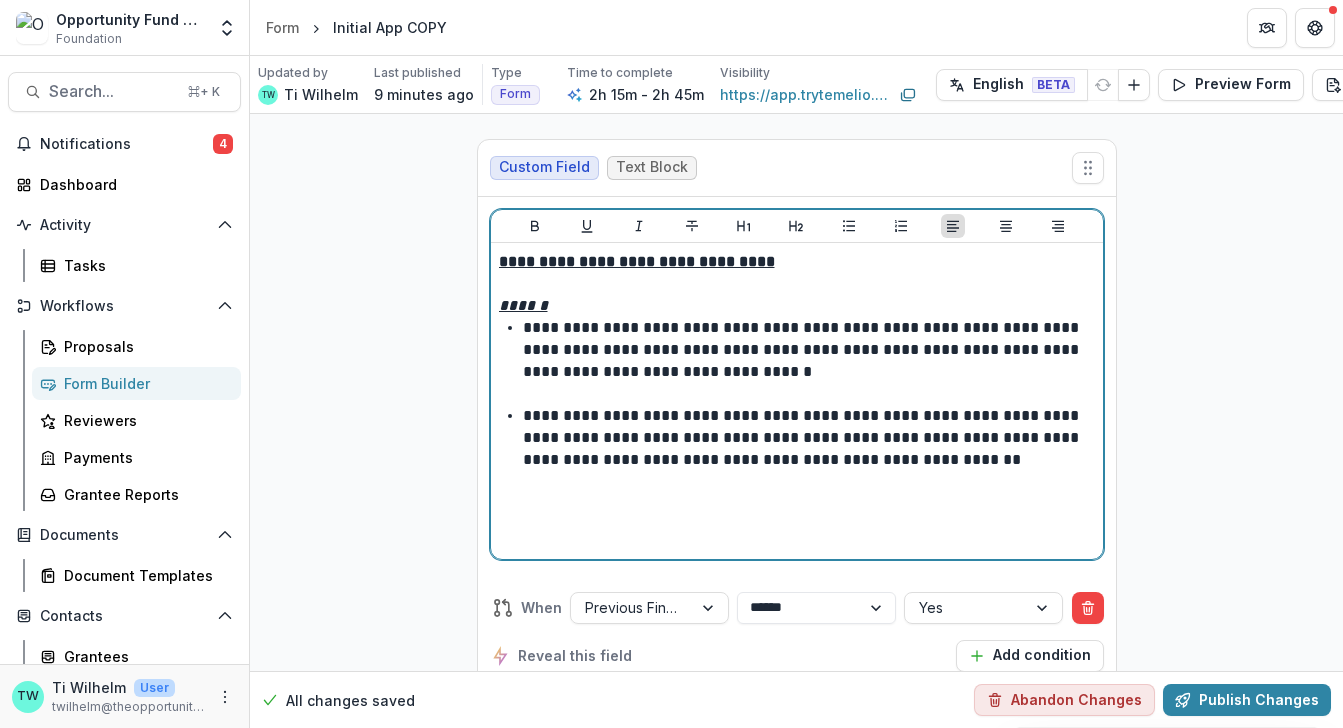 type 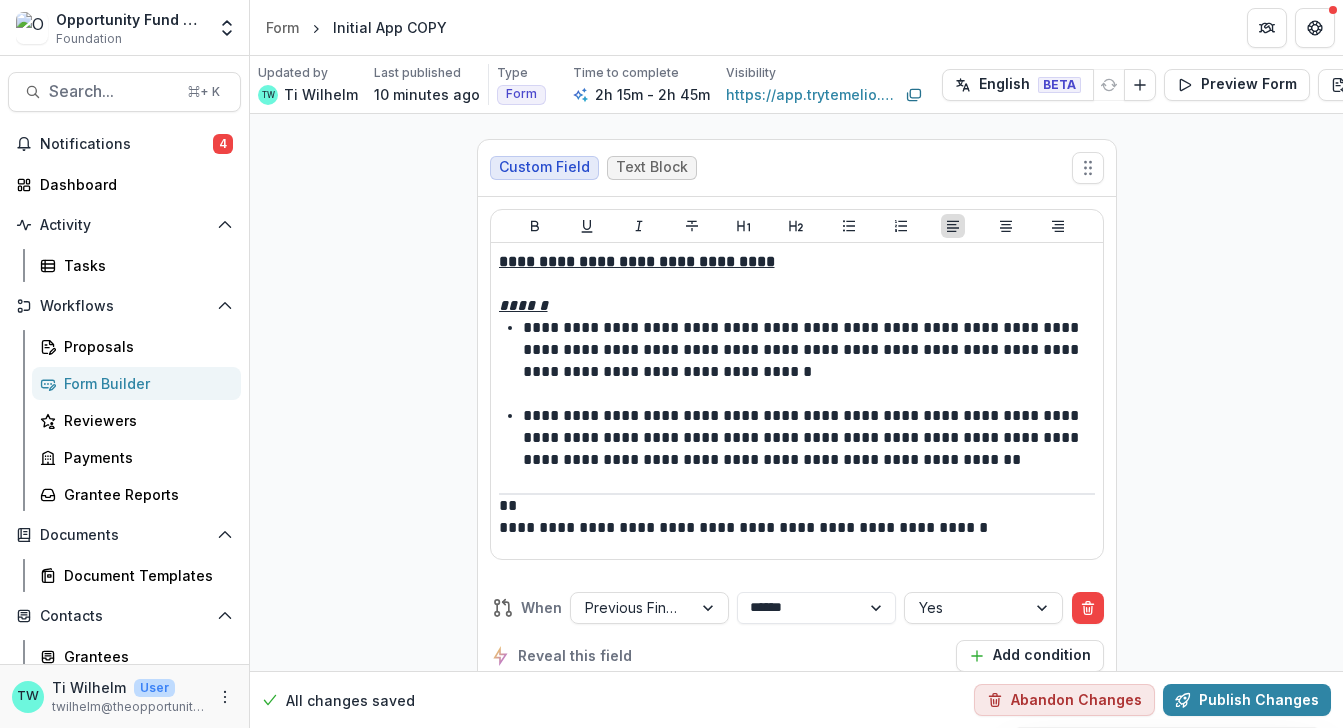 click on "**********" at bounding box center (796, 4218) 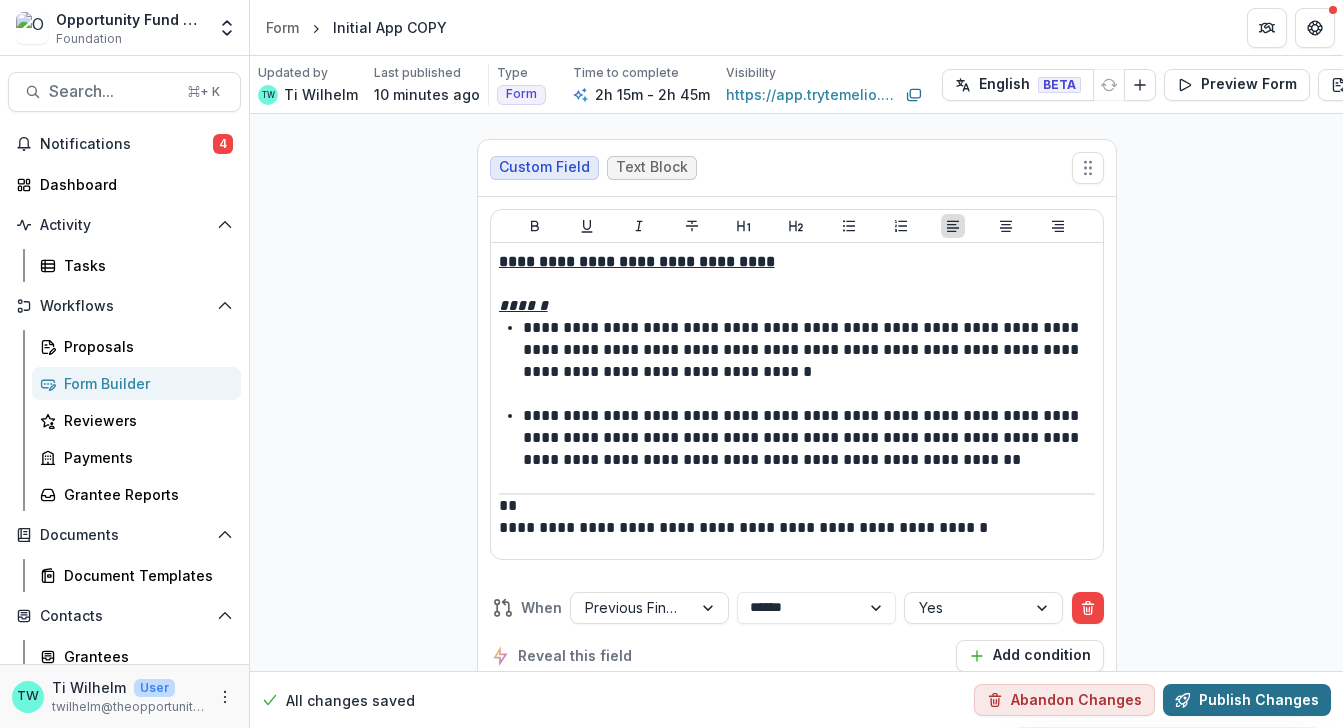 click on "Publish Changes" at bounding box center [1247, 700] 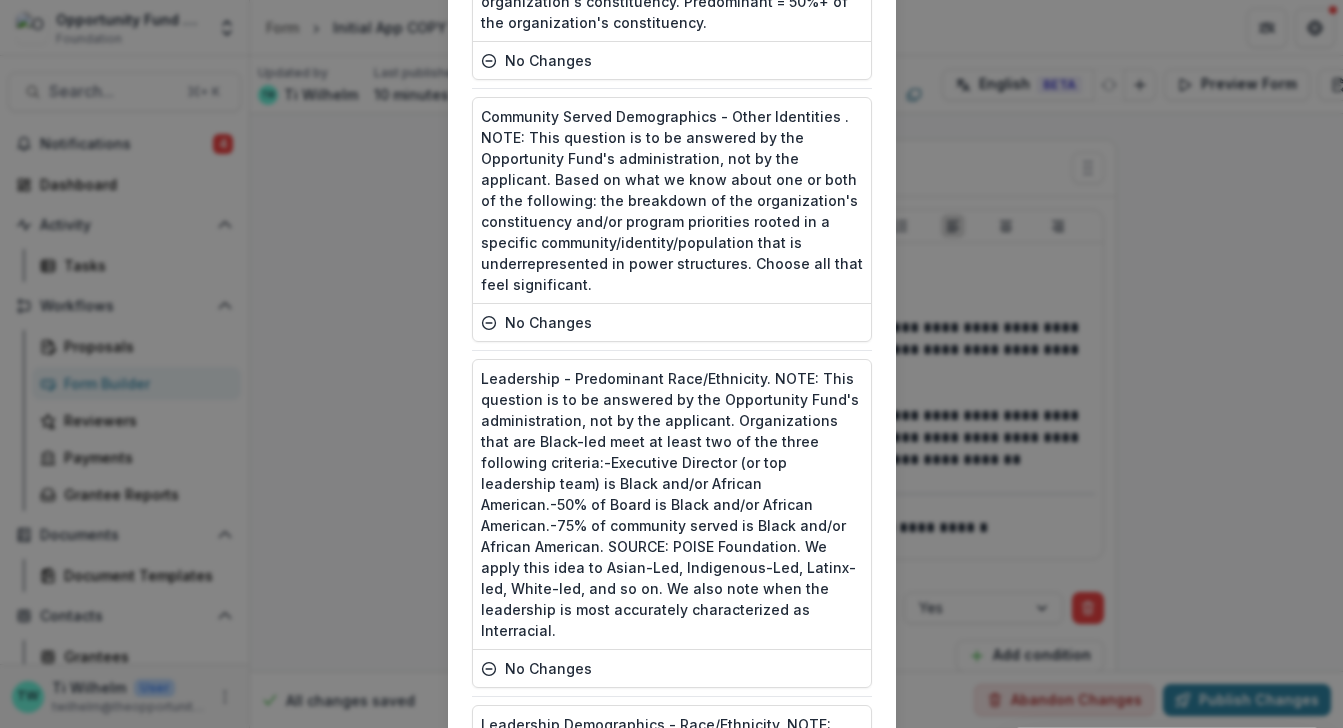 scroll, scrollTop: 4960, scrollLeft: 0, axis: vertical 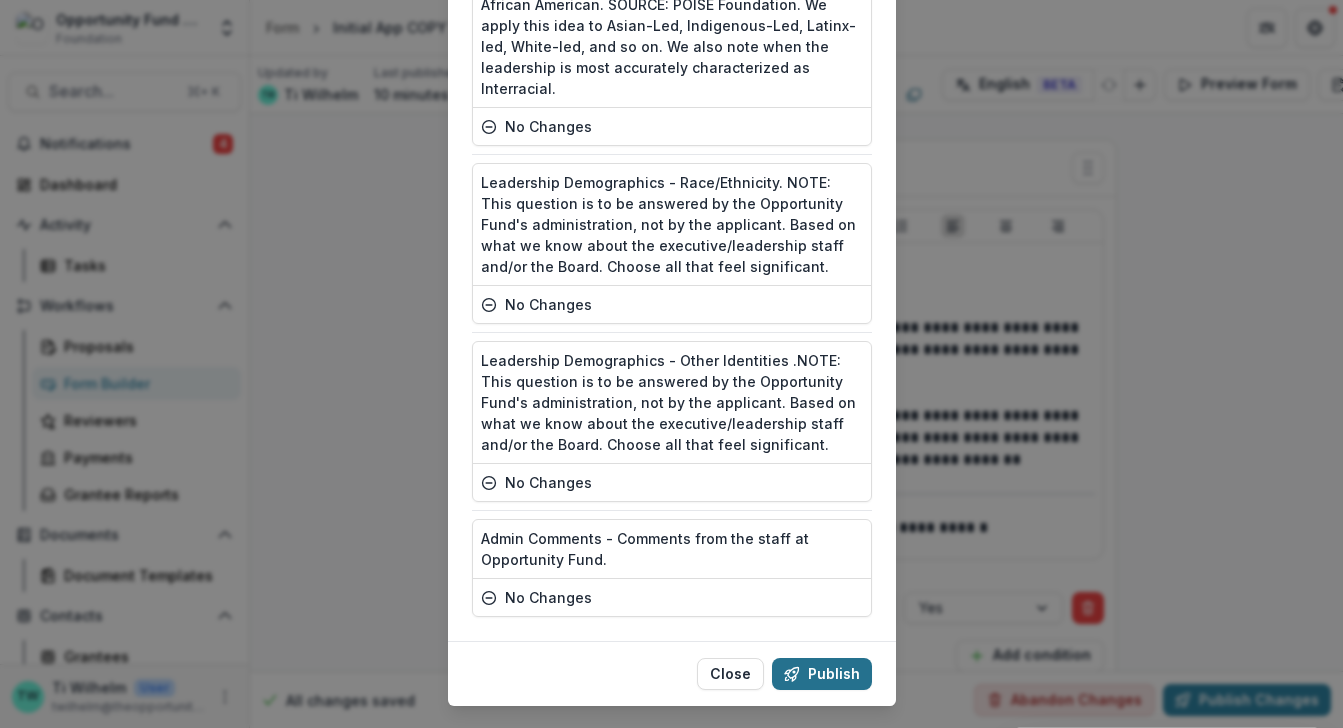 click on "Publish" at bounding box center (822, 674) 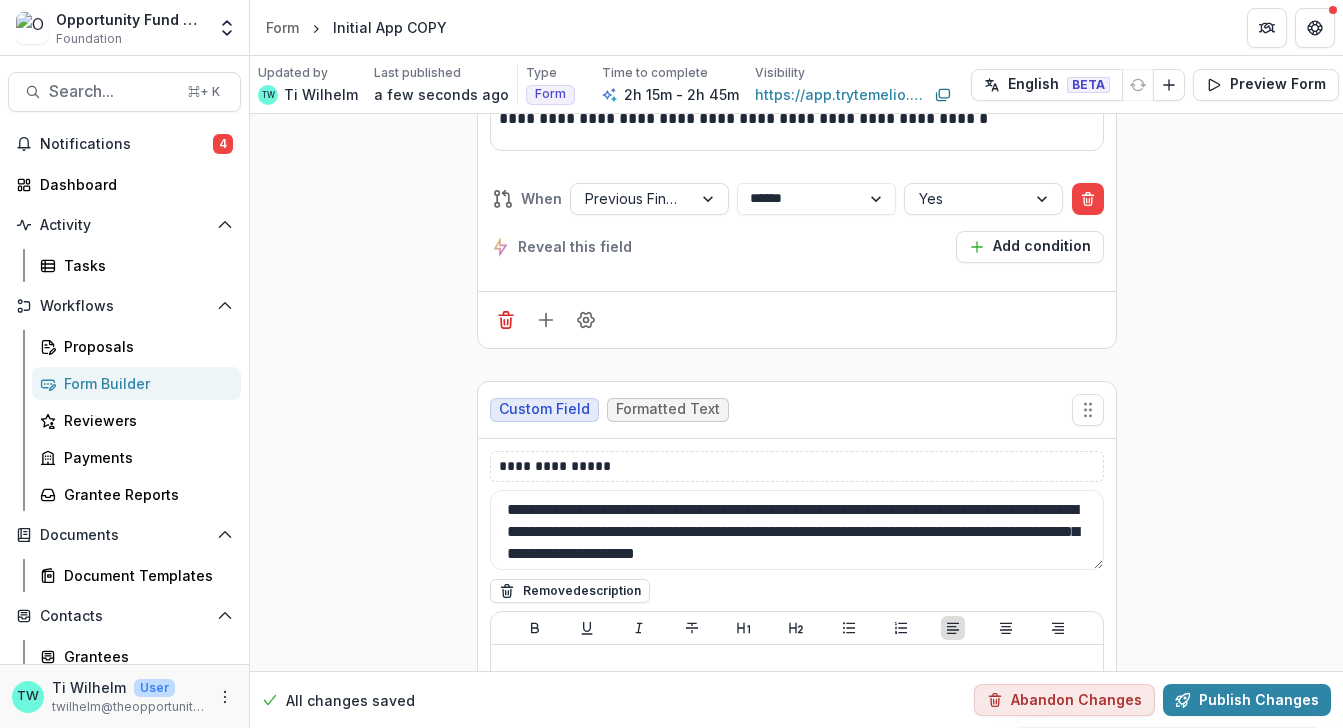 scroll, scrollTop: 12117, scrollLeft: 0, axis: vertical 